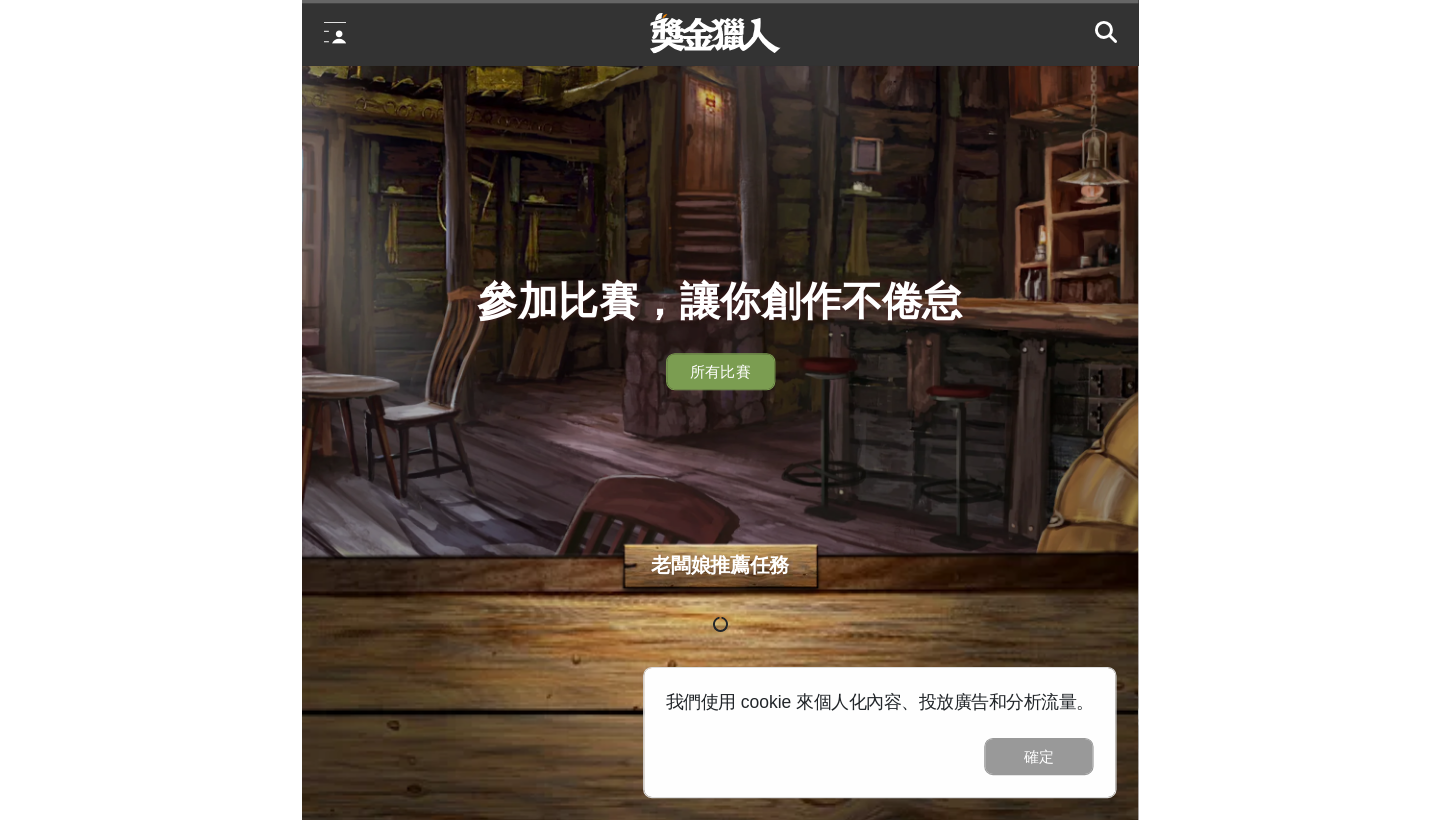 scroll, scrollTop: 0, scrollLeft: 0, axis: both 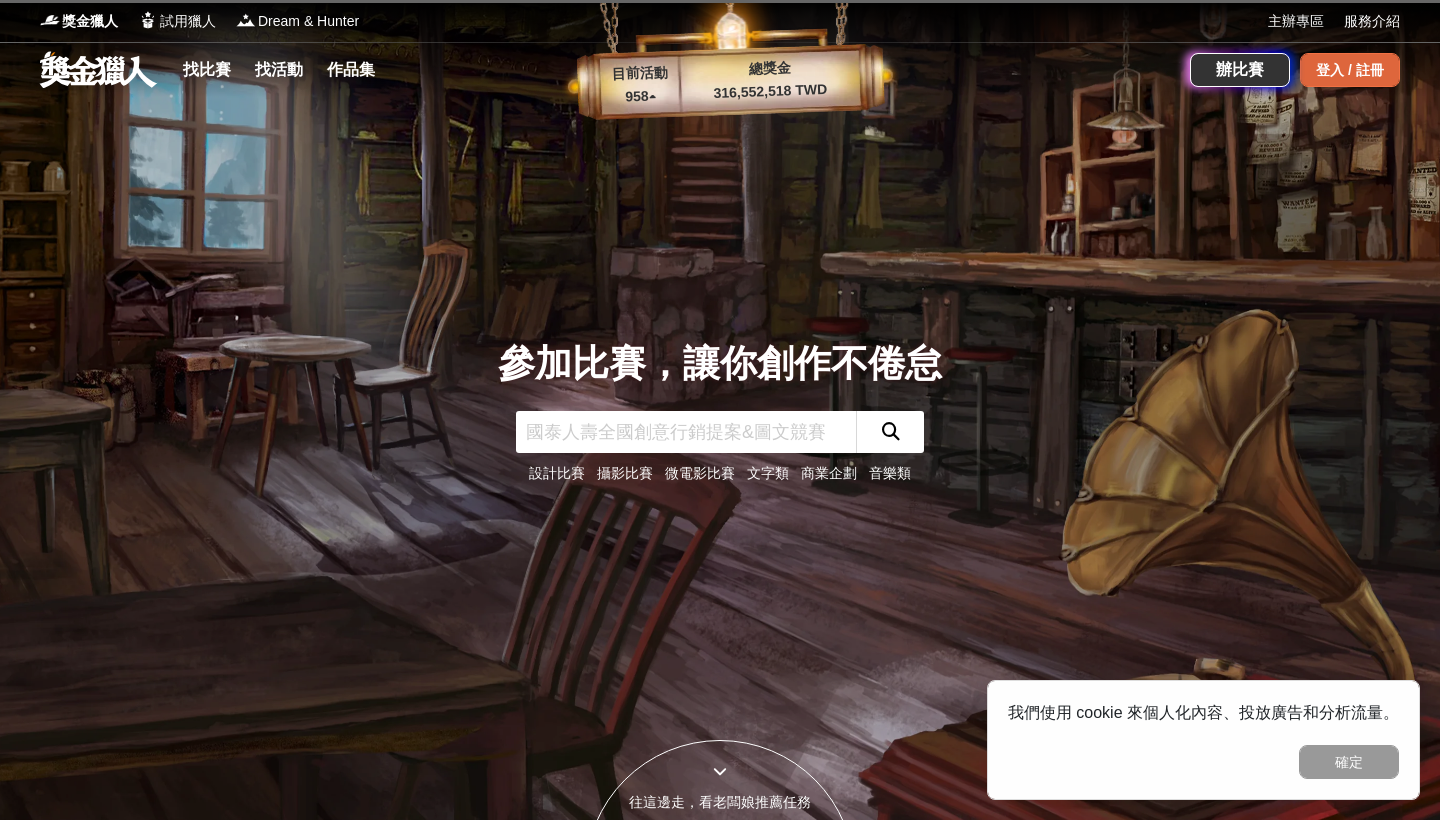 click on "登入 / 註冊" at bounding box center [1350, 70] 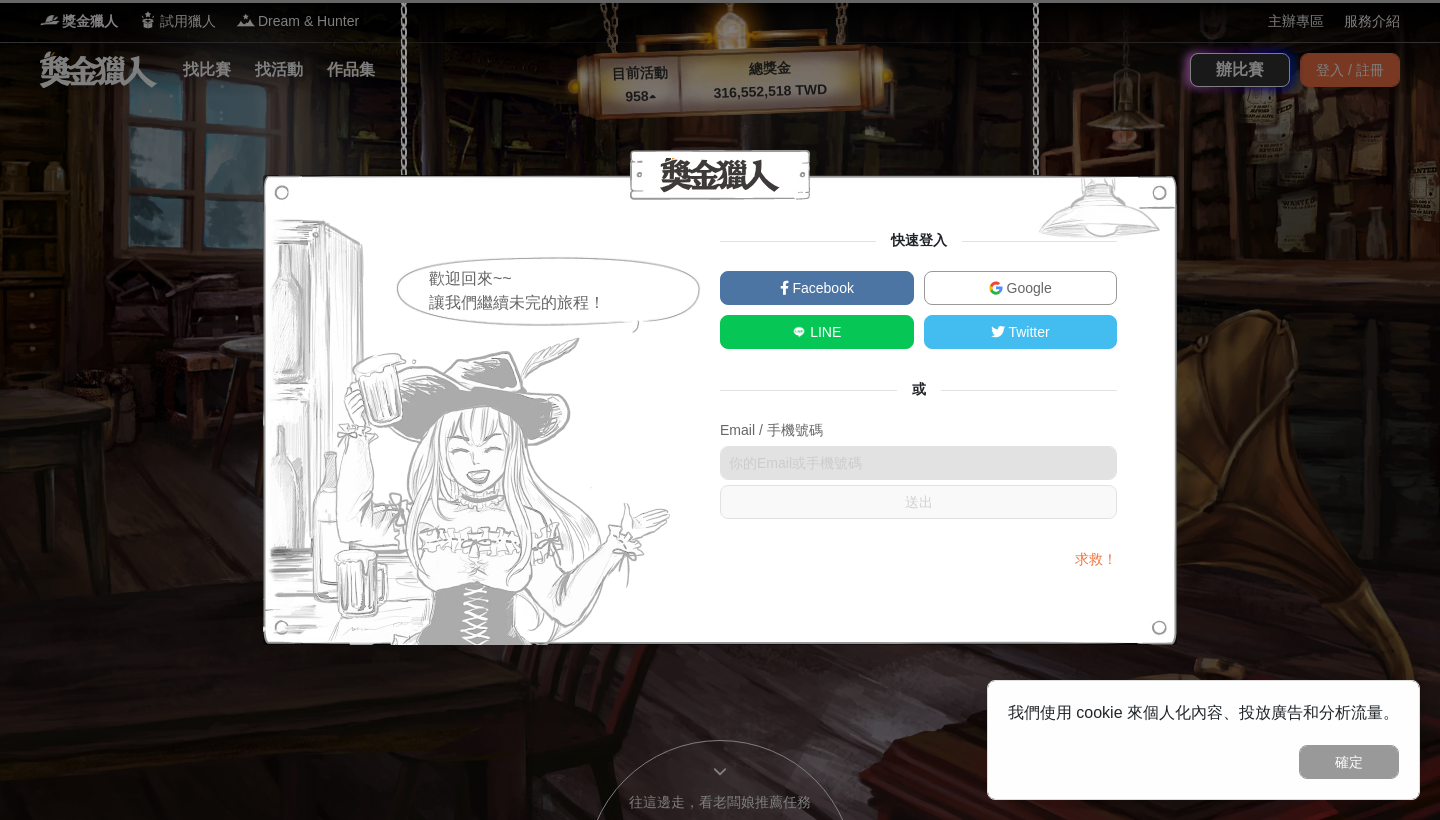 click on "Google" at bounding box center (1027, 288) 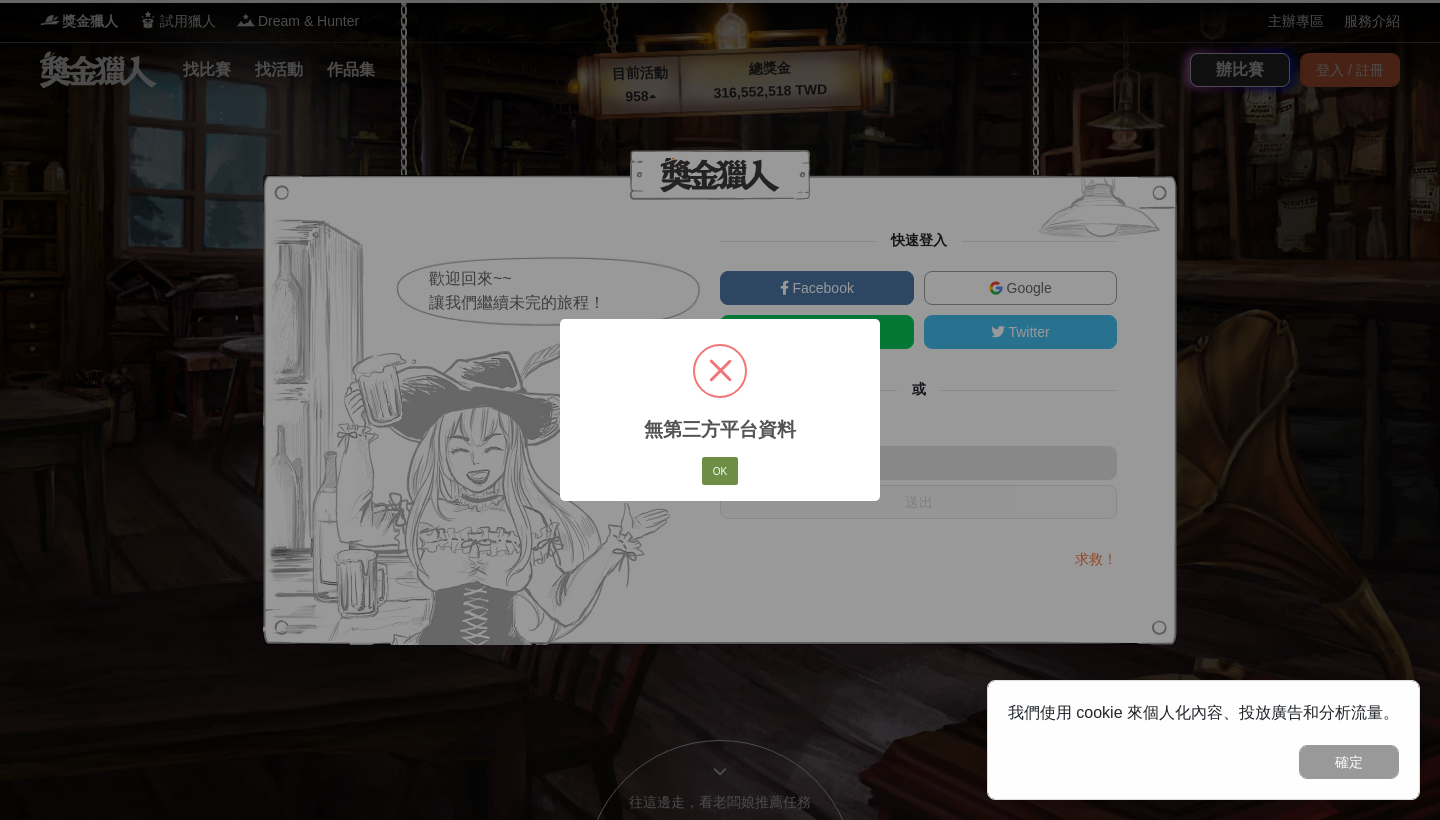 click on "OK" at bounding box center (720, 471) 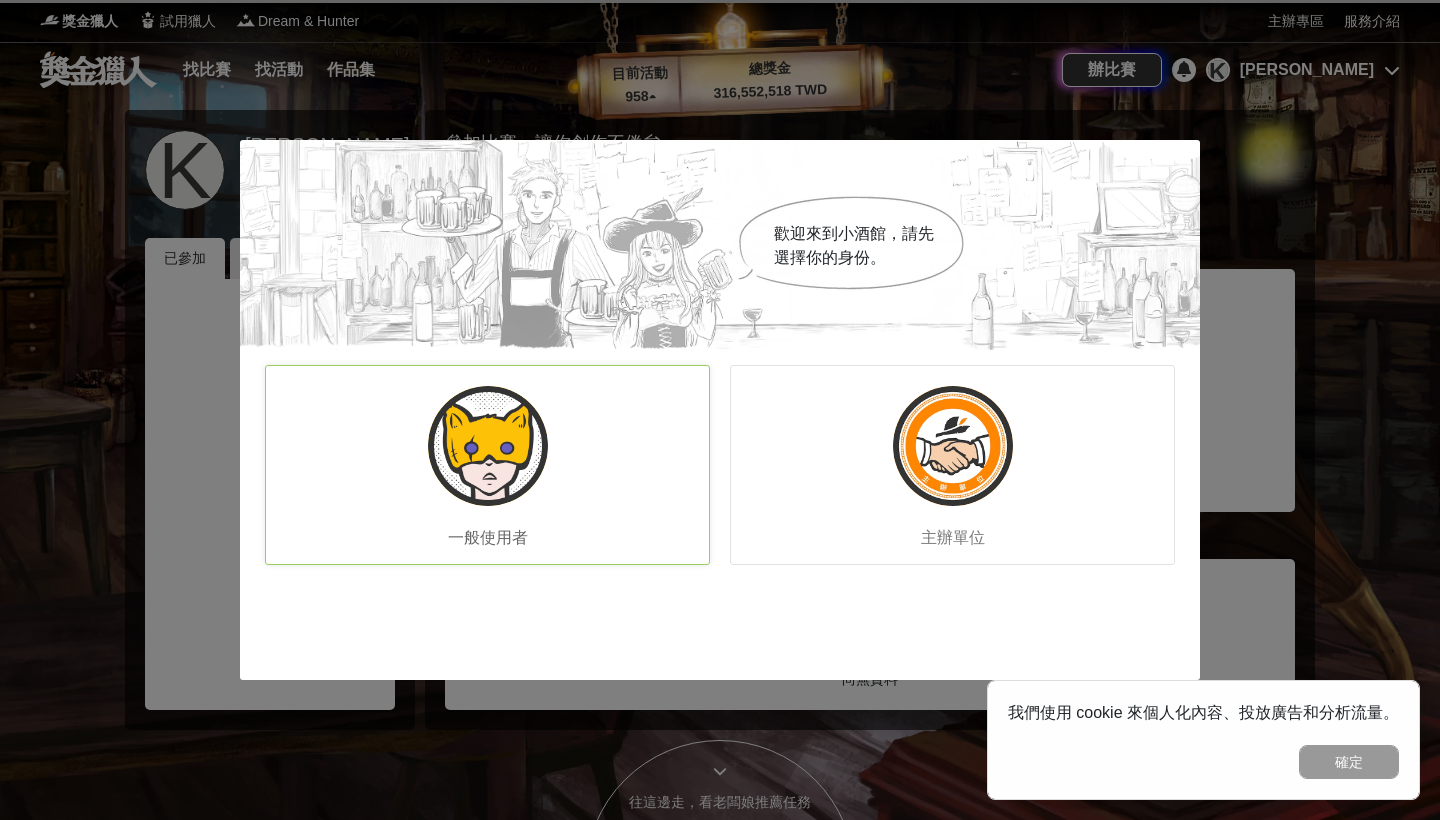 click at bounding box center [488, 446] 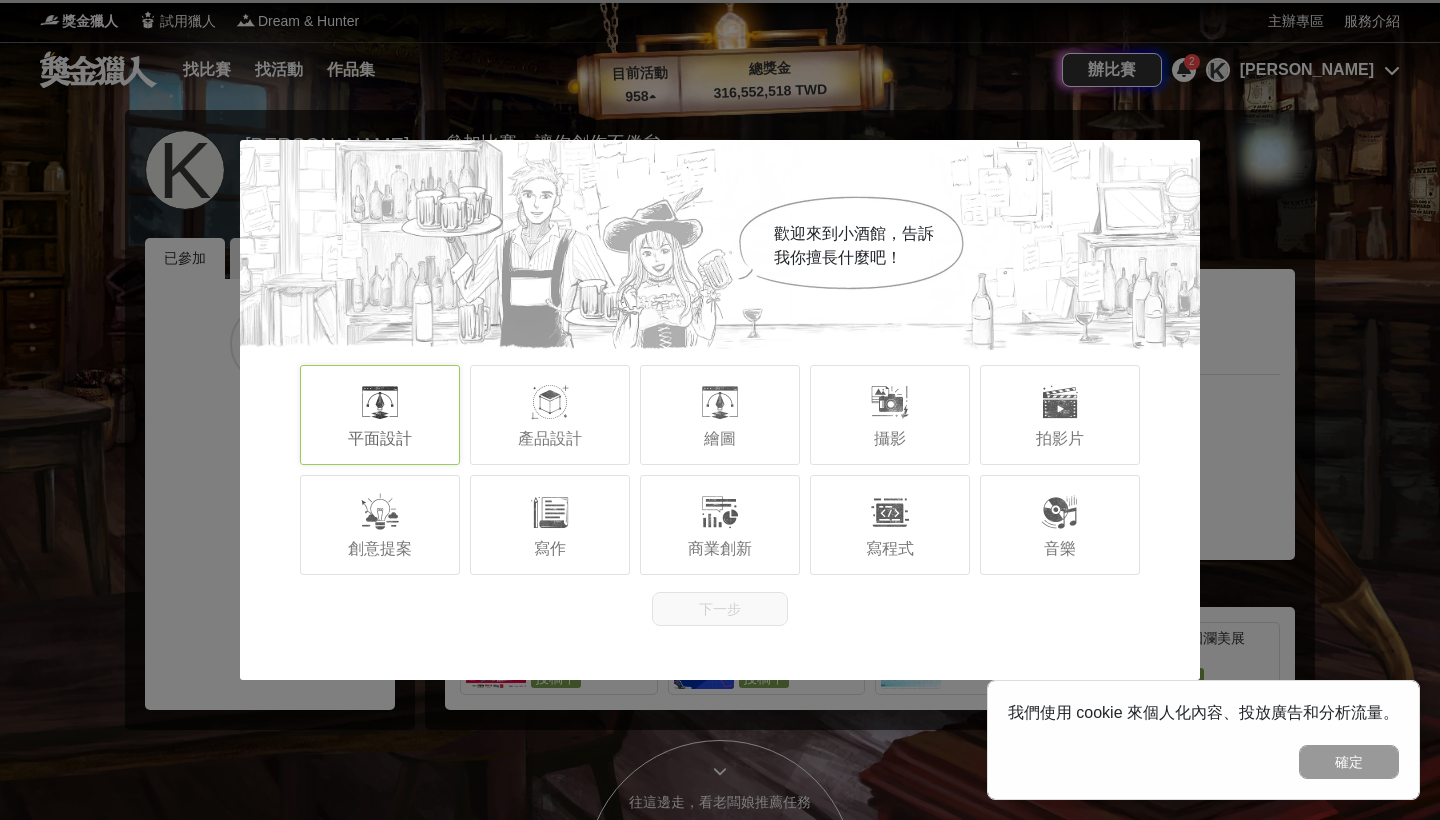 click on "平面設計" at bounding box center [380, 415] 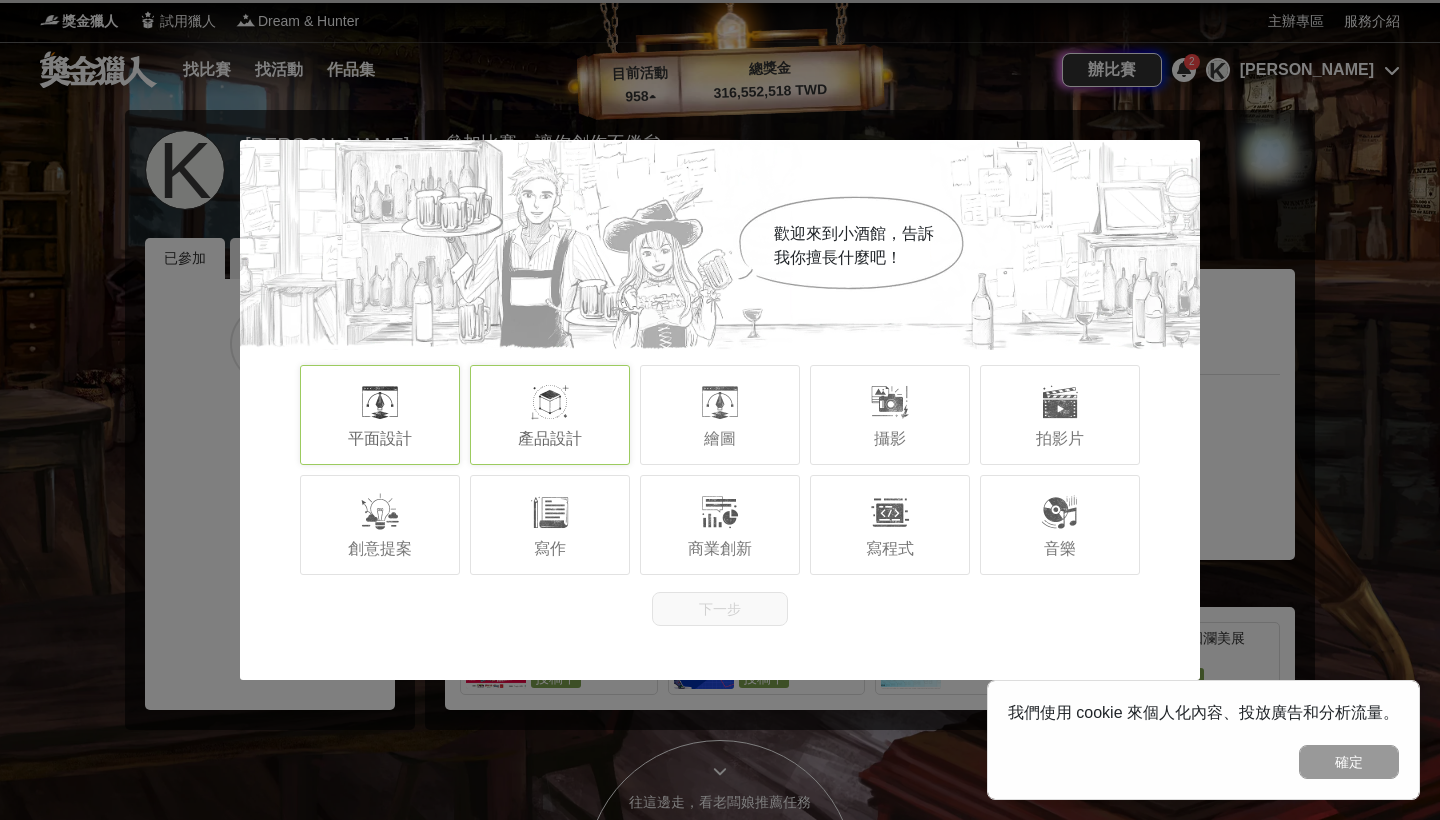 click on "產品設計" at bounding box center (550, 438) 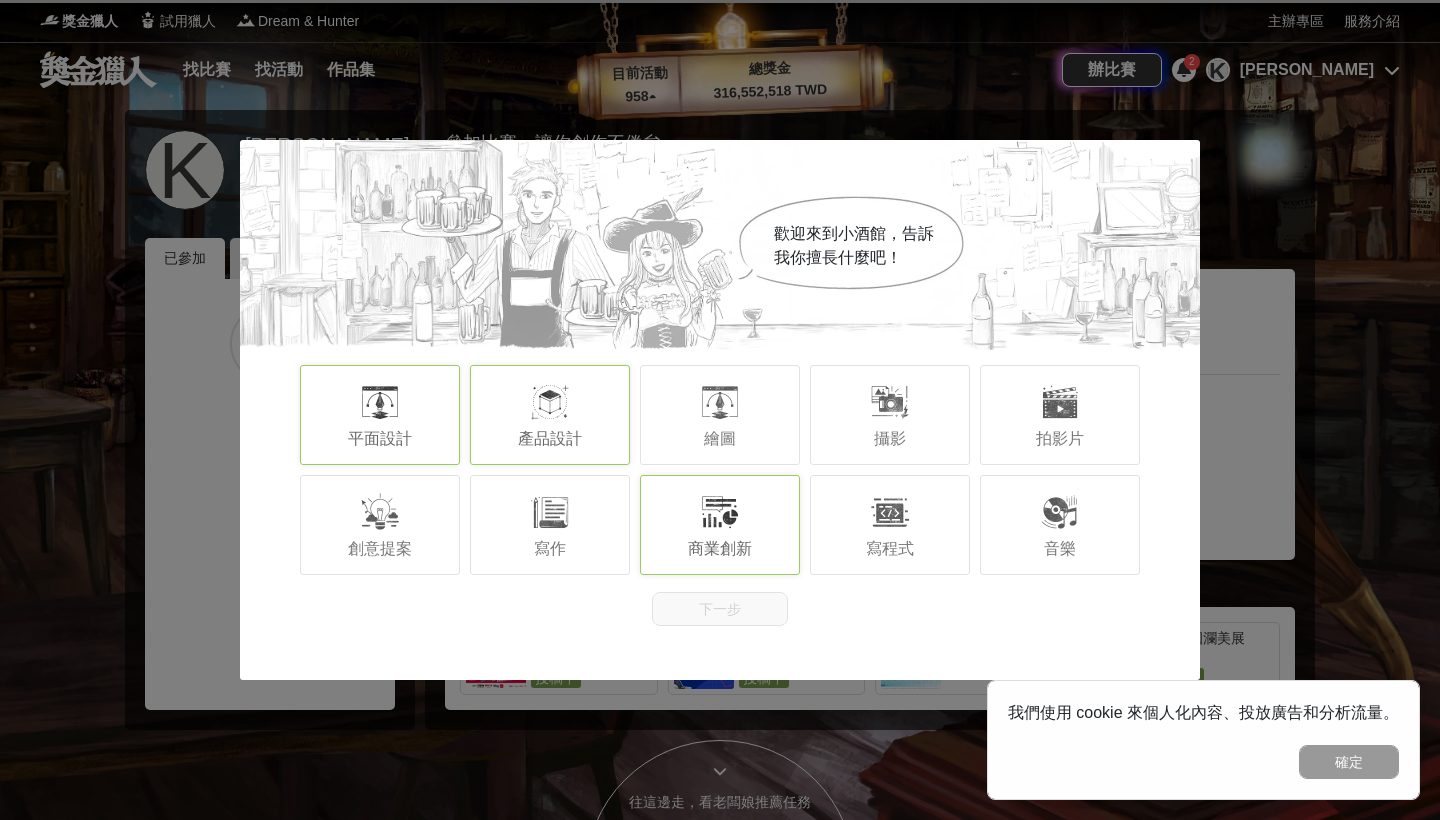 click on "商業創新" at bounding box center (720, 525) 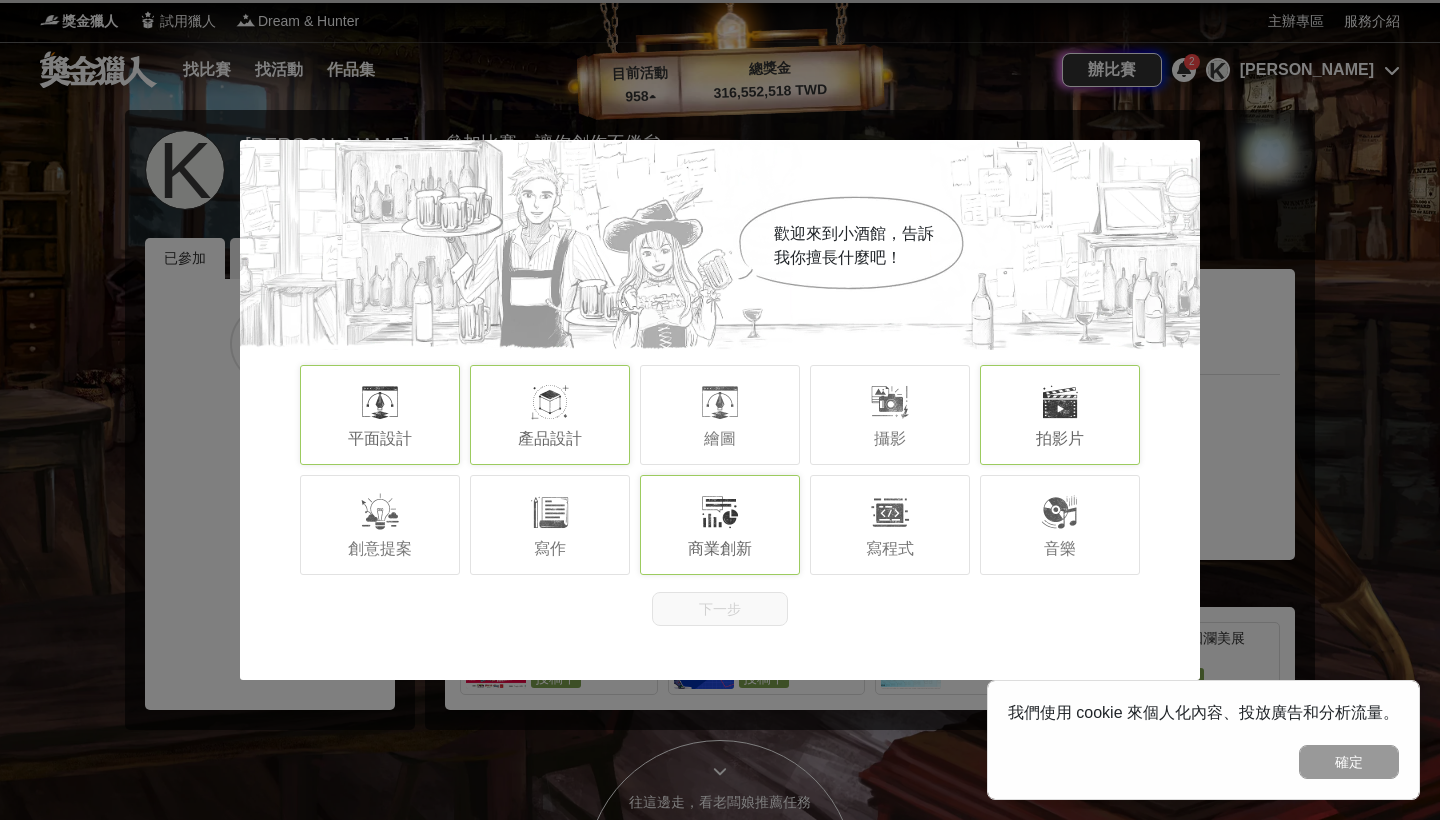 click on "拍影片" at bounding box center (1060, 438) 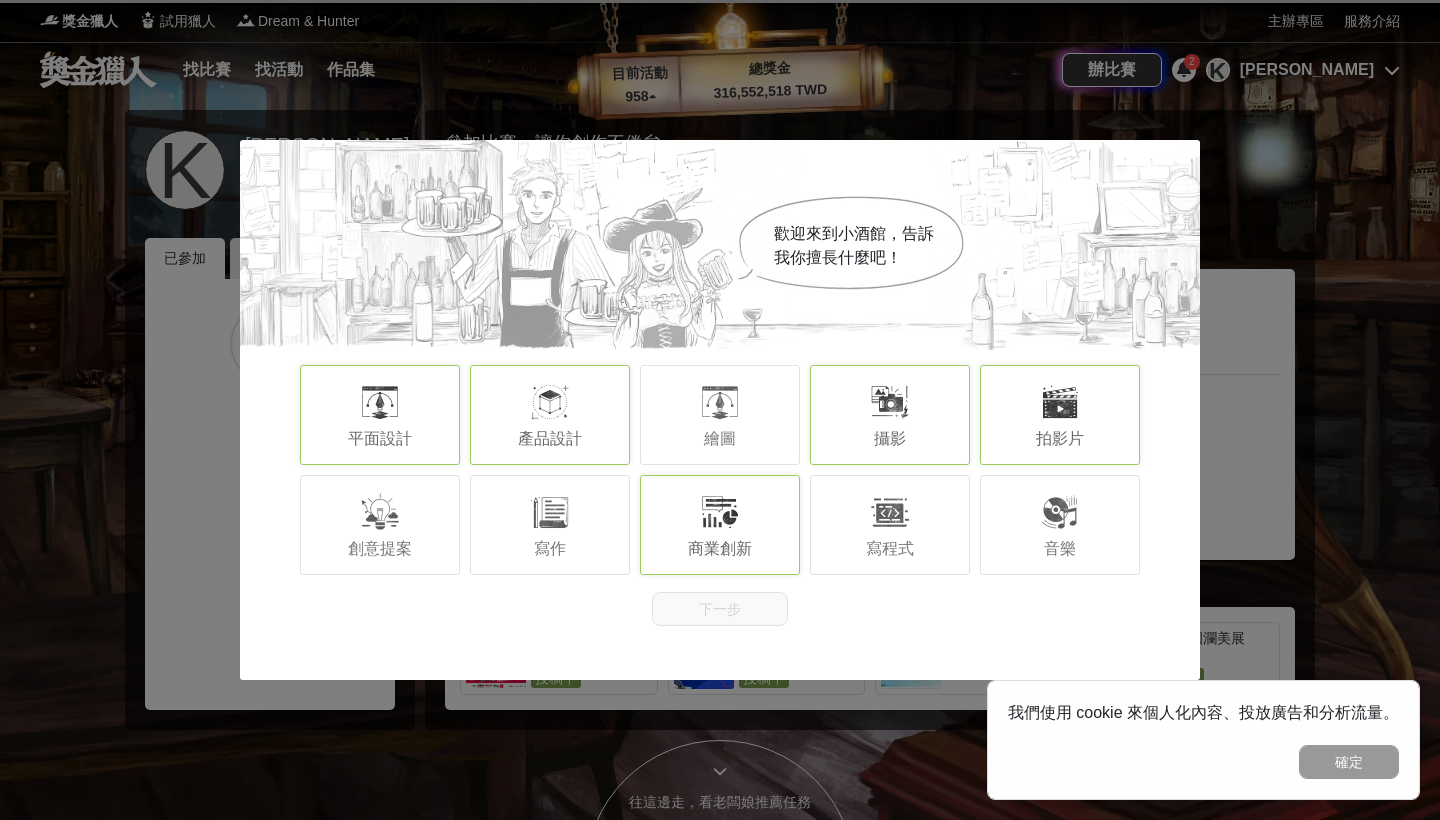 click on "攝影" at bounding box center [890, 415] 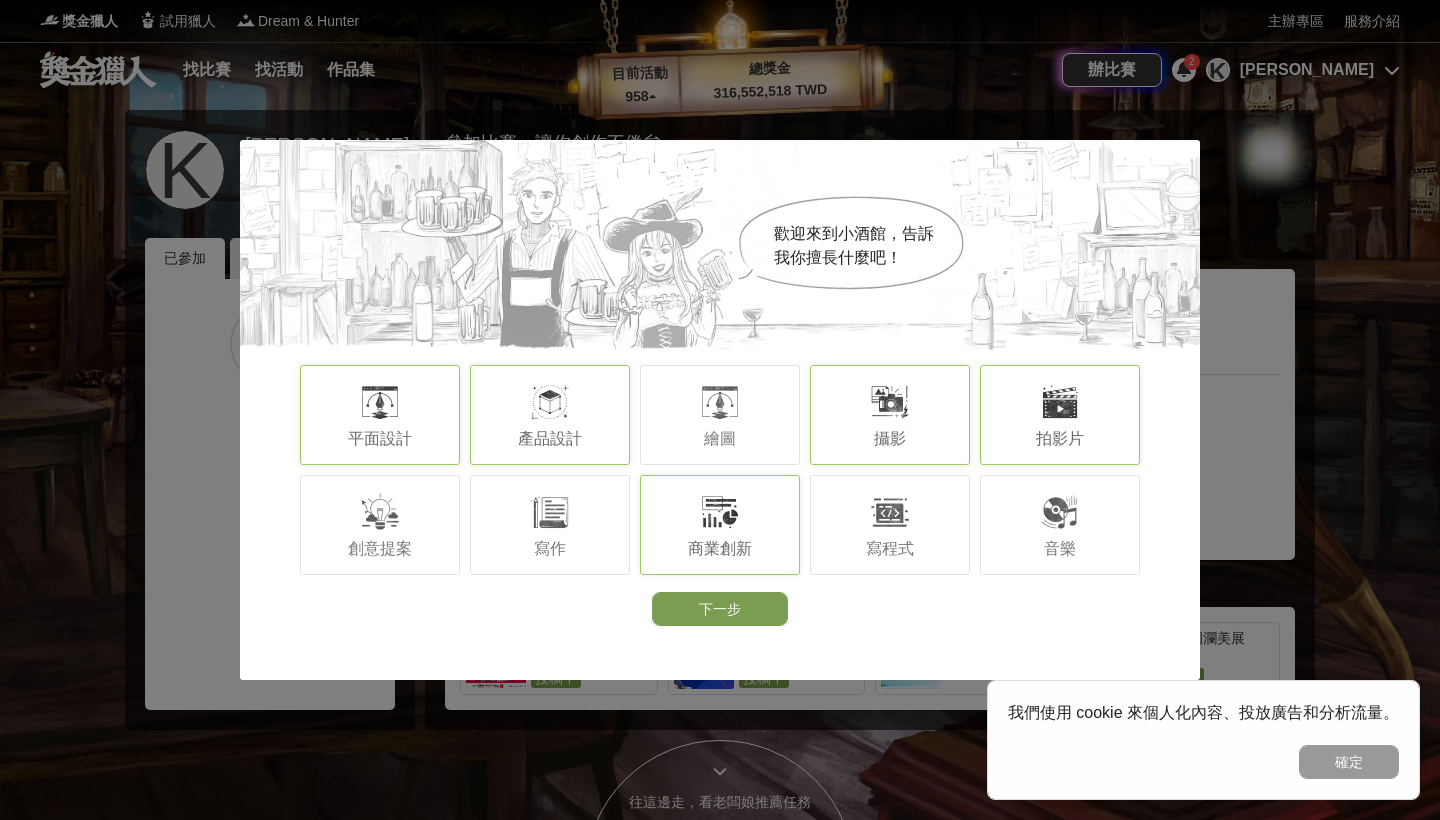 click on "攝影" at bounding box center [890, 415] 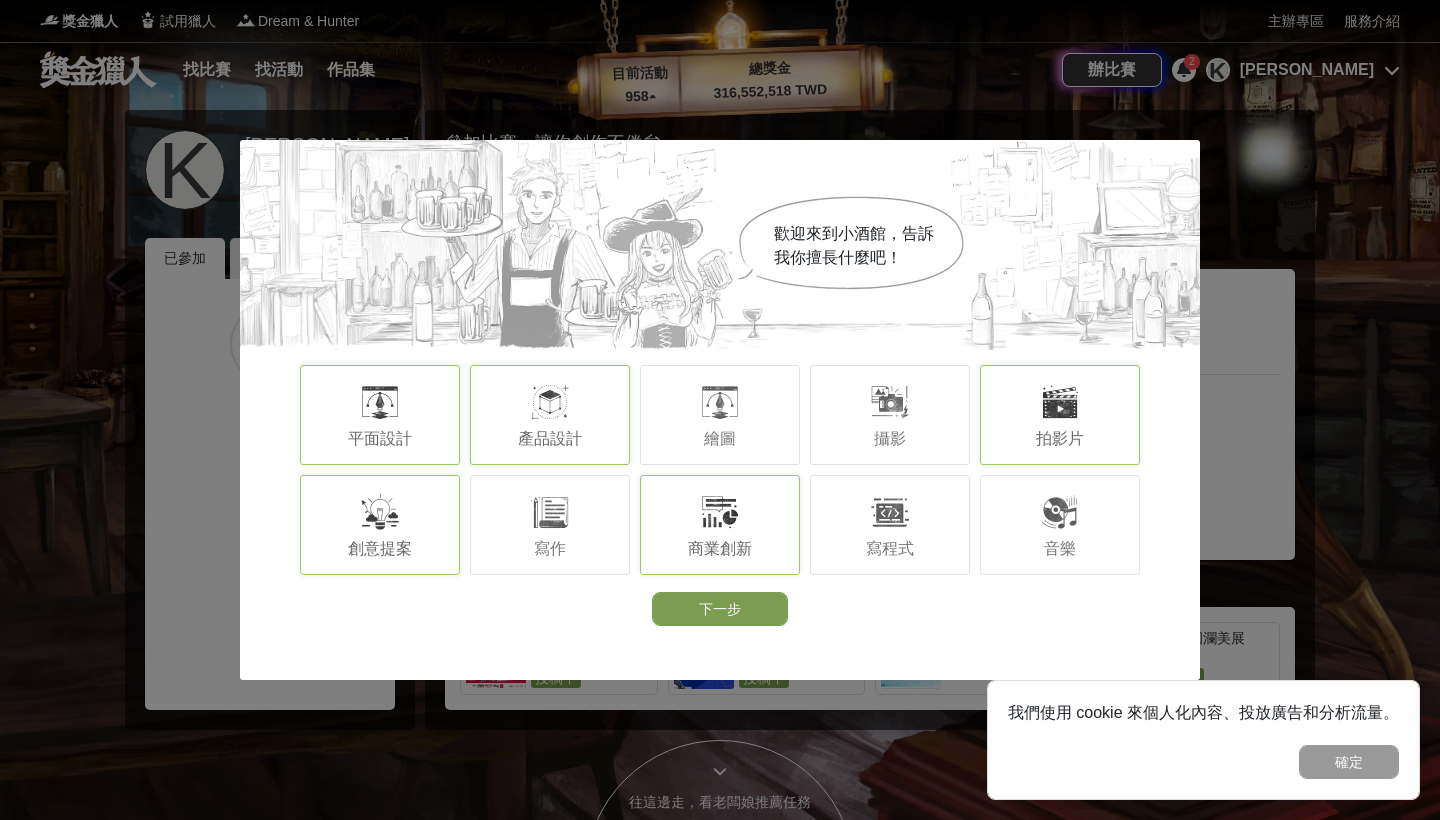 click on "創意提案" at bounding box center [380, 525] 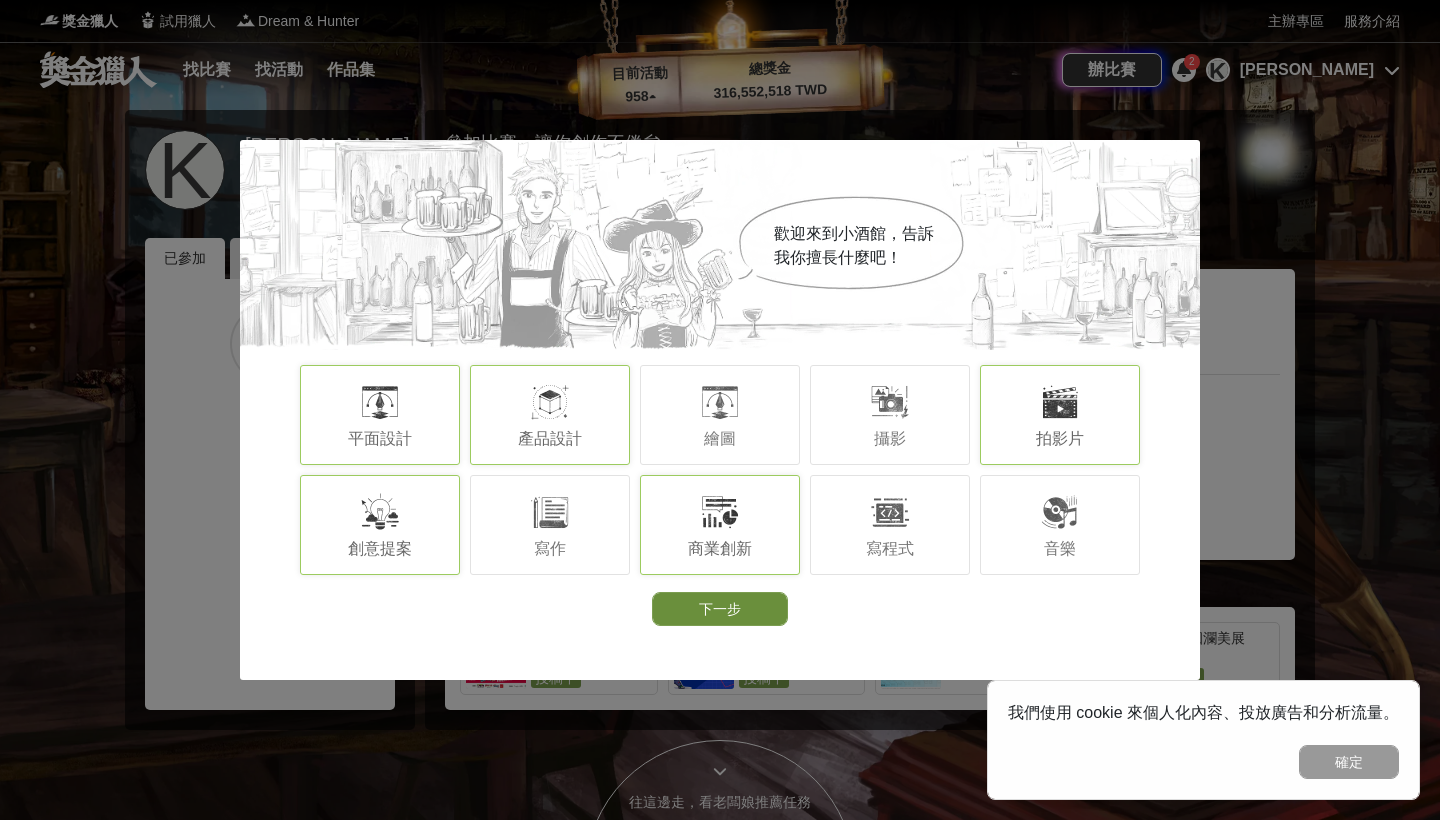 click on "下一步" at bounding box center (720, 609) 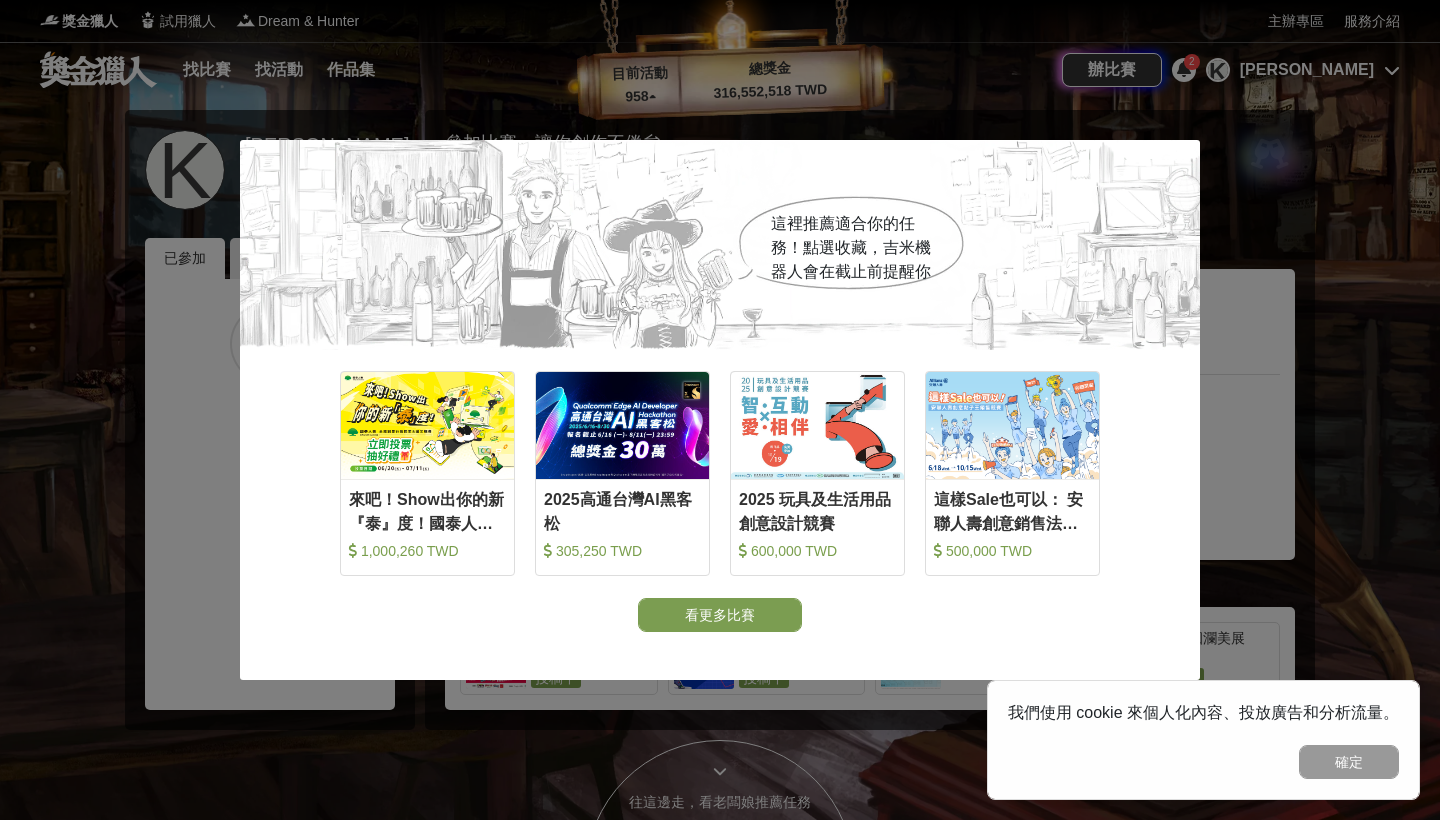 click on "這裡推薦適合你的任務！點選收藏，[PERSON_NAME]機器人會在截止前提醒你   收藏 來吧！Show出你的新『泰』度！國泰人壽全國創意行銷提案&圖文競賽   1,000,260 TWD   收藏 2025高通台灣AI黑客松   305,250 TWD   收藏 2025 玩具及生活用品創意設計競賽   600,000 TWD   收藏 這樣Sale也可以： 安聯人壽創意銷售法募集   500,000 TWD 看更多比賽" at bounding box center [720, 410] 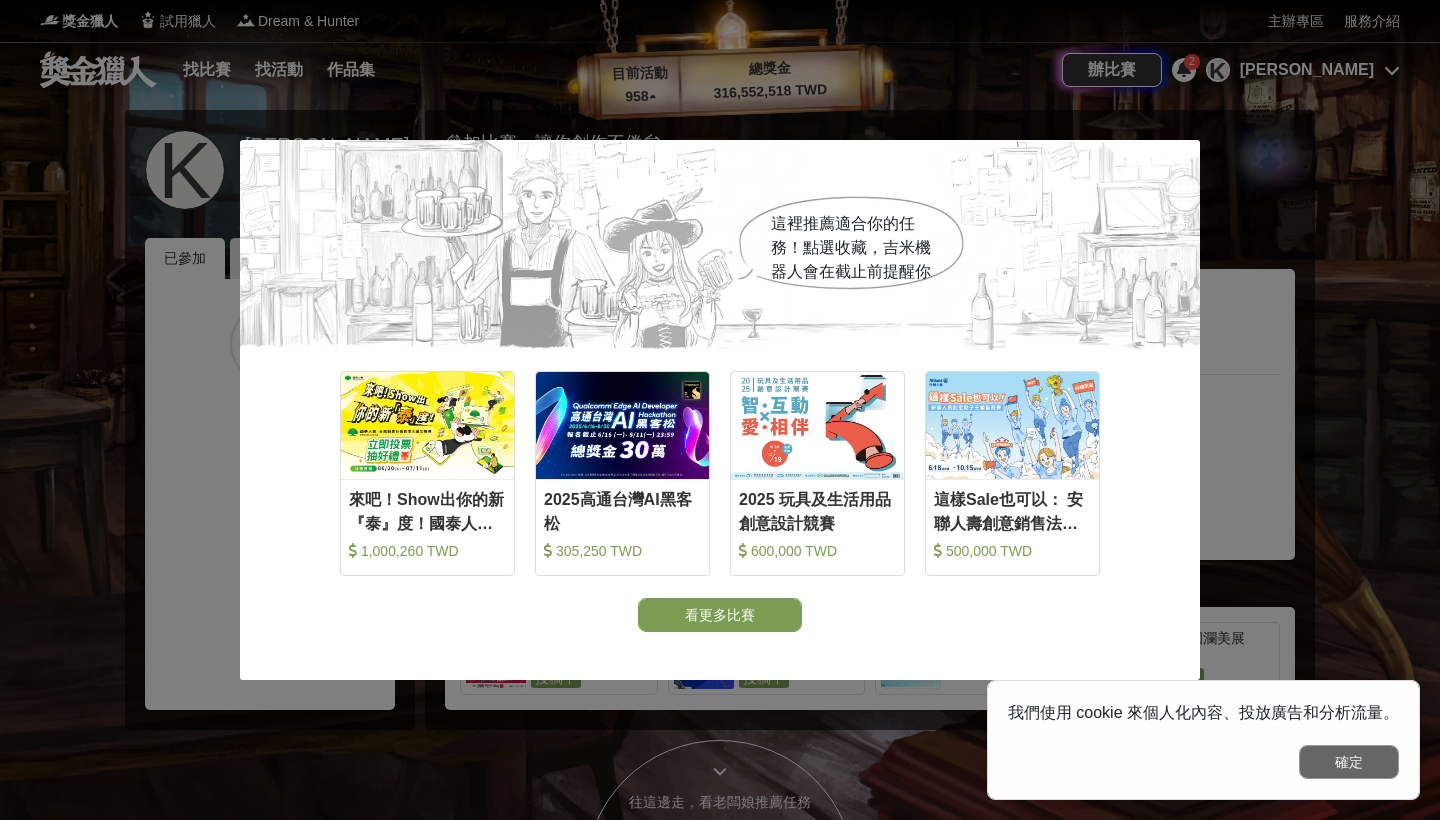 click on "確定" at bounding box center [1349, 762] 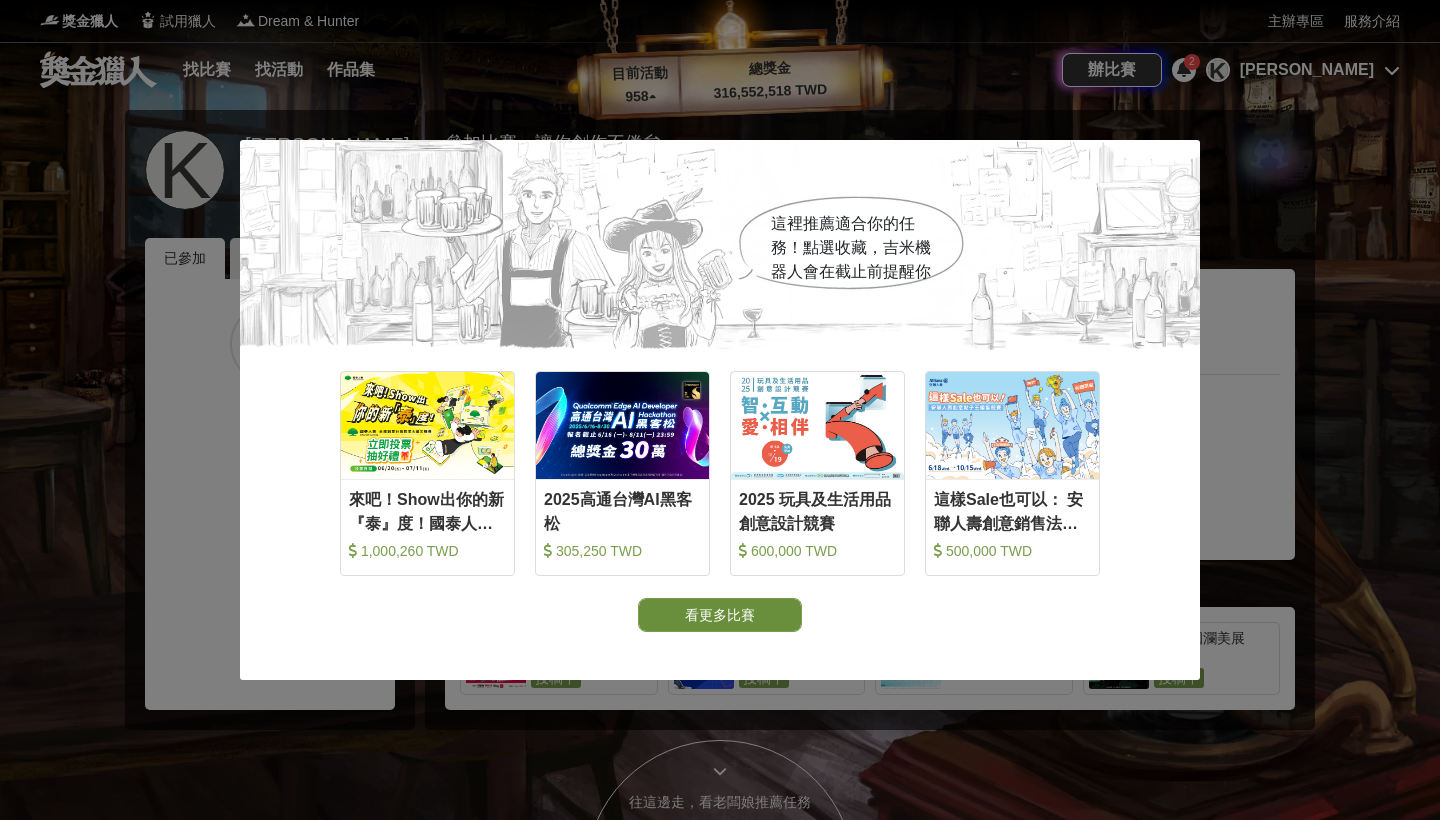 click on "看更多比賽" at bounding box center [720, 615] 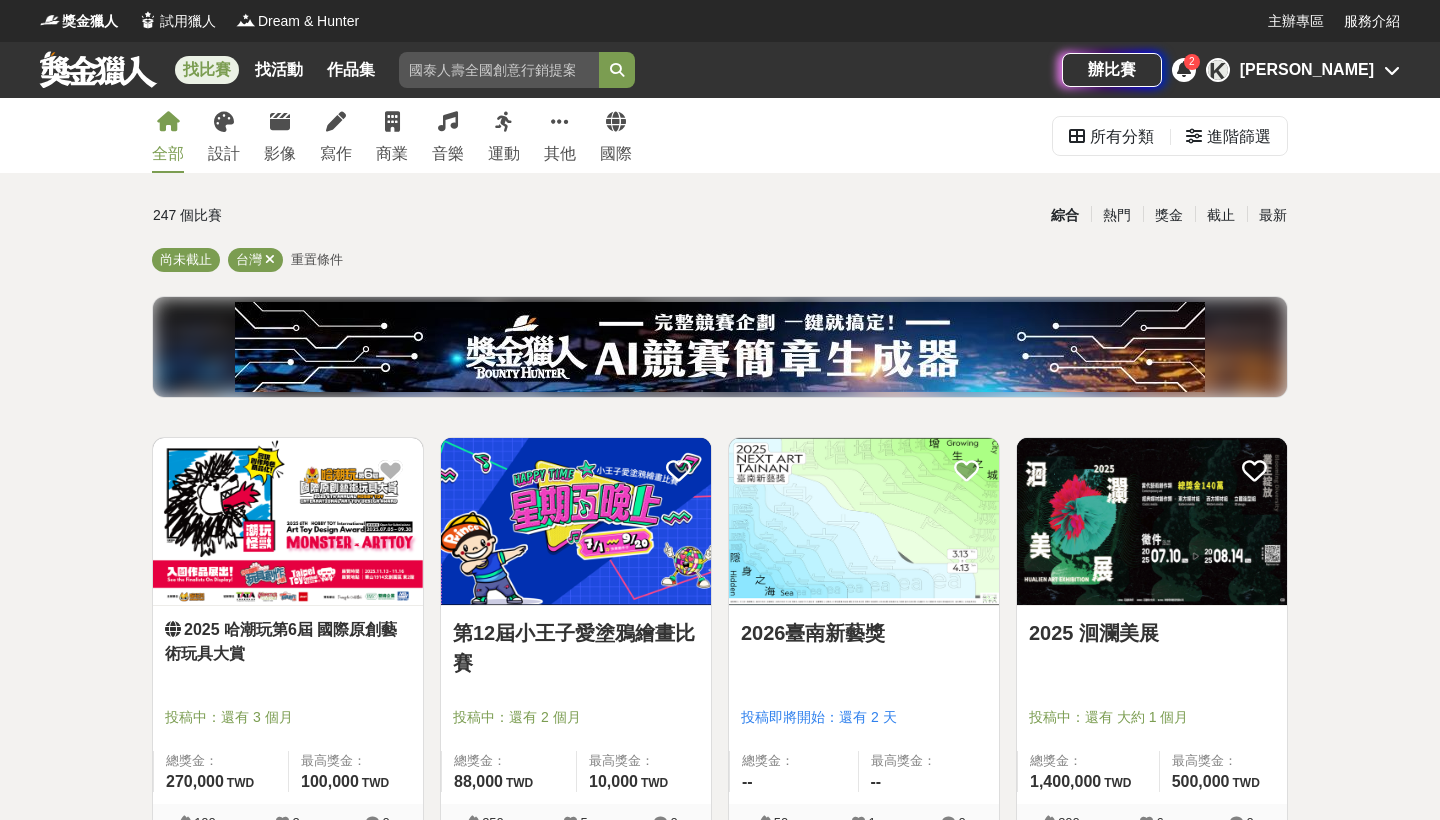 click on "2" at bounding box center [1184, 70] 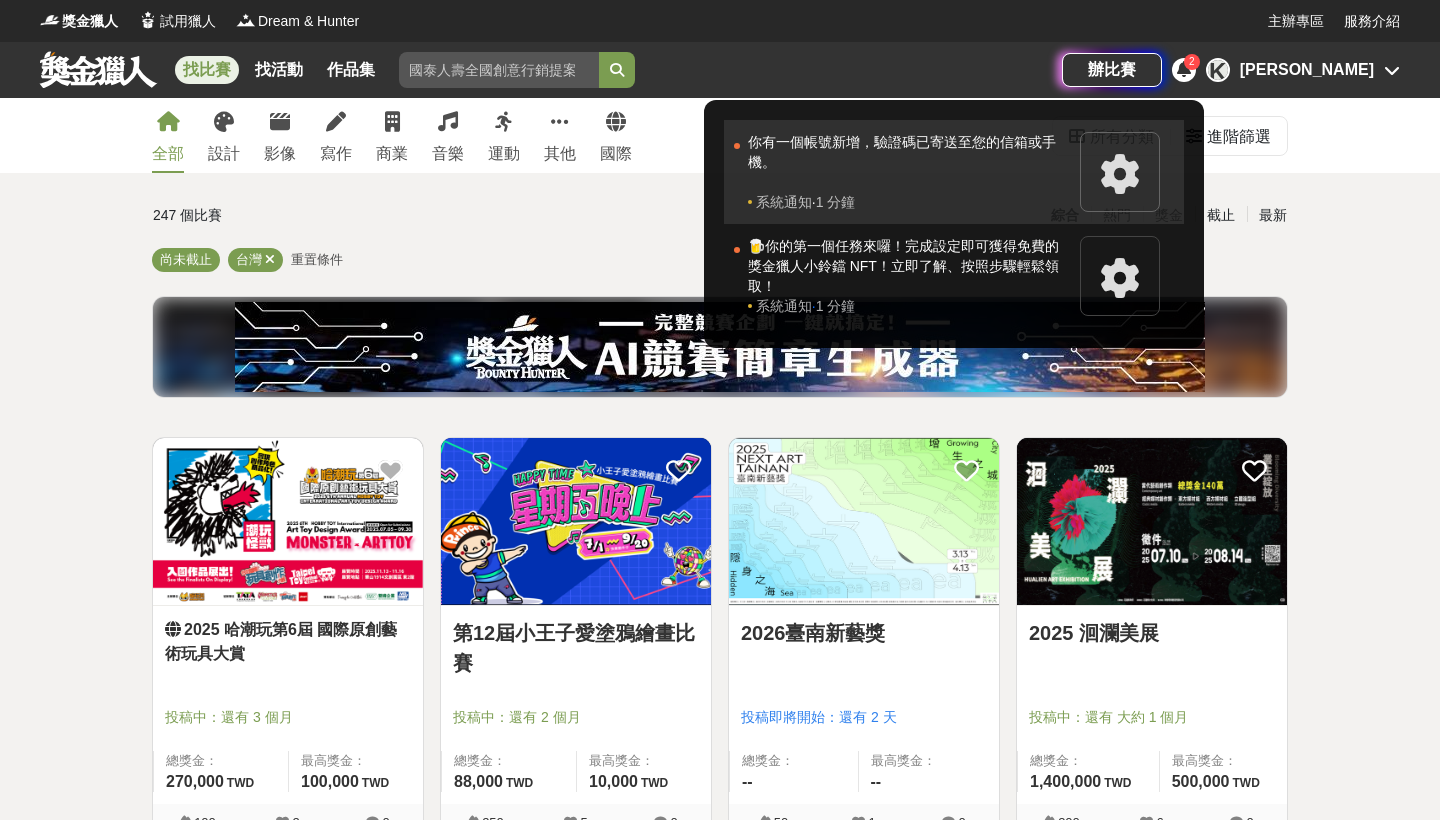 click on "你有一個帳號新增，驗證碼已寄送至您的信箱或手機。" at bounding box center (909, 162) 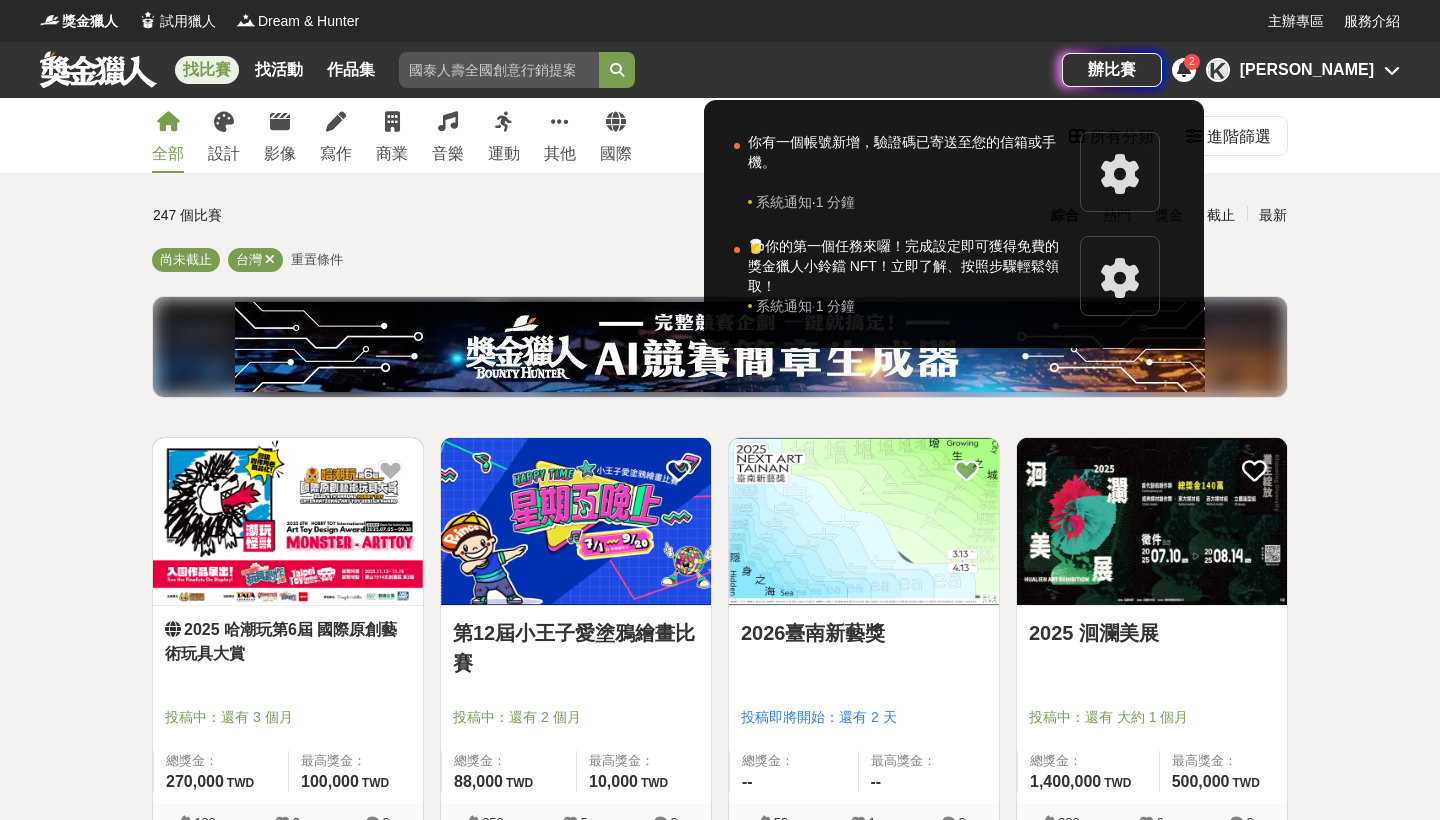 click at bounding box center [720, 410] 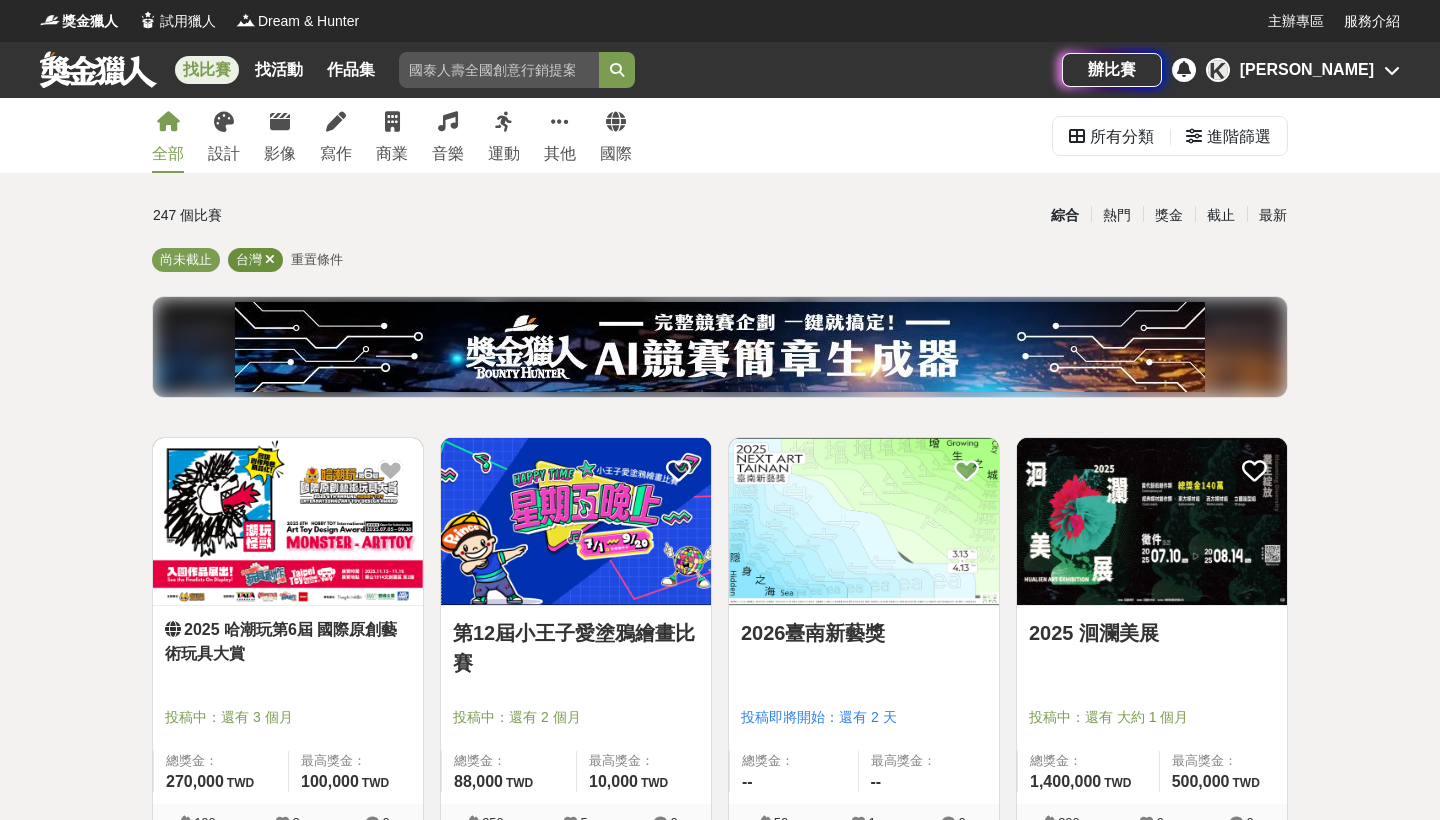 click at bounding box center [270, 259] 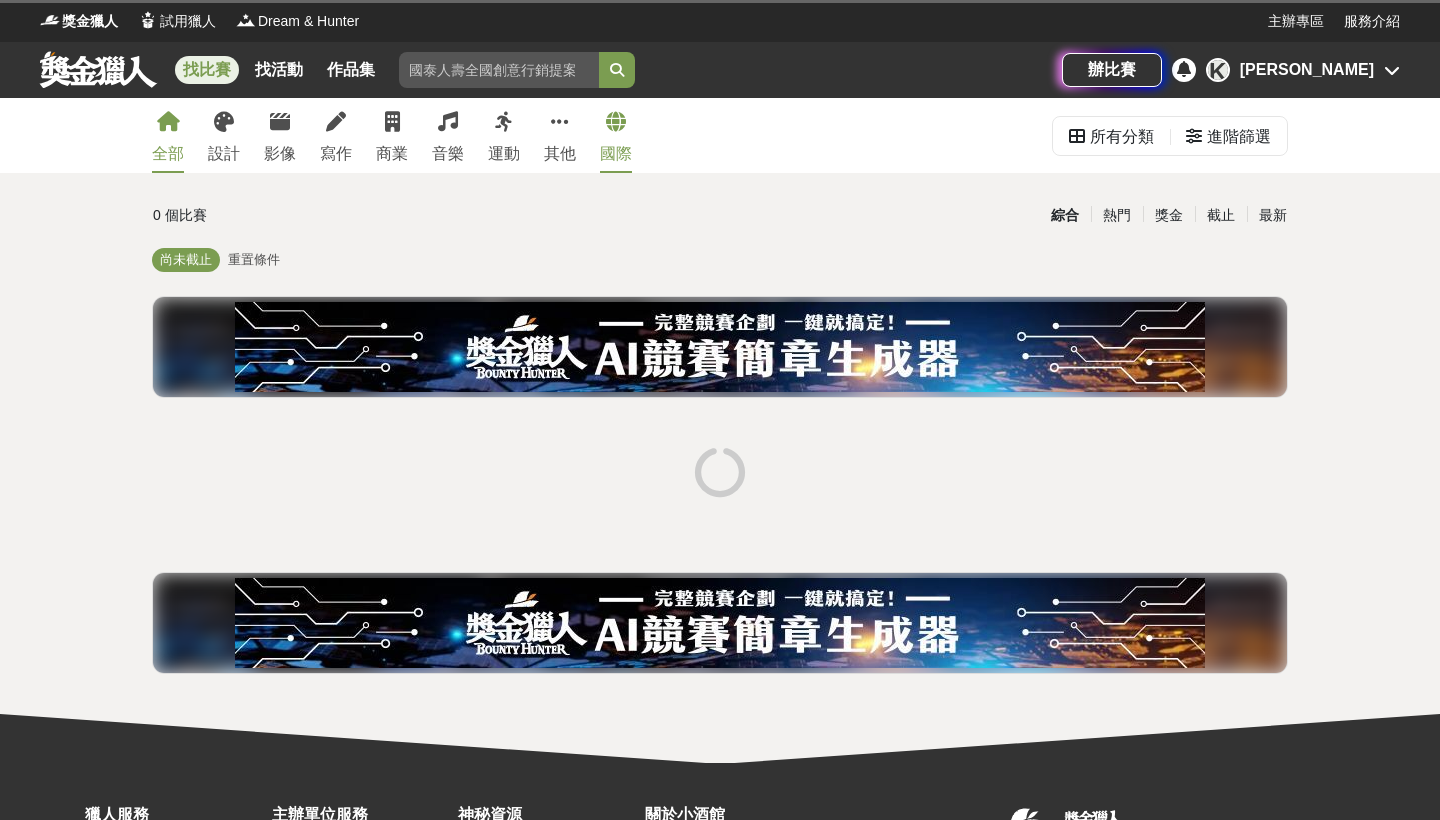 click on "國際" at bounding box center [616, 135] 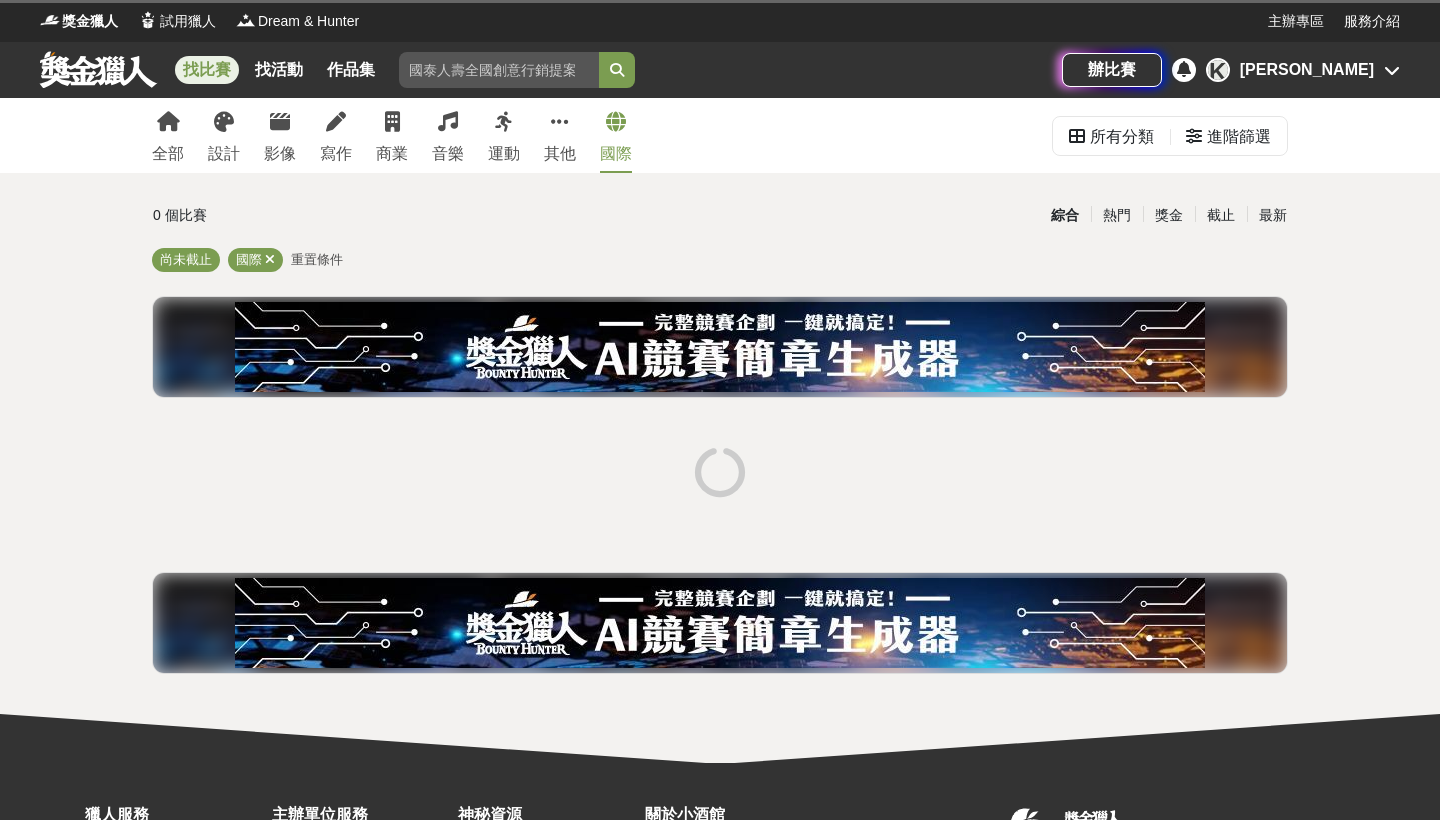 click at bounding box center (720, 347) 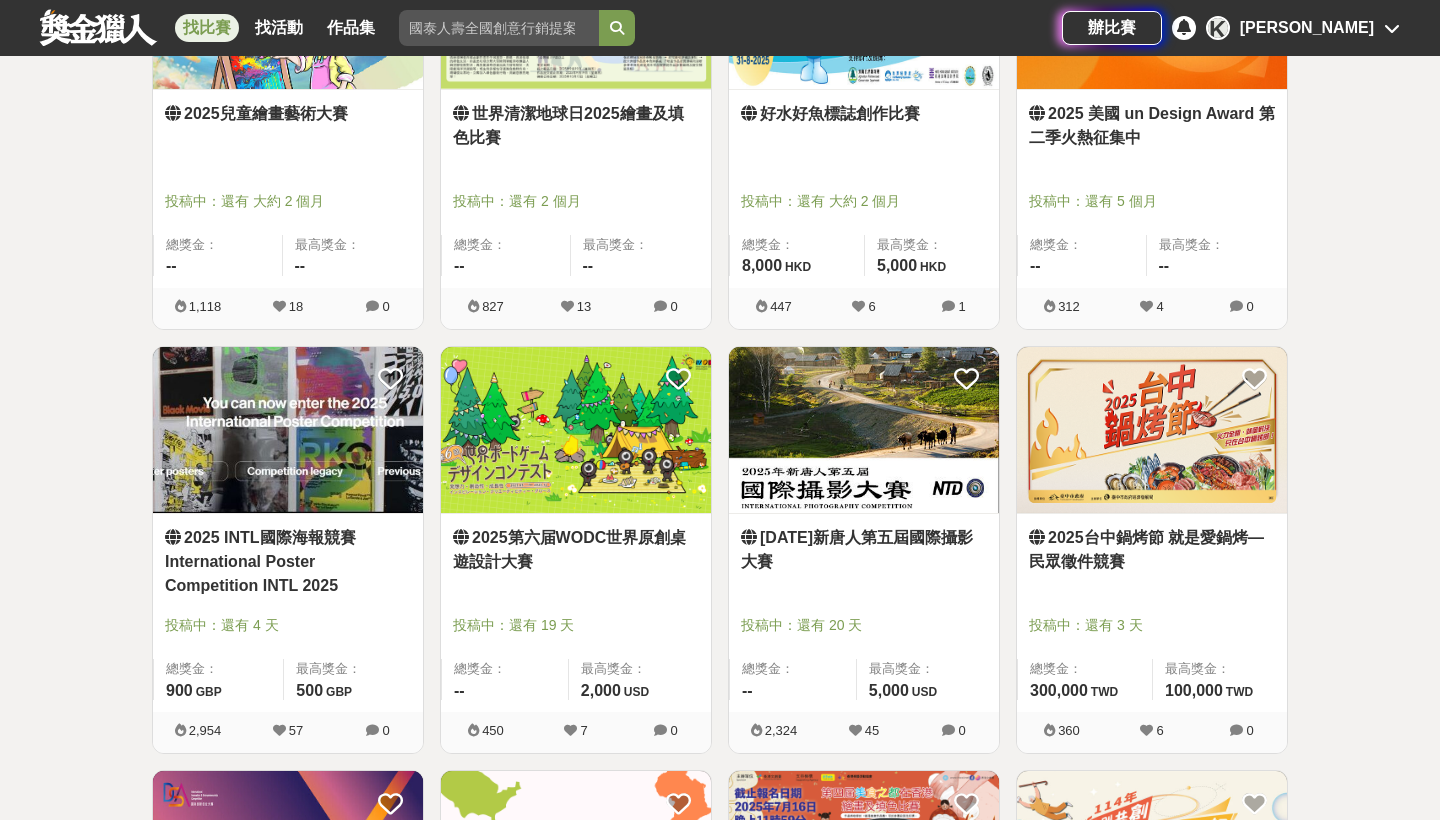 scroll, scrollTop: 518, scrollLeft: 0, axis: vertical 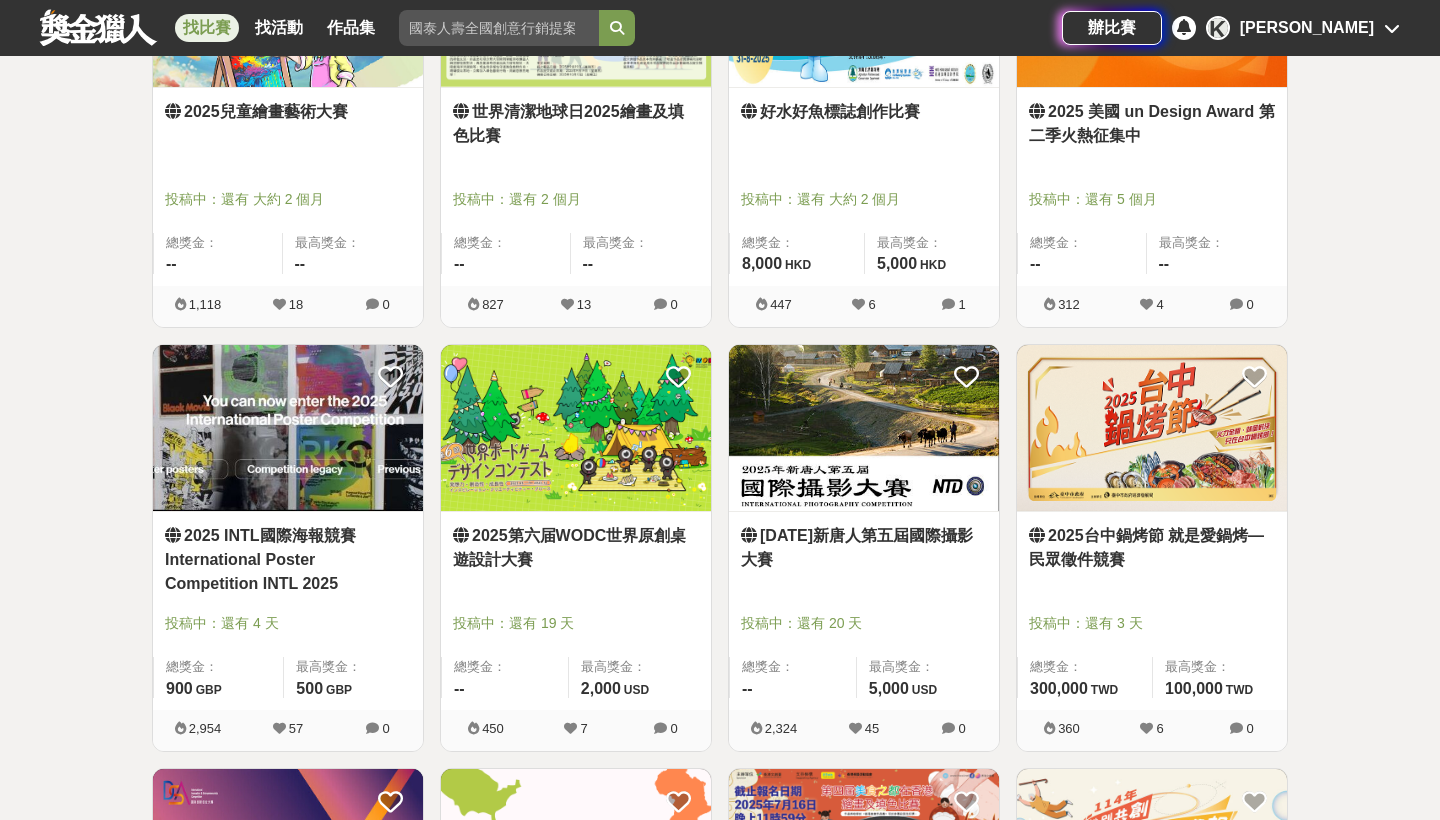 click on "2025 INTL國際海報競賽 International Poster Competition INTL 2025" at bounding box center (288, 560) 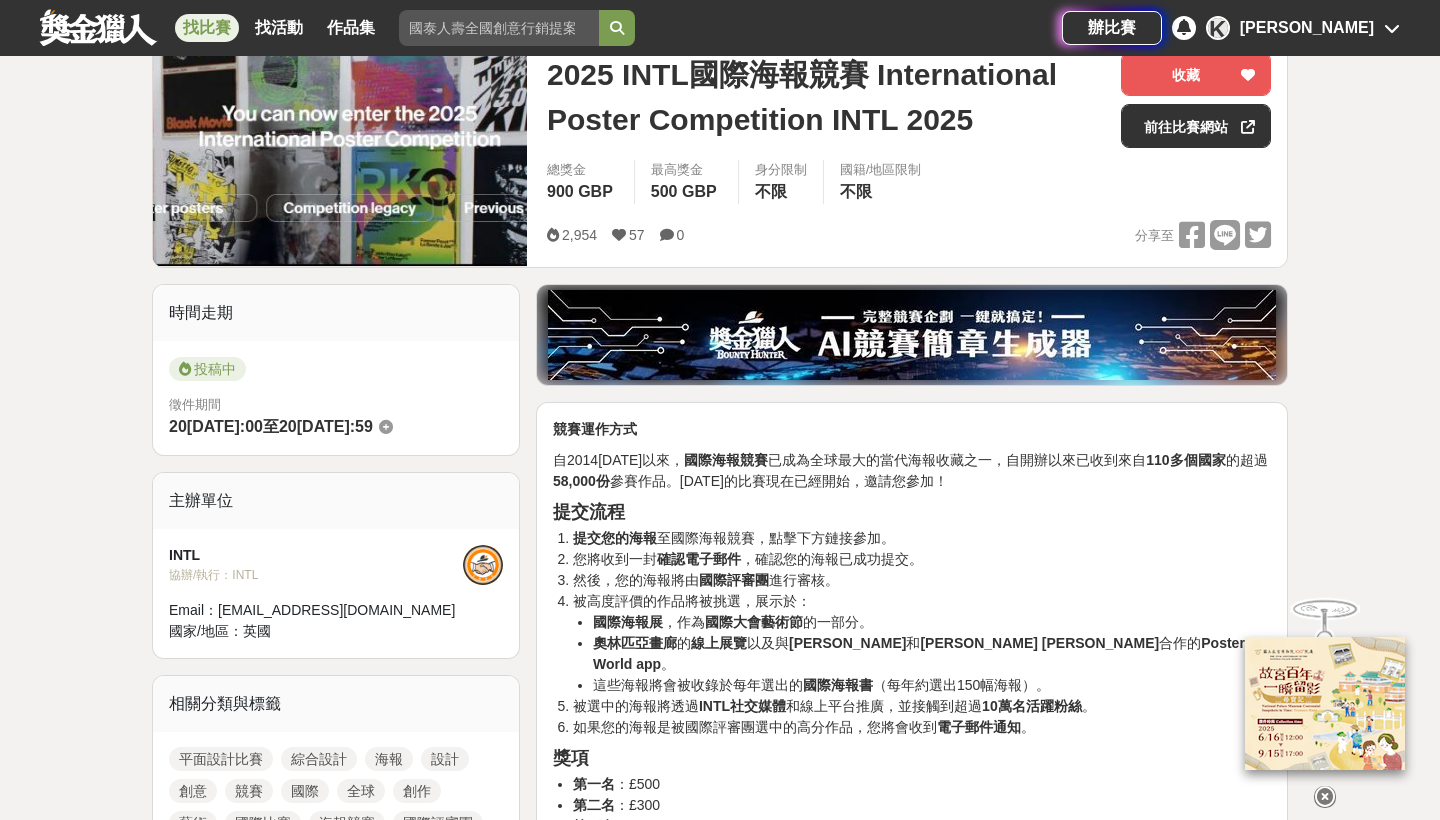scroll, scrollTop: 274, scrollLeft: 0, axis: vertical 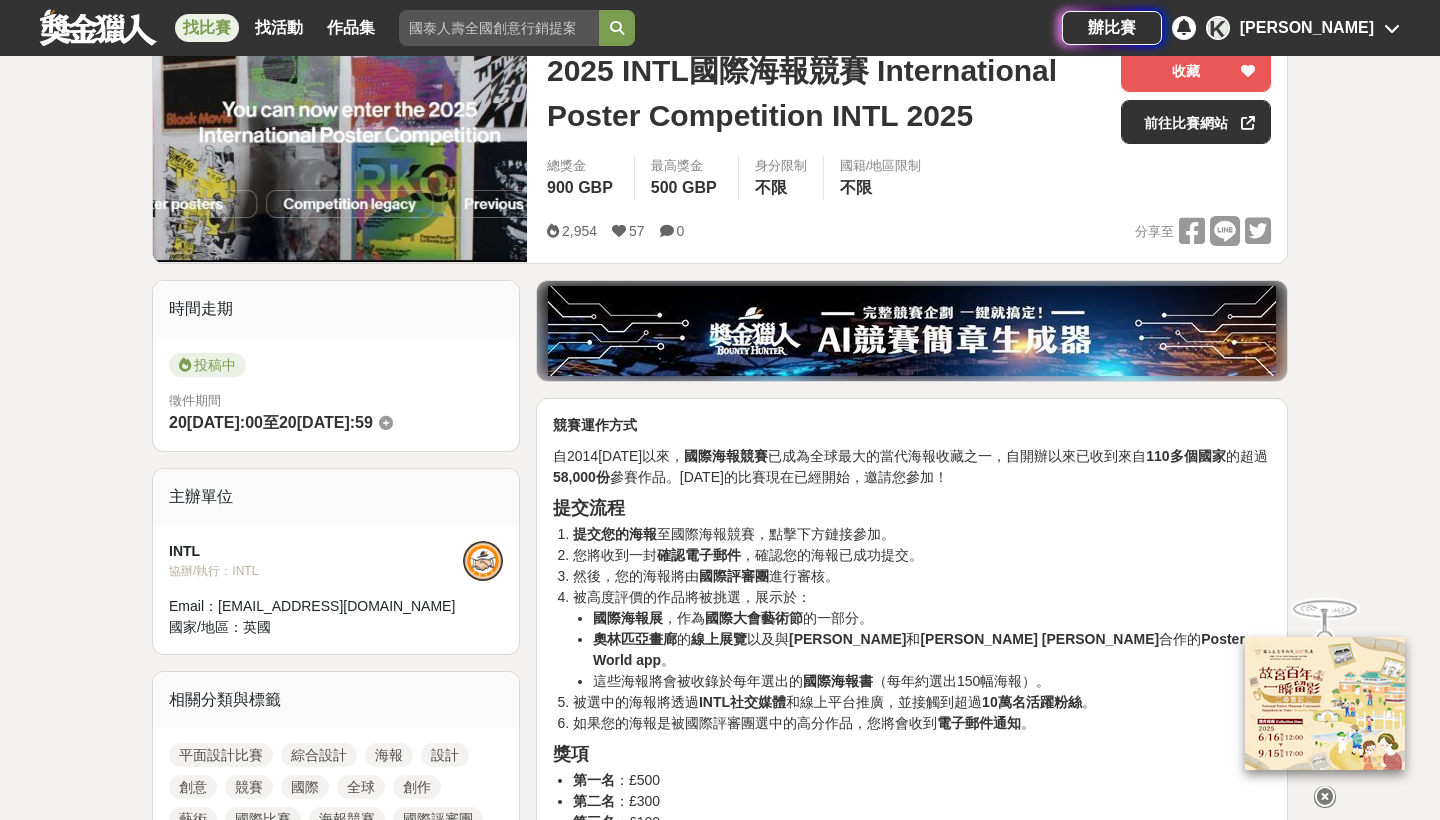 click at bounding box center (1325, 797) 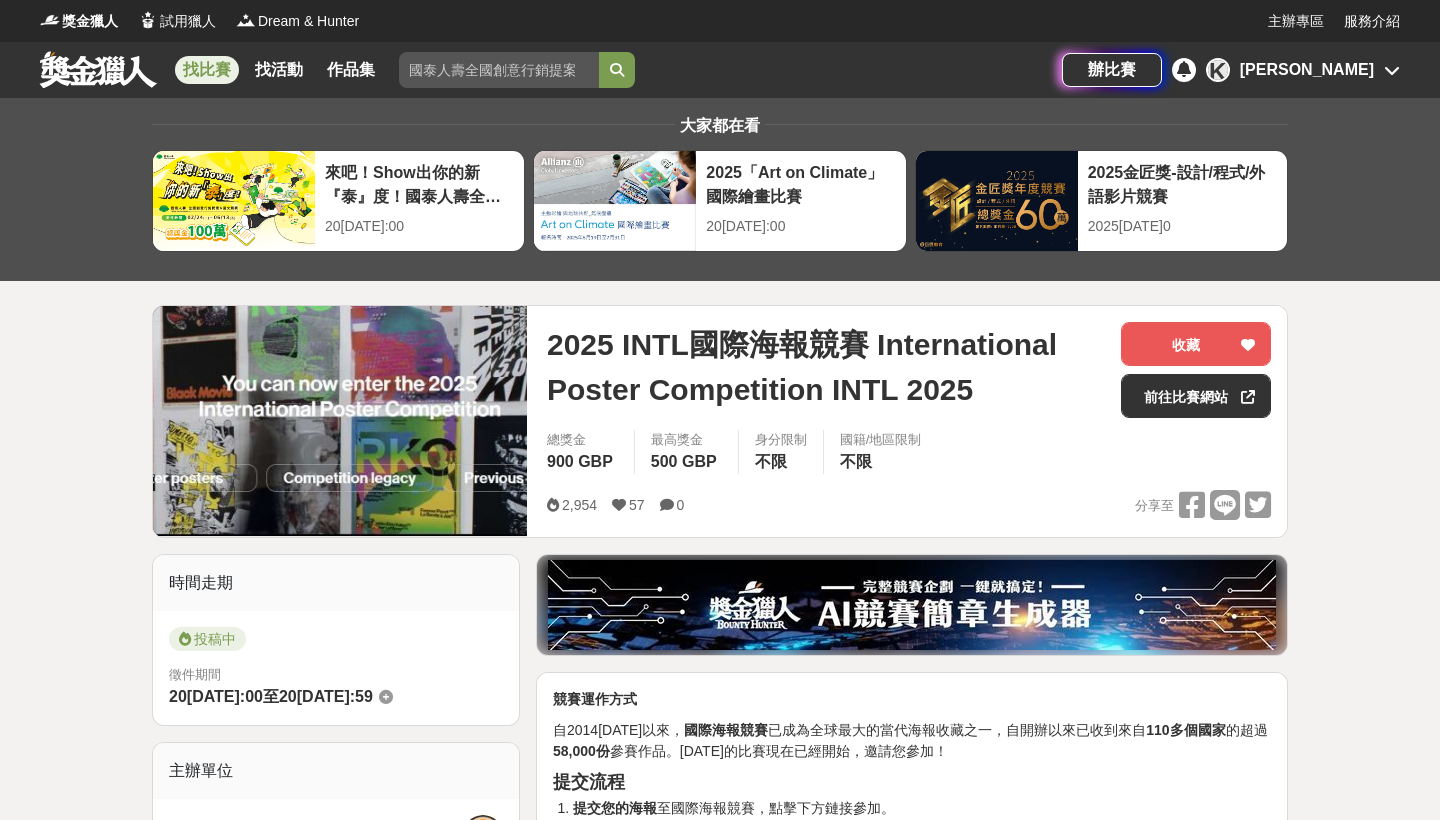scroll, scrollTop: 0, scrollLeft: 0, axis: both 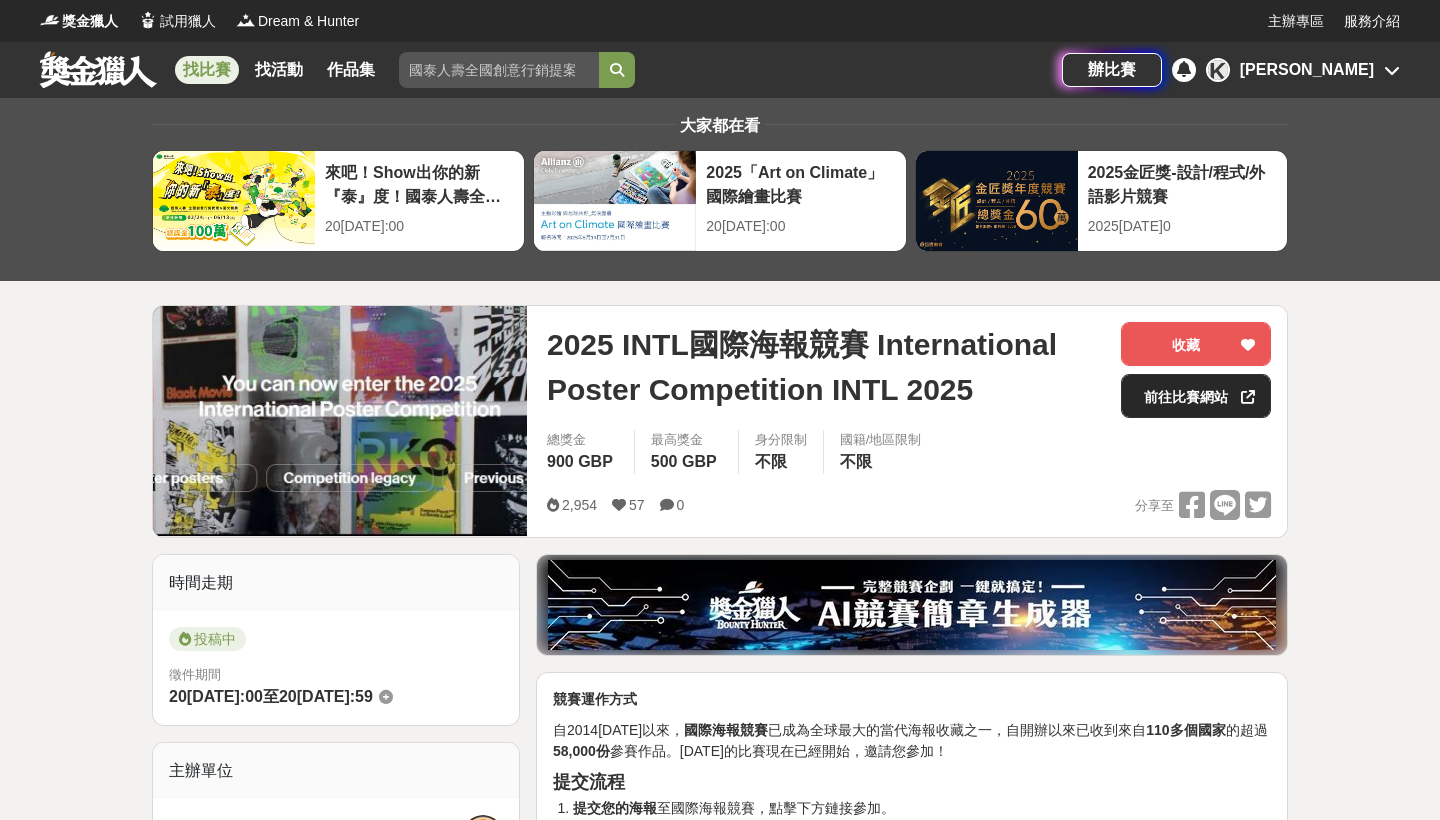 click on "前往比賽網站" at bounding box center [1196, 396] 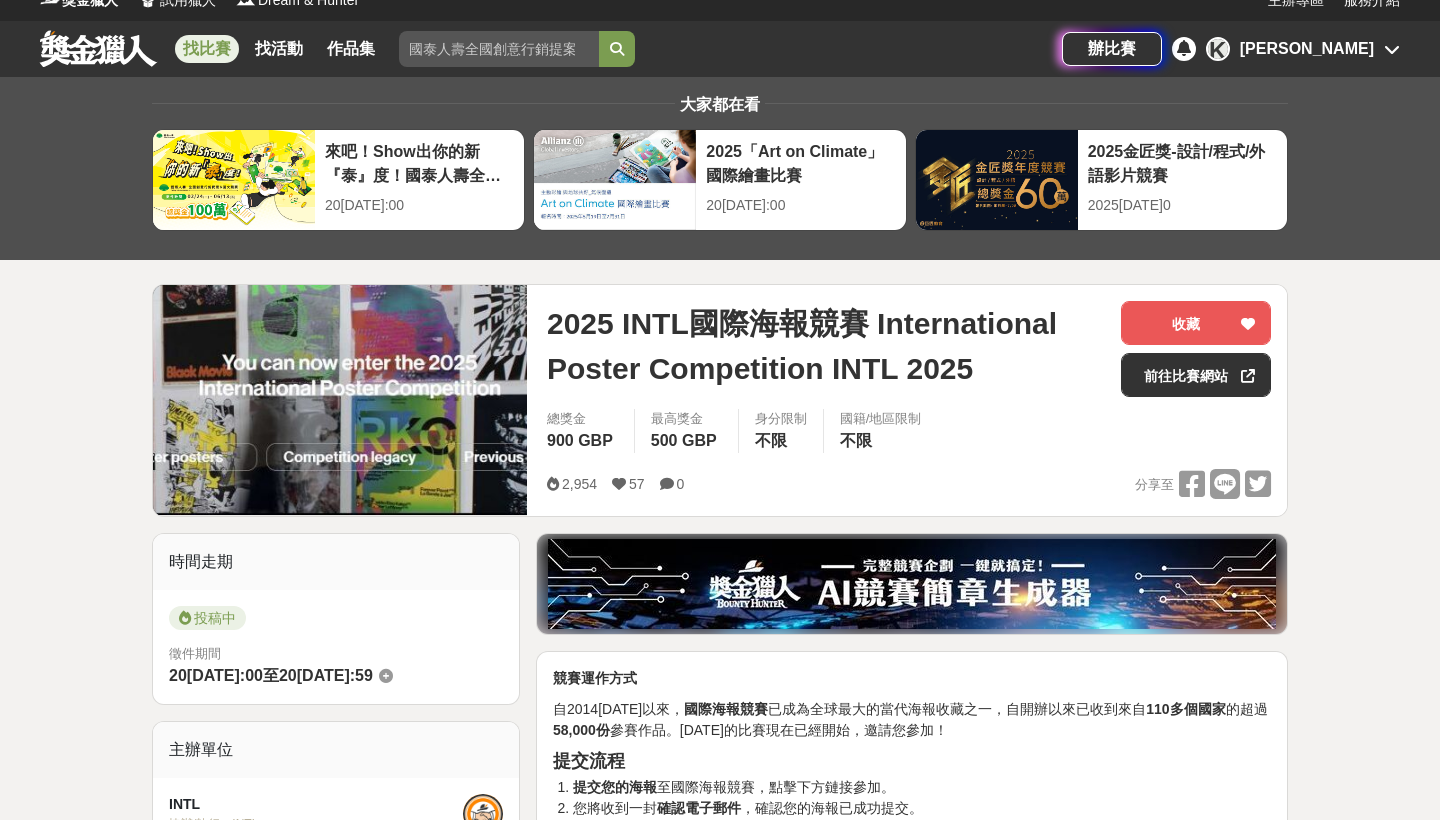 scroll, scrollTop: 27, scrollLeft: 0, axis: vertical 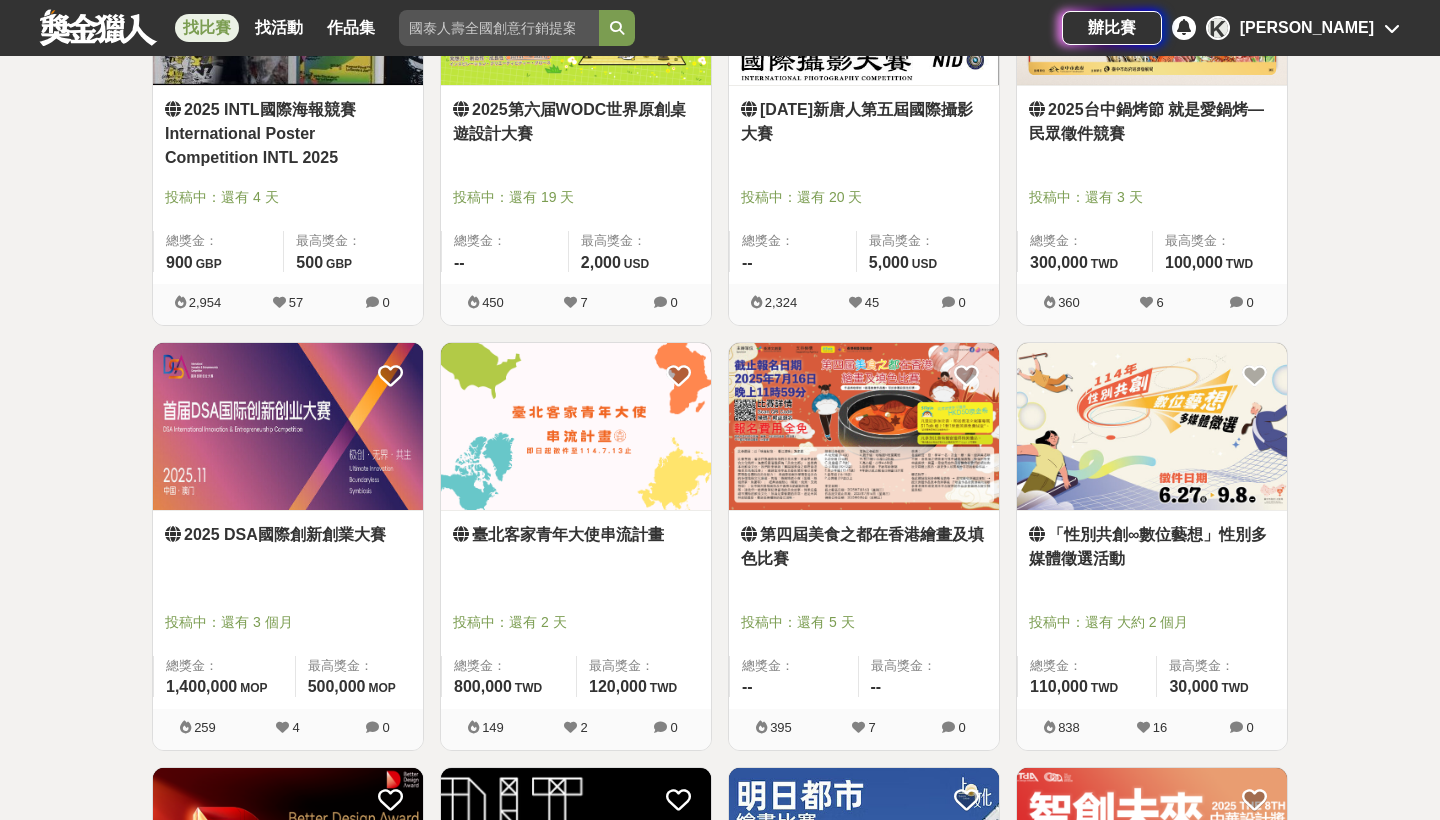 click on "2025 DSA國際創新創業大賽" at bounding box center [288, 535] 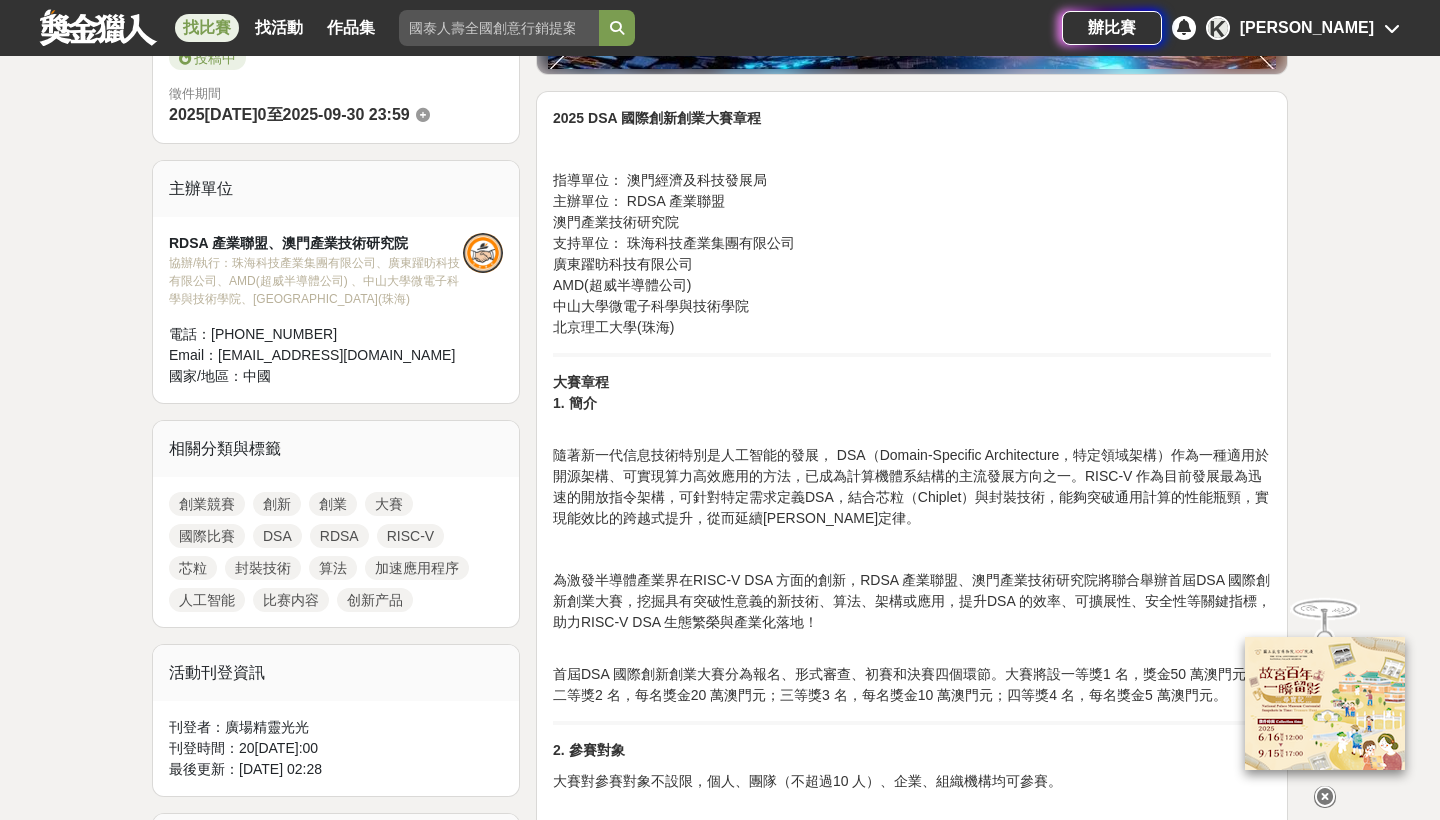 scroll, scrollTop: 580, scrollLeft: 0, axis: vertical 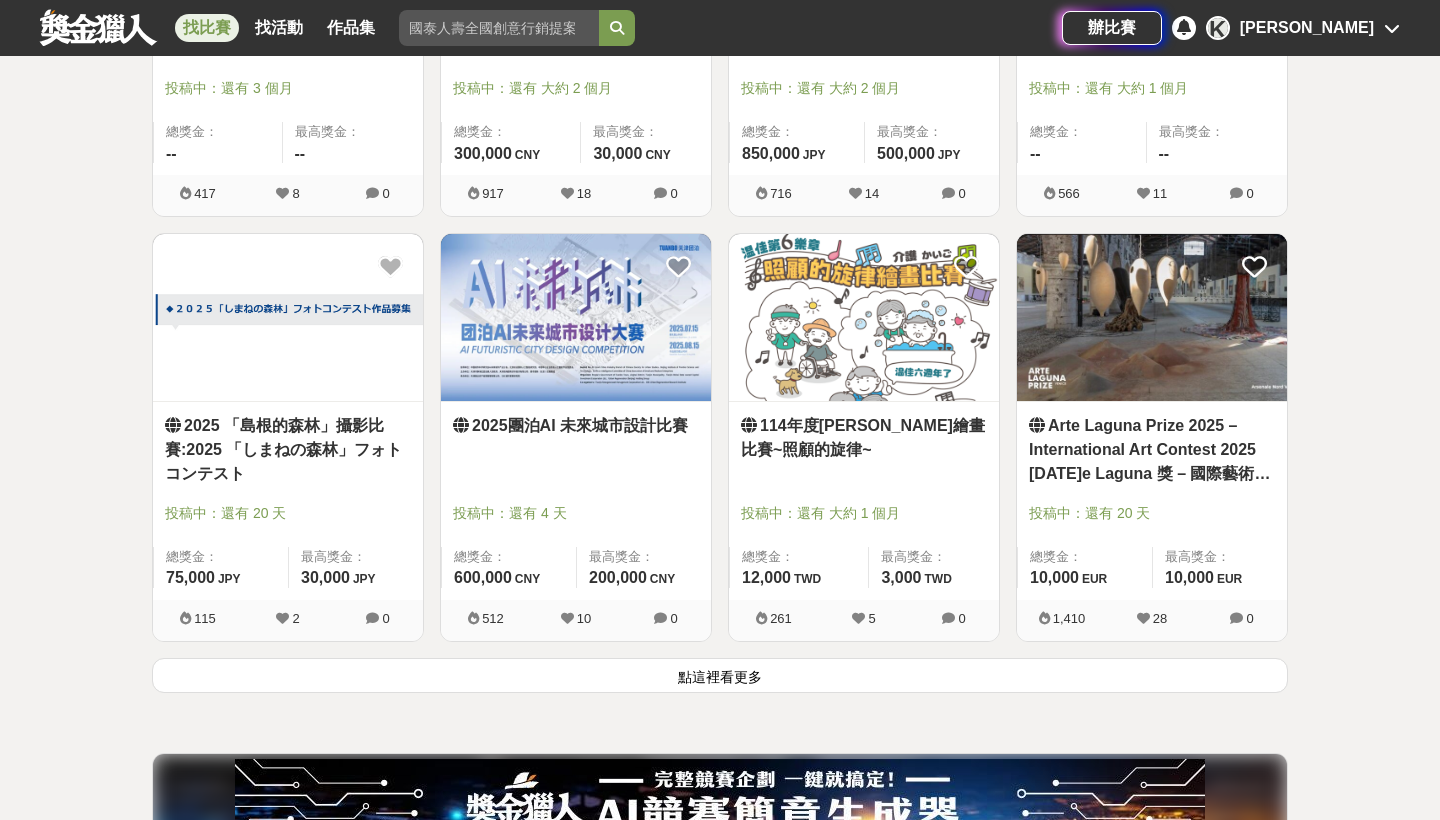 click on "Arte Laguna Prize 2025 – International Art Contest 2025 [DATE]e Laguna 獎 – 國際藝術比賽" at bounding box center [1152, 450] 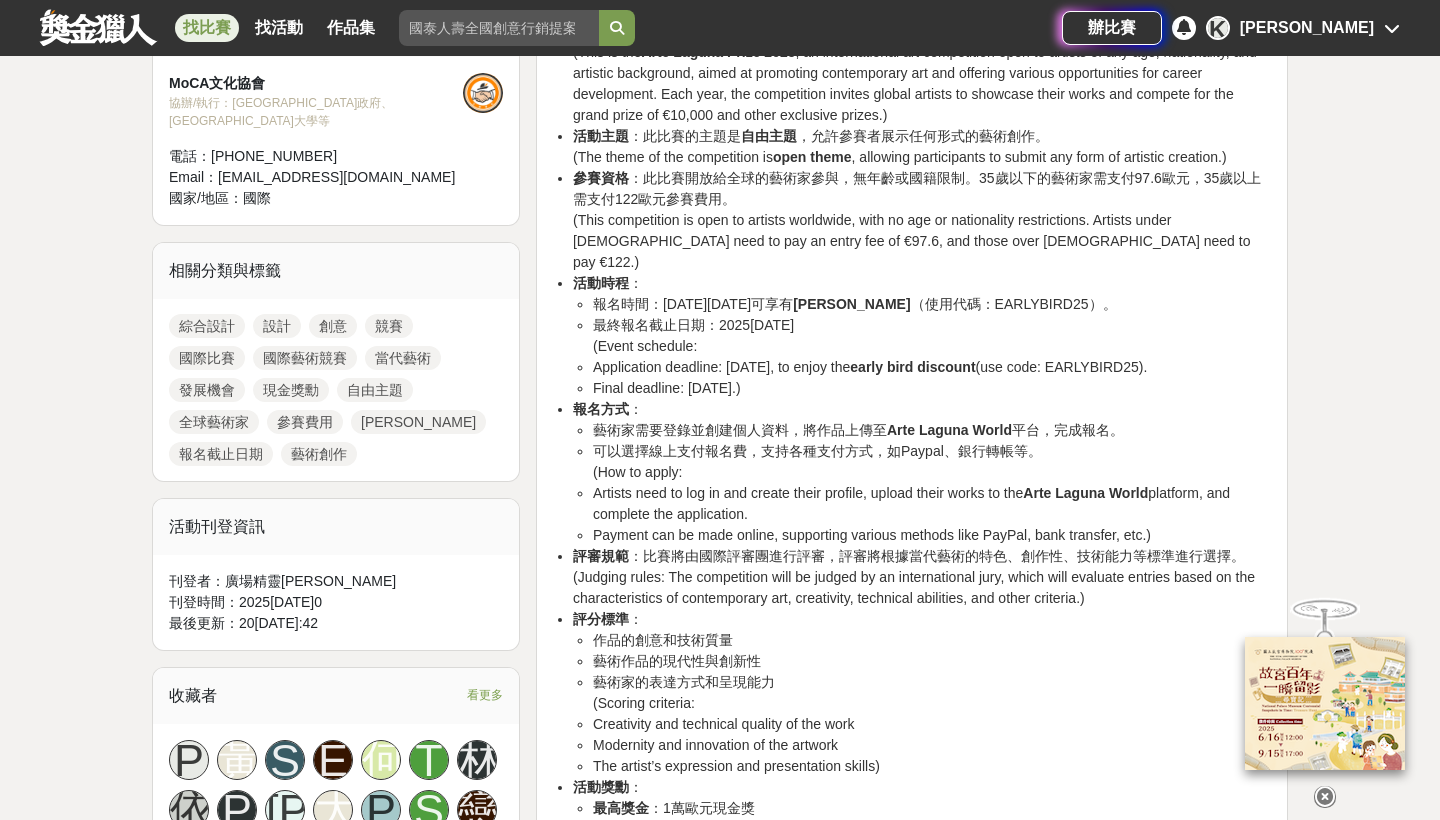 scroll, scrollTop: 840, scrollLeft: 0, axis: vertical 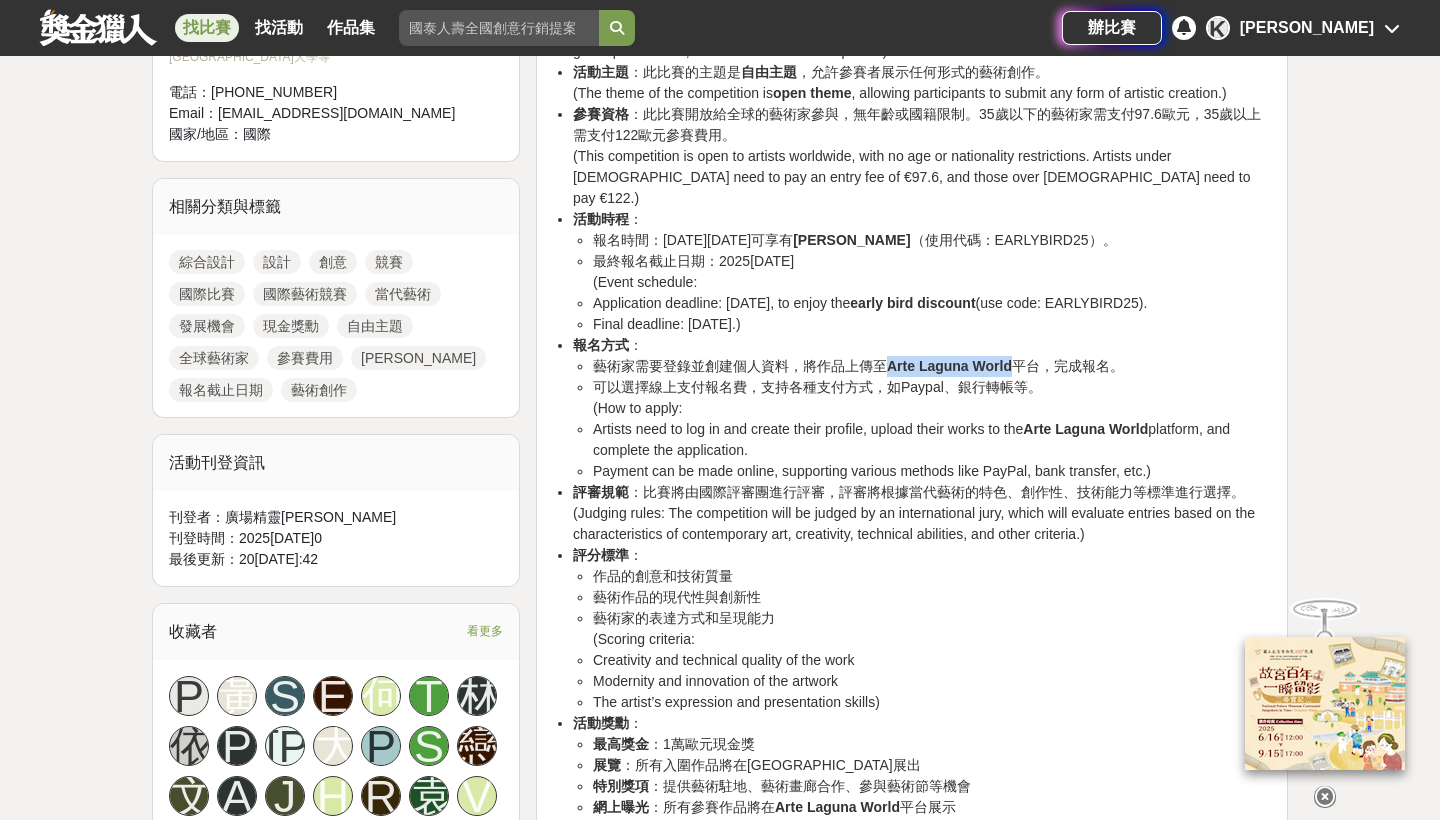 drag, startPoint x: 893, startPoint y: 343, endPoint x: 1018, endPoint y: 347, distance: 125.06398 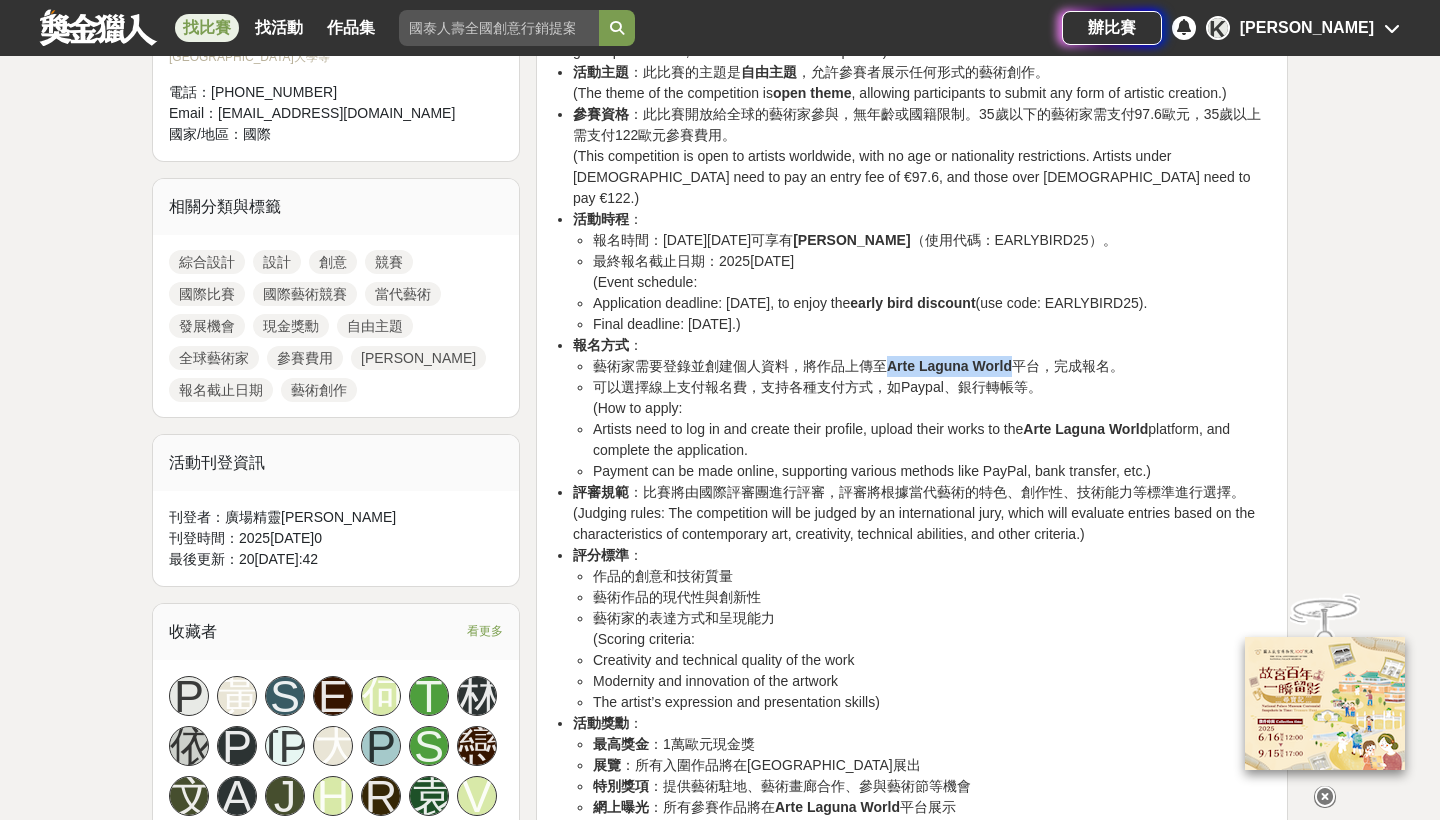 click on "藝術家需要登錄並創建個人資料，將作品上傳至  Arte Laguna World  平台，完成報名。" at bounding box center [932, 366] 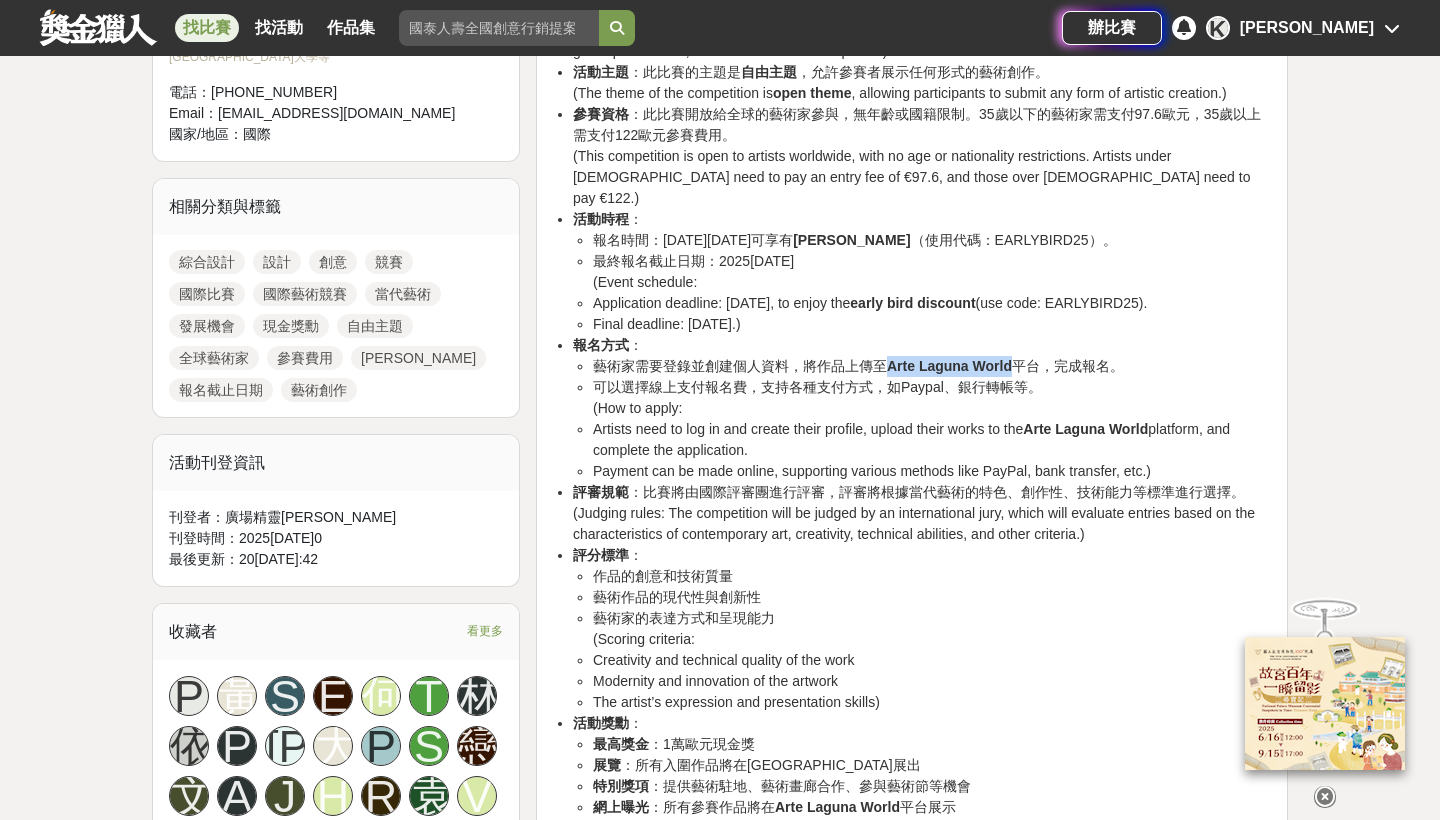 copy on "Arte Laguna World" 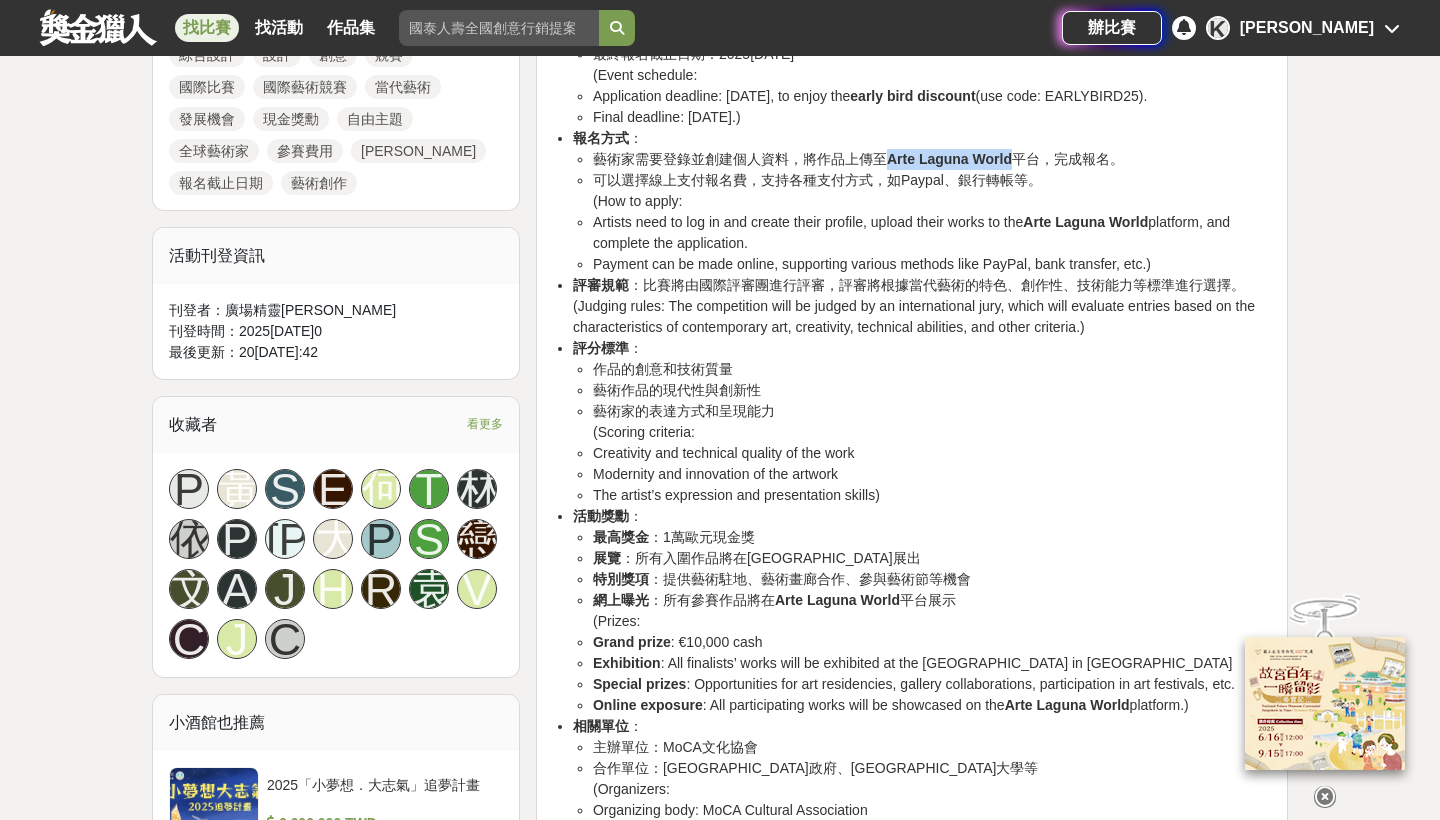scroll, scrollTop: 1047, scrollLeft: 0, axis: vertical 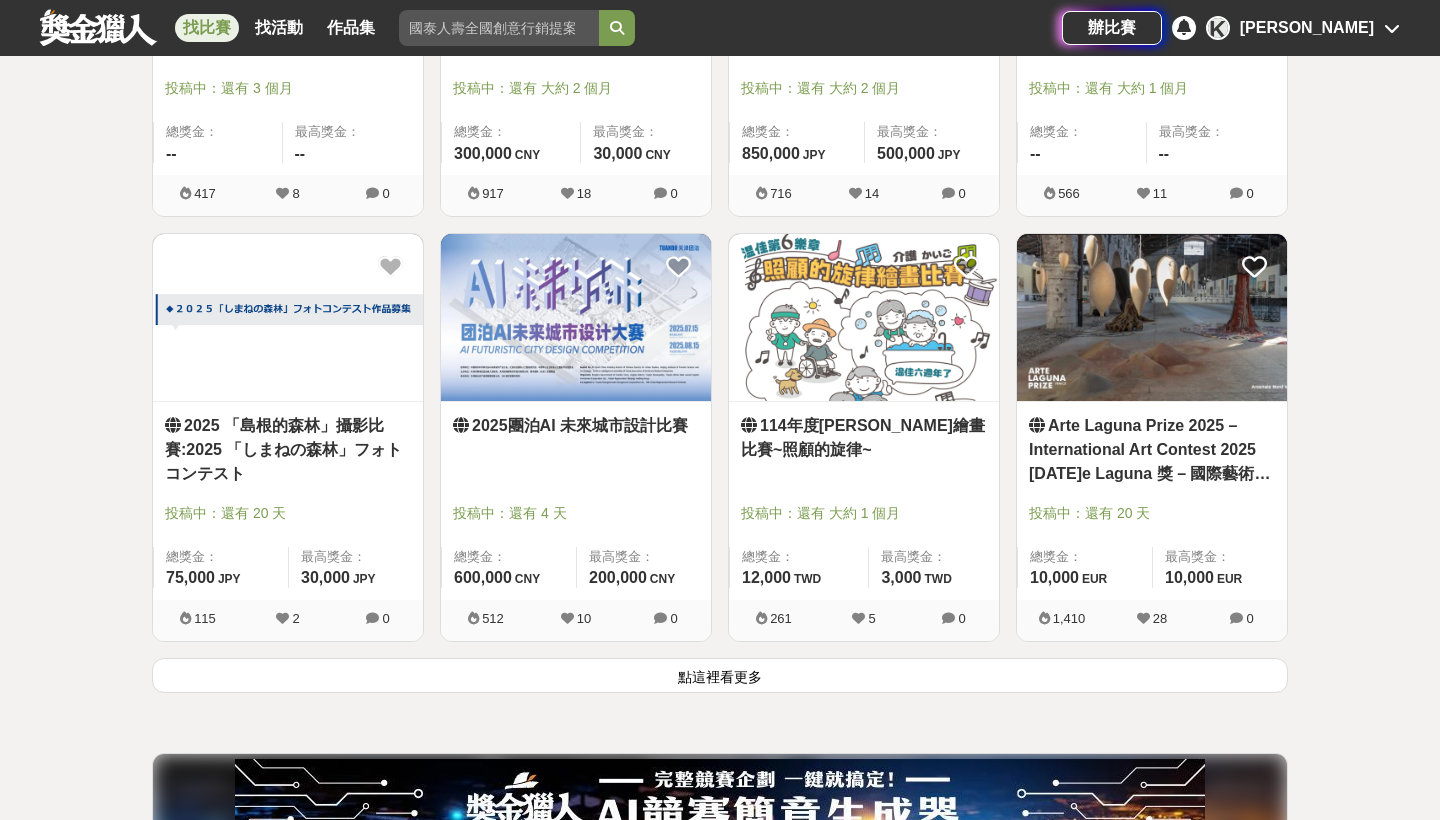 click on "點這裡看更多" at bounding box center [720, 675] 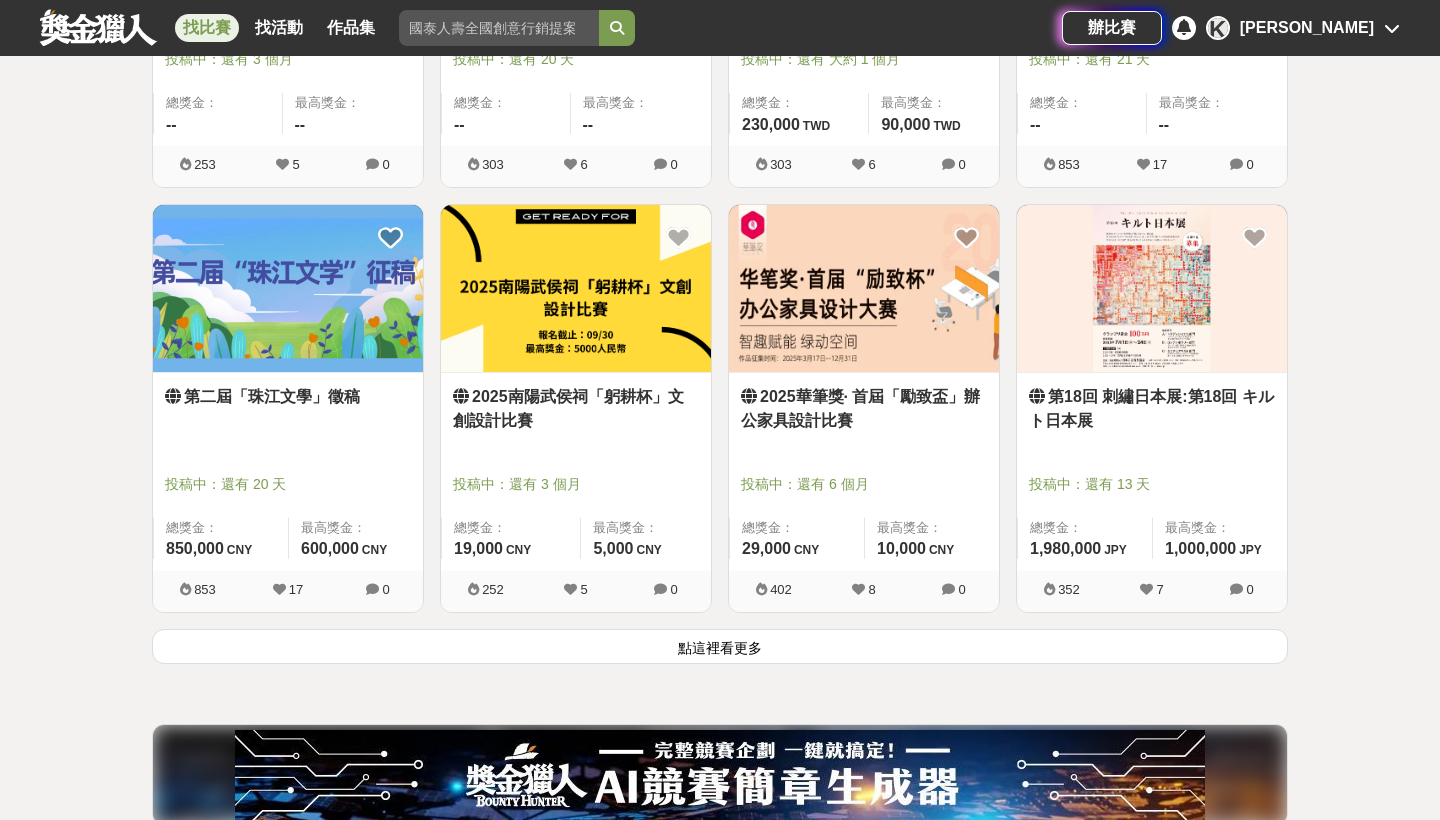 scroll, scrollTop: 4909, scrollLeft: 0, axis: vertical 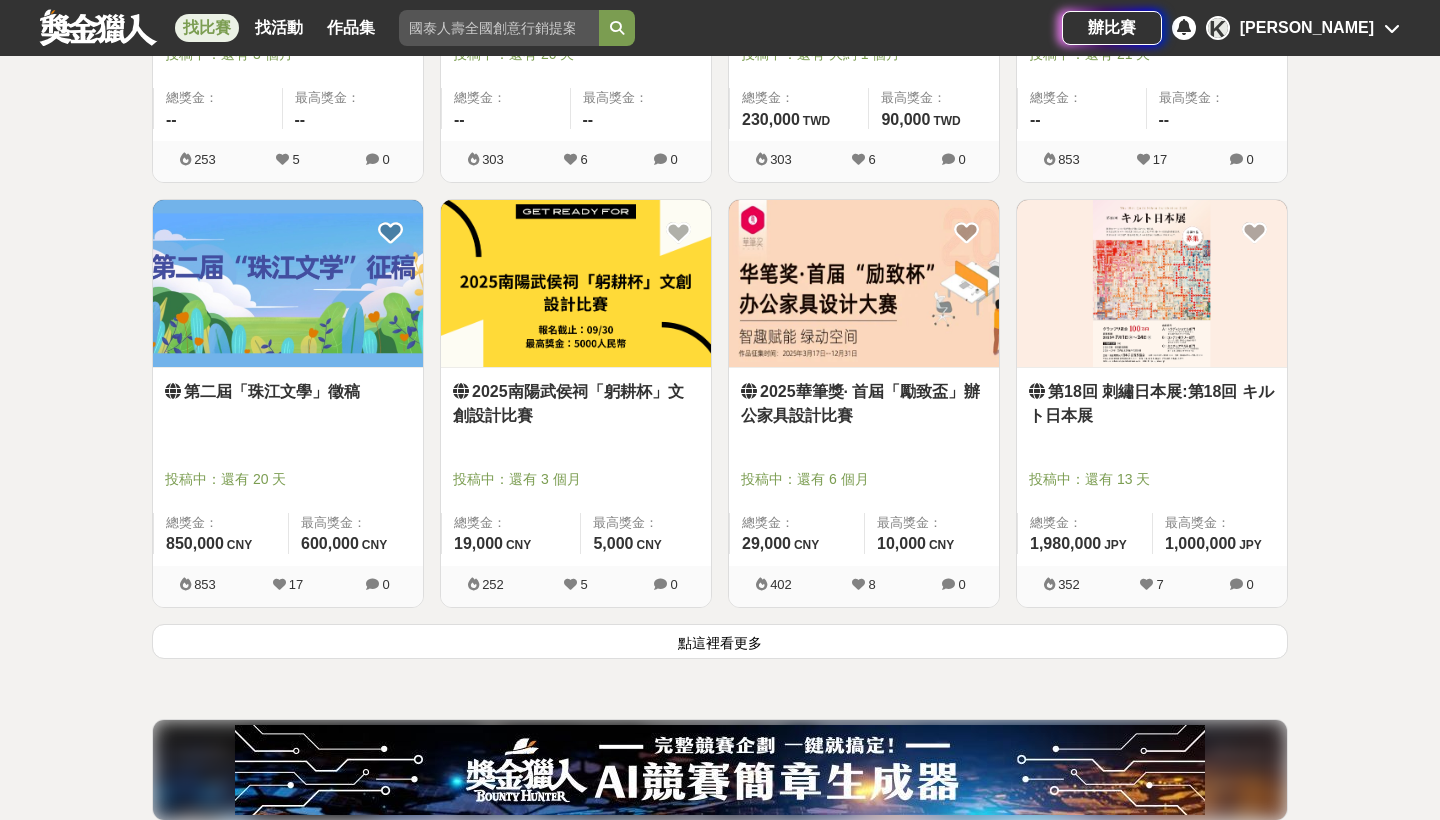 click on "點這裡看更多" at bounding box center (720, 641) 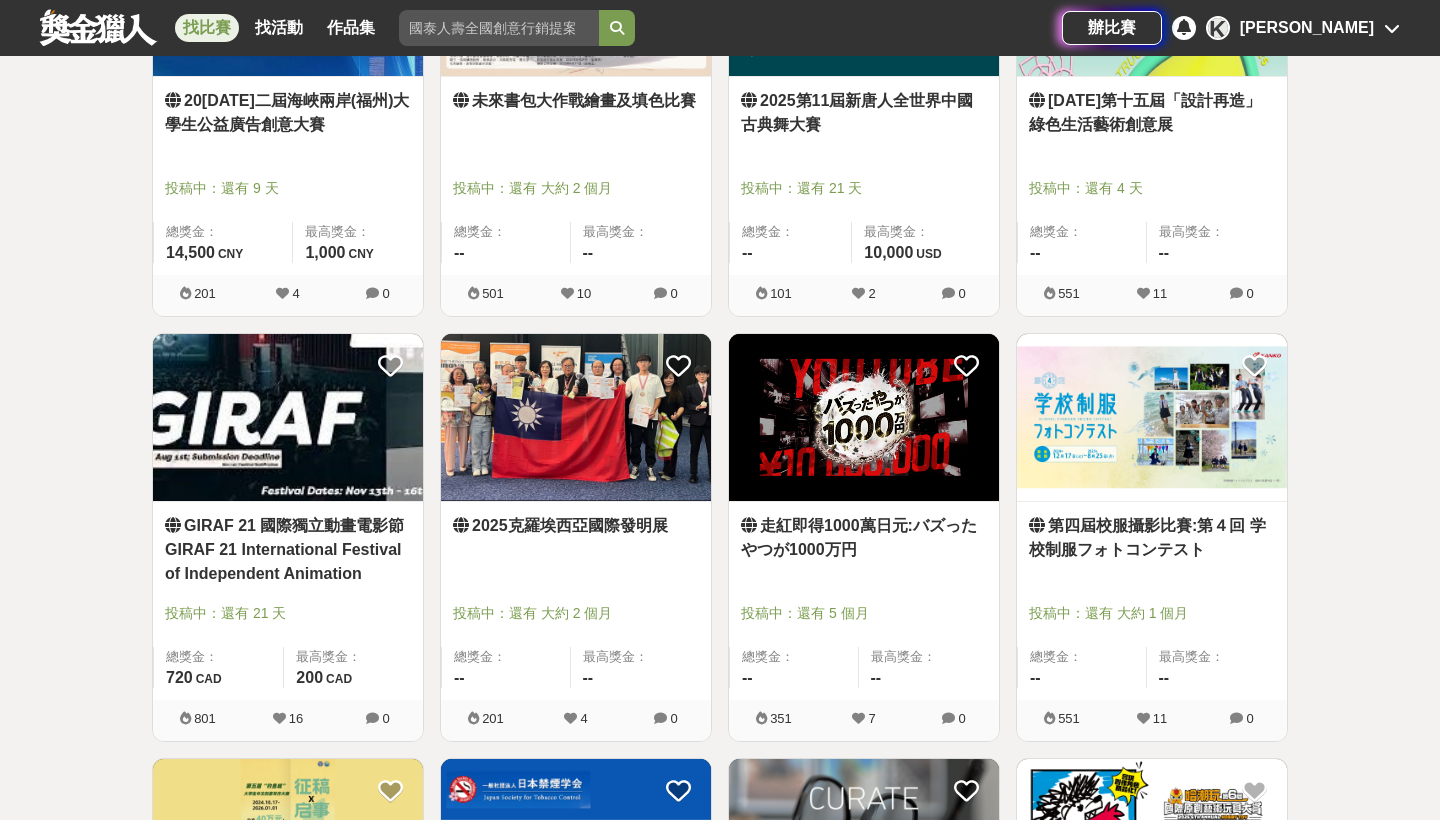 scroll, scrollTop: 6050, scrollLeft: 0, axis: vertical 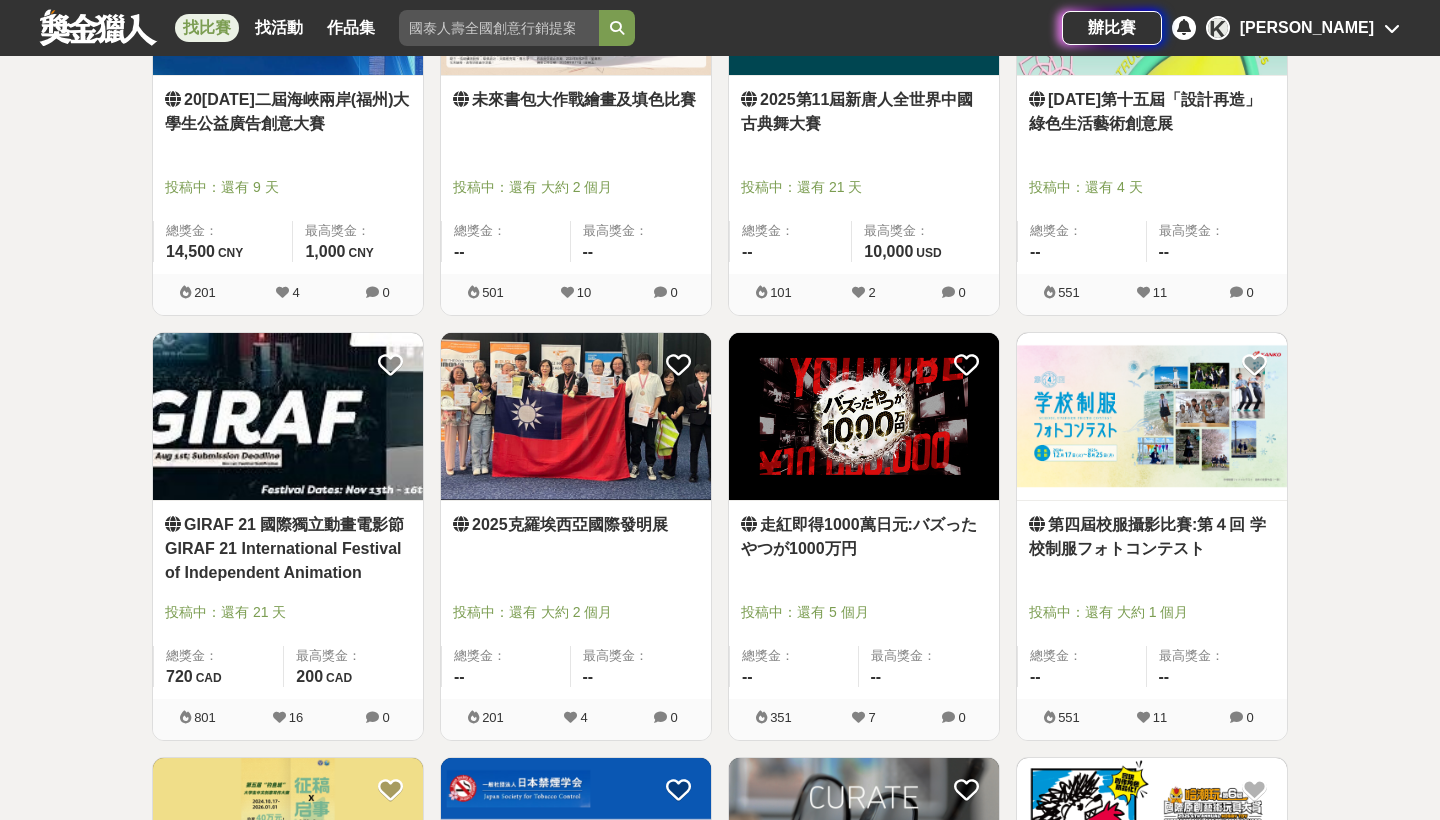 click on "2025克羅埃西亞國際發明展" at bounding box center [576, 525] 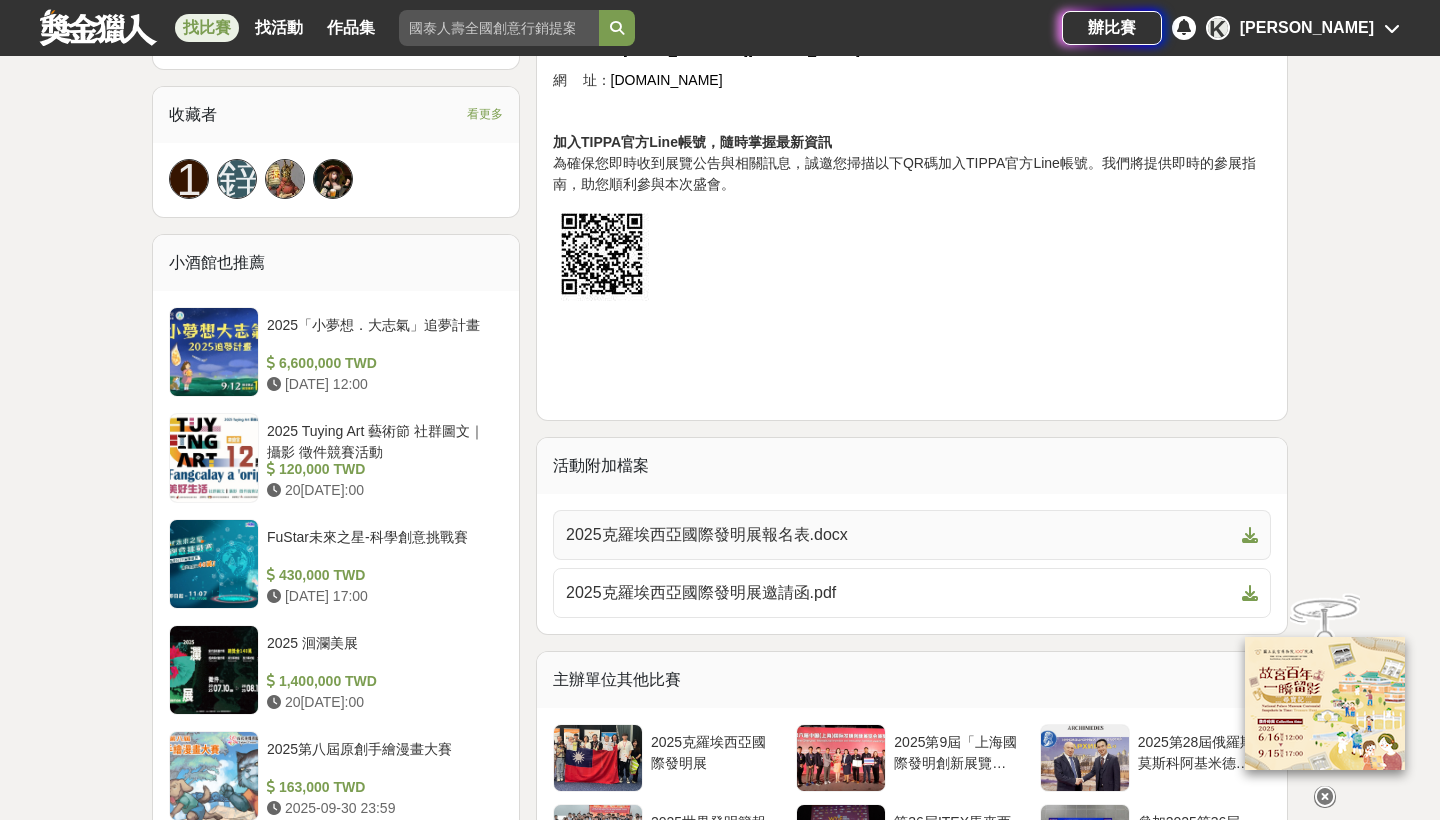 scroll, scrollTop: 1368, scrollLeft: 0, axis: vertical 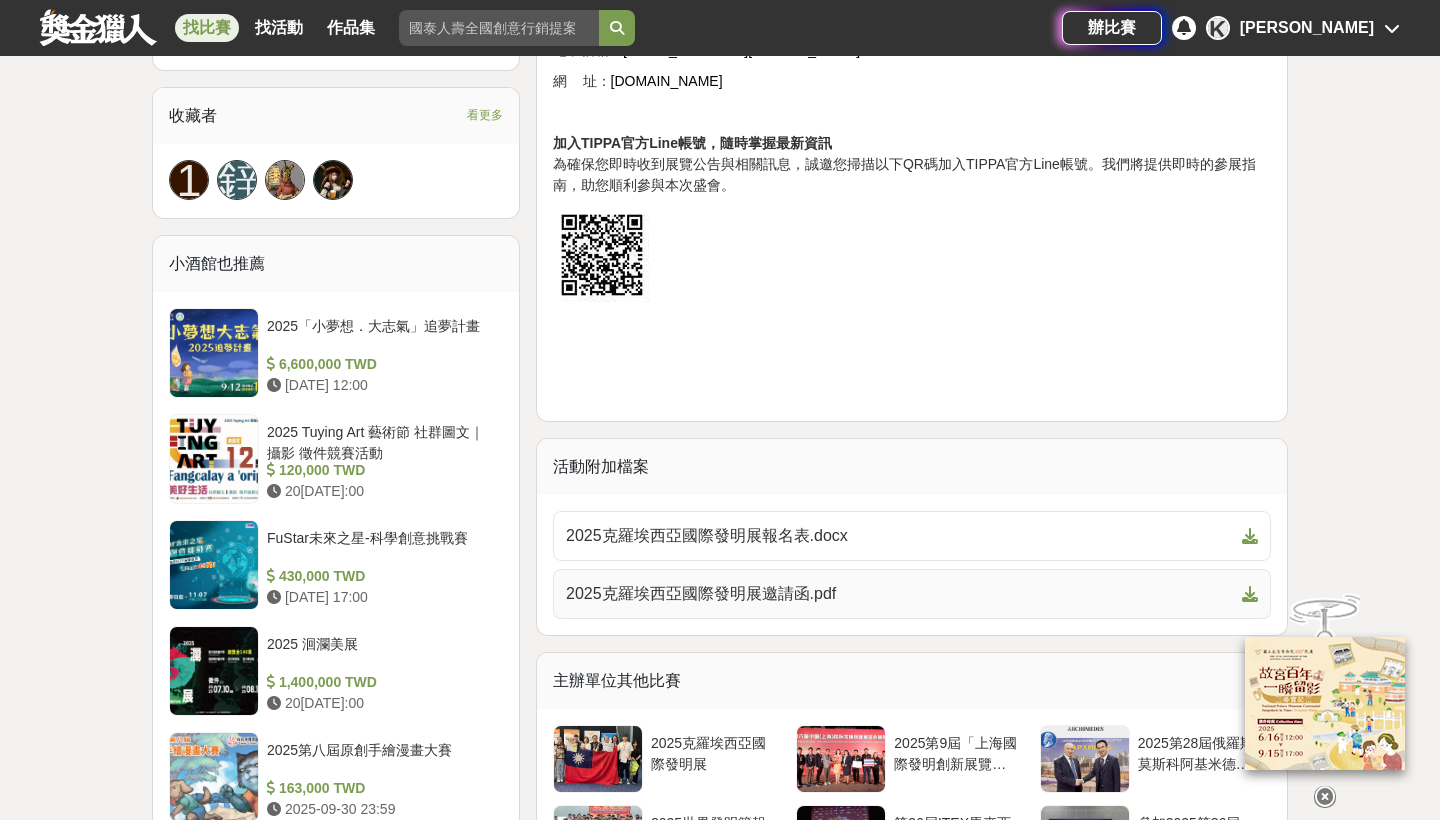click on "2025克羅埃西亞國際發明展邀請函.pdf" at bounding box center [912, 594] 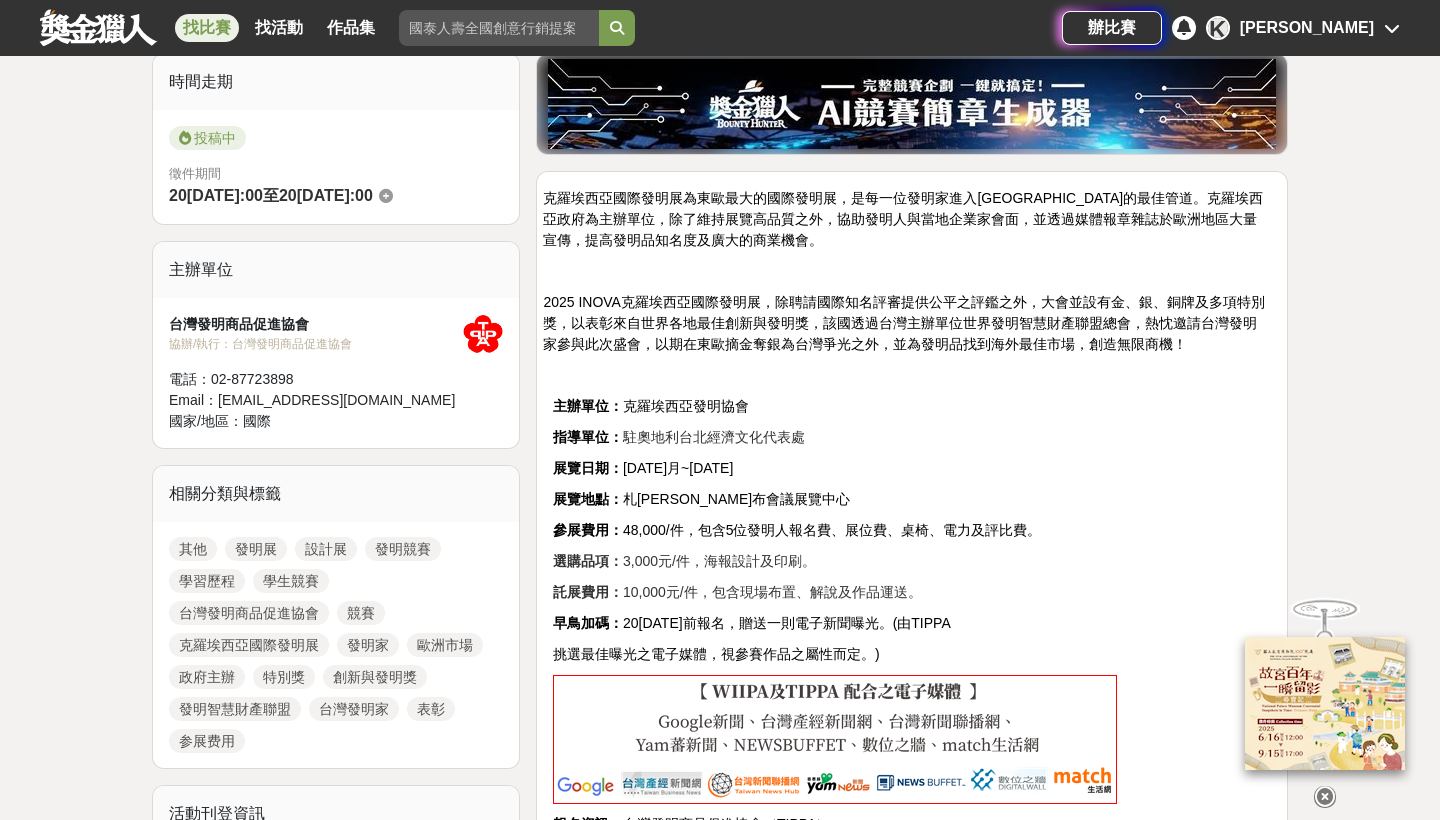 scroll, scrollTop: 496, scrollLeft: 0, axis: vertical 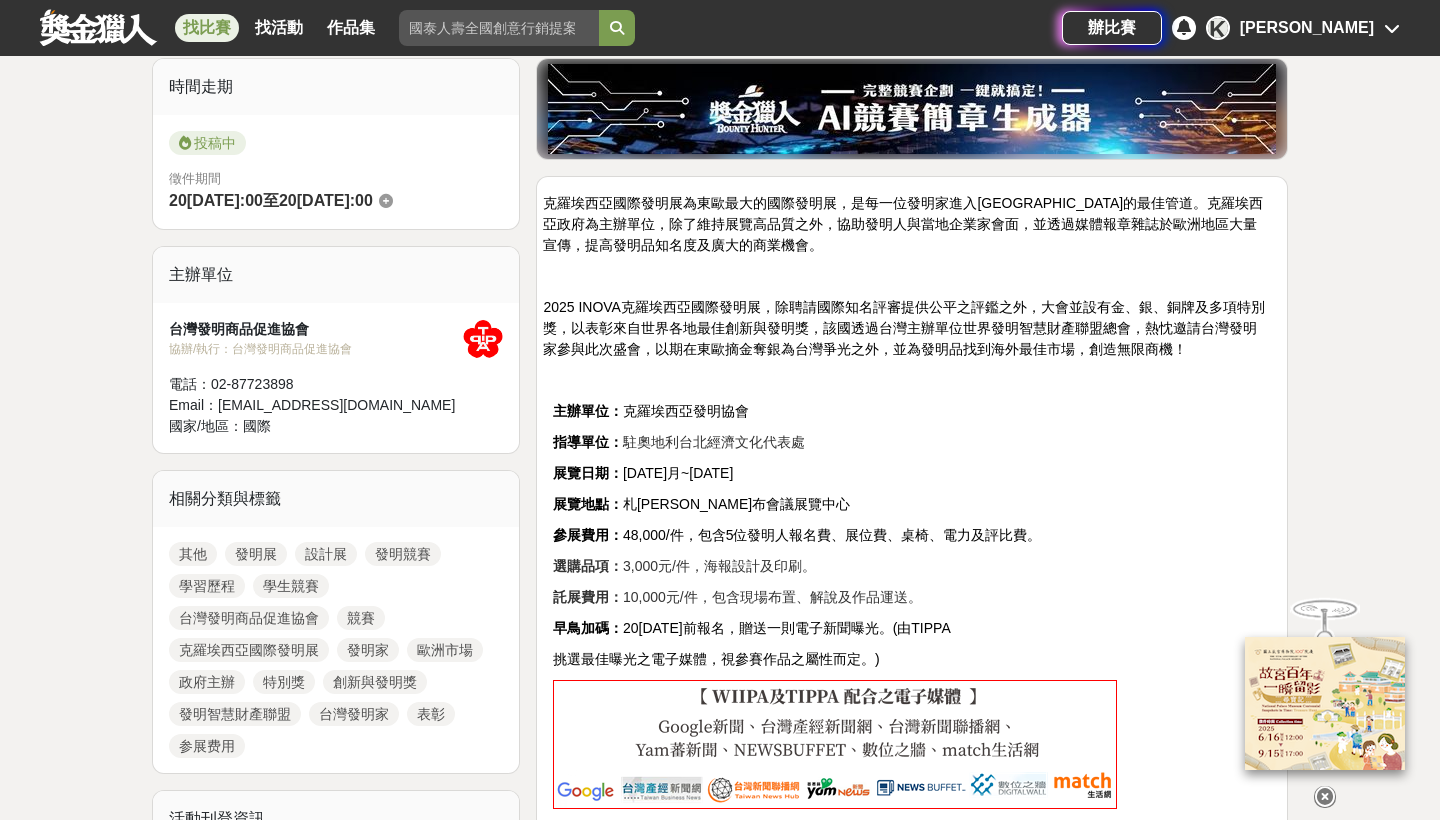 click on "克羅埃西亞國際發明展為東歐最大的國際發明展，是每一位發明家進入[GEOGRAPHIC_DATA]的最佳管道。克羅埃西亞政府為主辦單位，除了維持展覽高品質之外，協助發明人與當地企業家會面，並透過媒體報章雜誌於歐洲地區大量宣傳，提高發明品知名度及廣大的商業機會。   2025 INOVA克羅埃西亞國際發明展，除聘請國際知名評審提供公平之評鑑之外，大會並設有金、銀、銅牌及多項特別獎，以表彰來自世界各地最佳創新與發明獎，該國透過台灣主辦單位世界發明智慧財產聯盟總會，熱忱邀請台灣發明家參與此次盛會，以期在東歐摘金奪銀為台灣爭光之外，並為發明品找到海外最佳市場，創造無限商機！   主辦單位： 克羅埃西亞發明協會 指導單位： 駐奧地利台北經濟文化代表處 展覽日期： [DATE]月~[DATE] 展覽地點： 札[PERSON_NAME]布會議展覽中心 參展費用： 選購品項：" at bounding box center [912, 732] 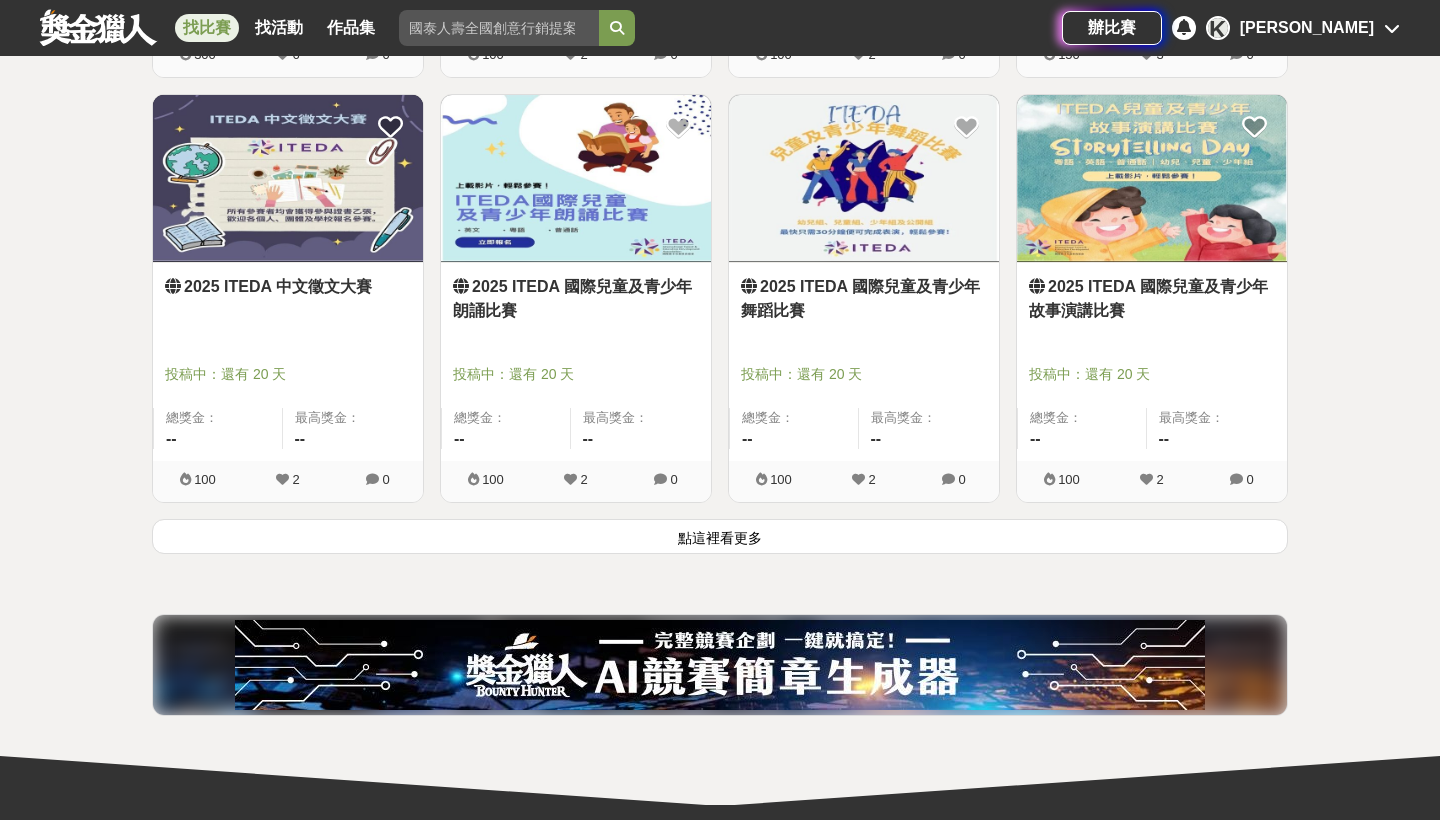 scroll, scrollTop: 7754, scrollLeft: 0, axis: vertical 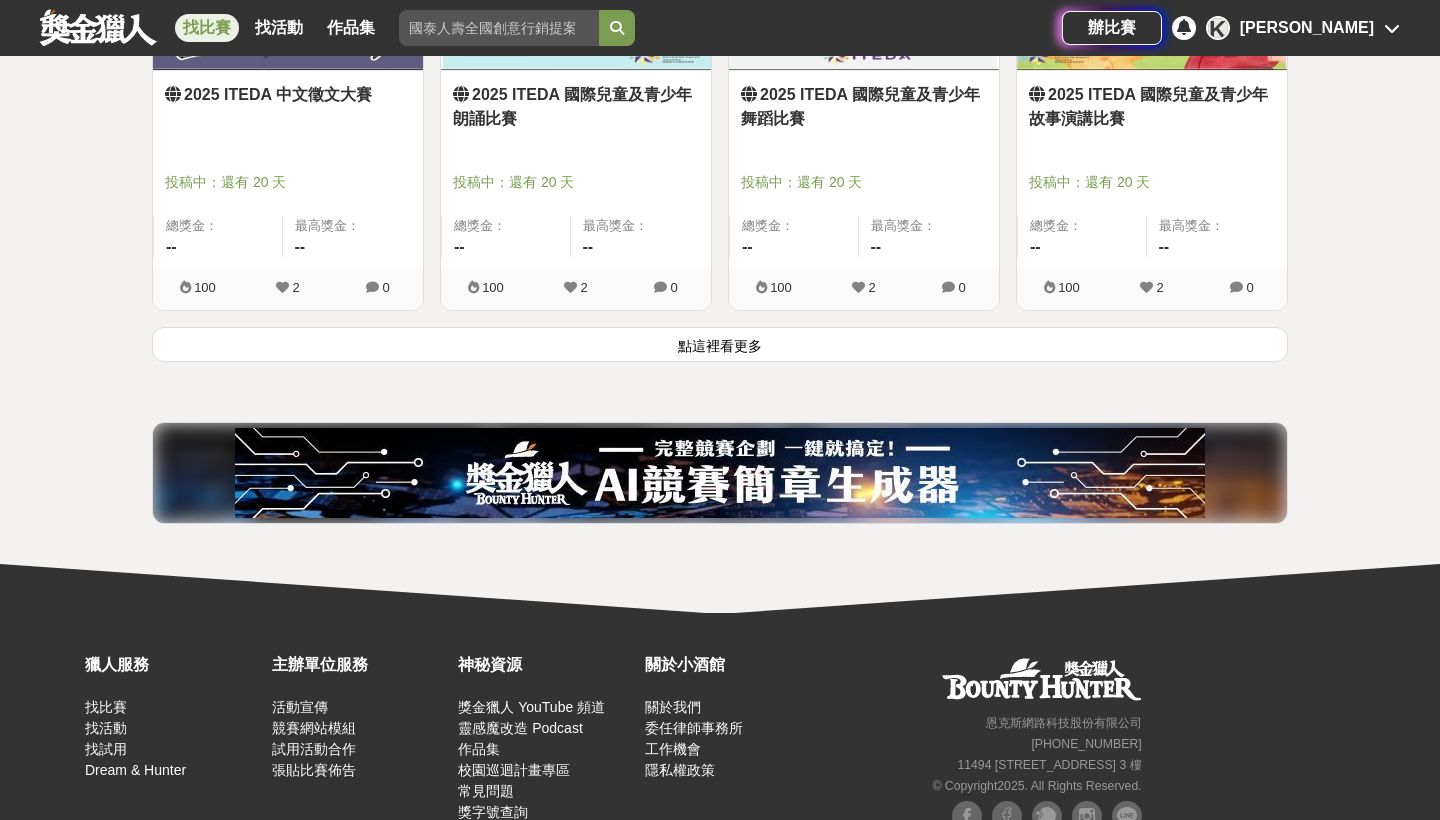 click on "點這裡看更多" at bounding box center [720, 344] 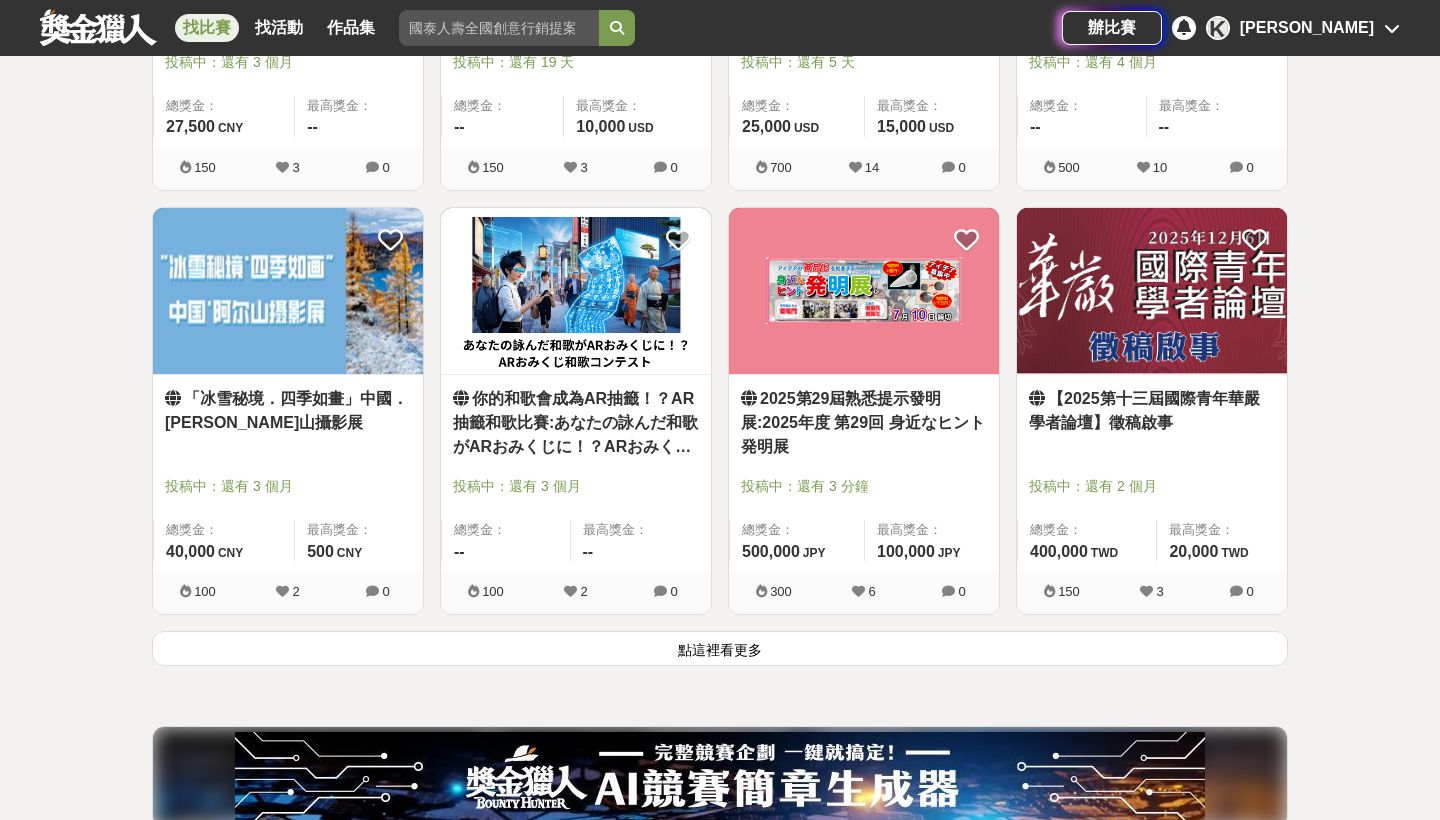 scroll, scrollTop: 10003, scrollLeft: 0, axis: vertical 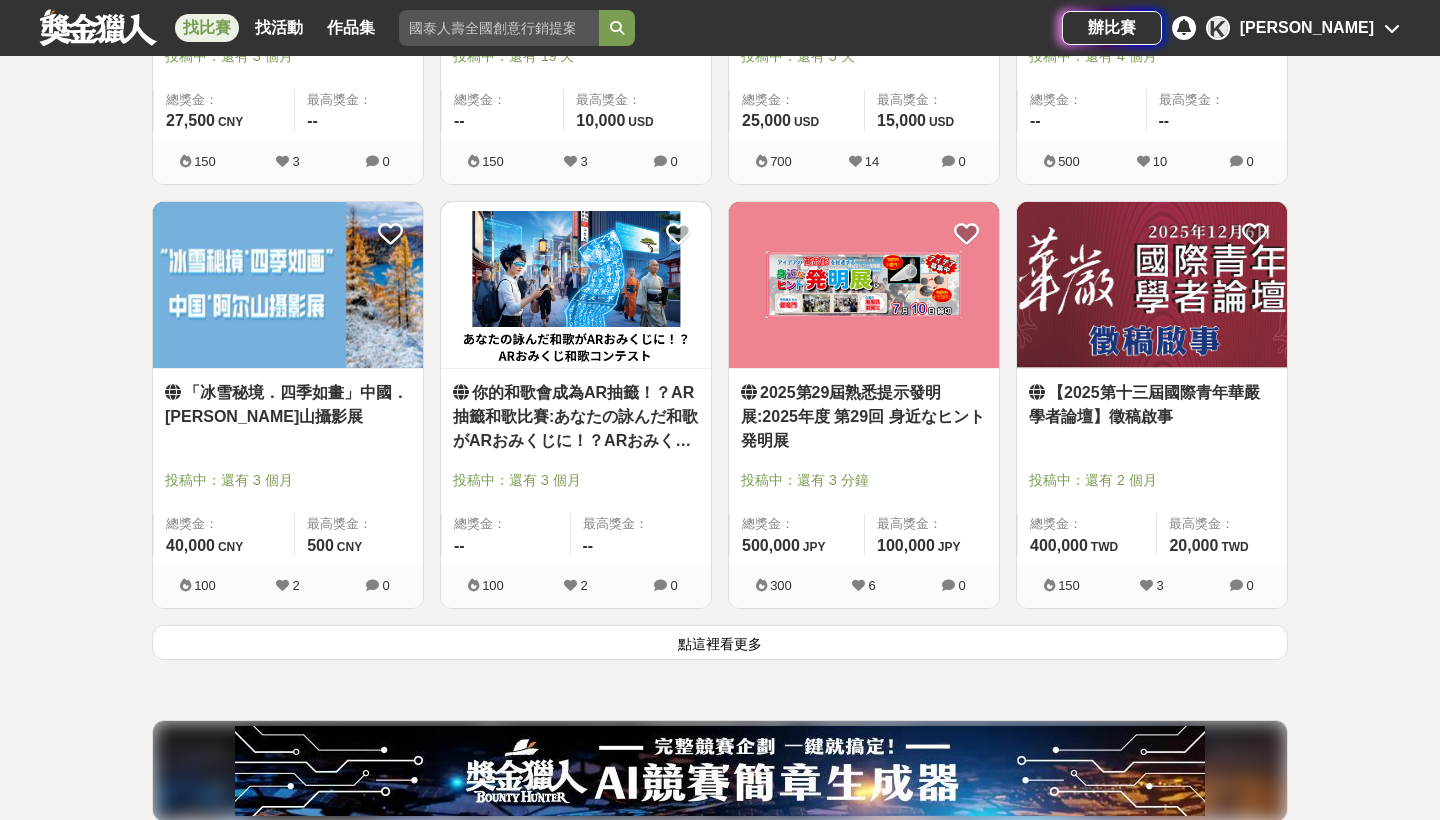 click on "點這裡看更多" at bounding box center [720, 642] 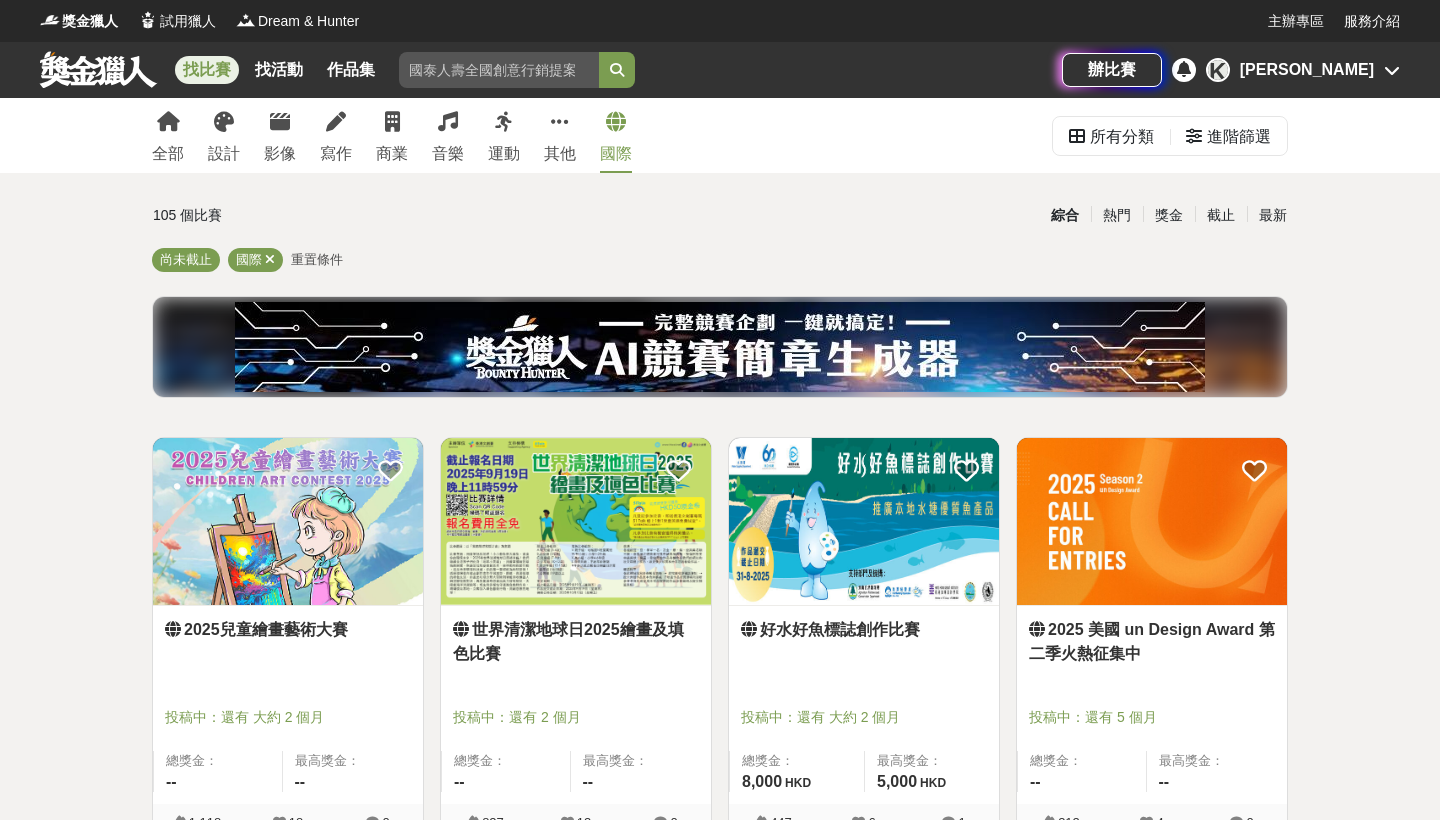 scroll, scrollTop: 0, scrollLeft: 0, axis: both 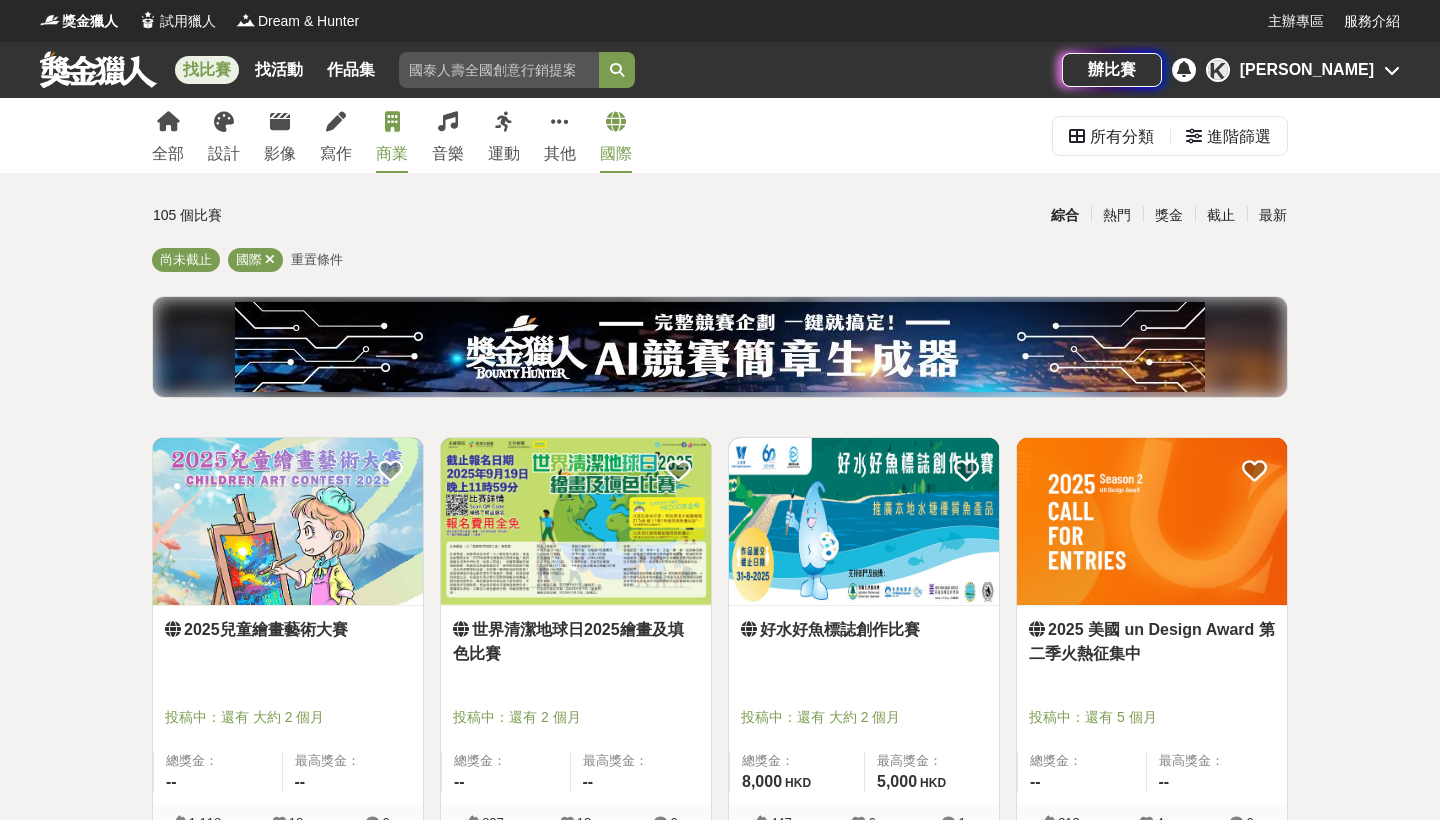 click on "商業" at bounding box center (392, 135) 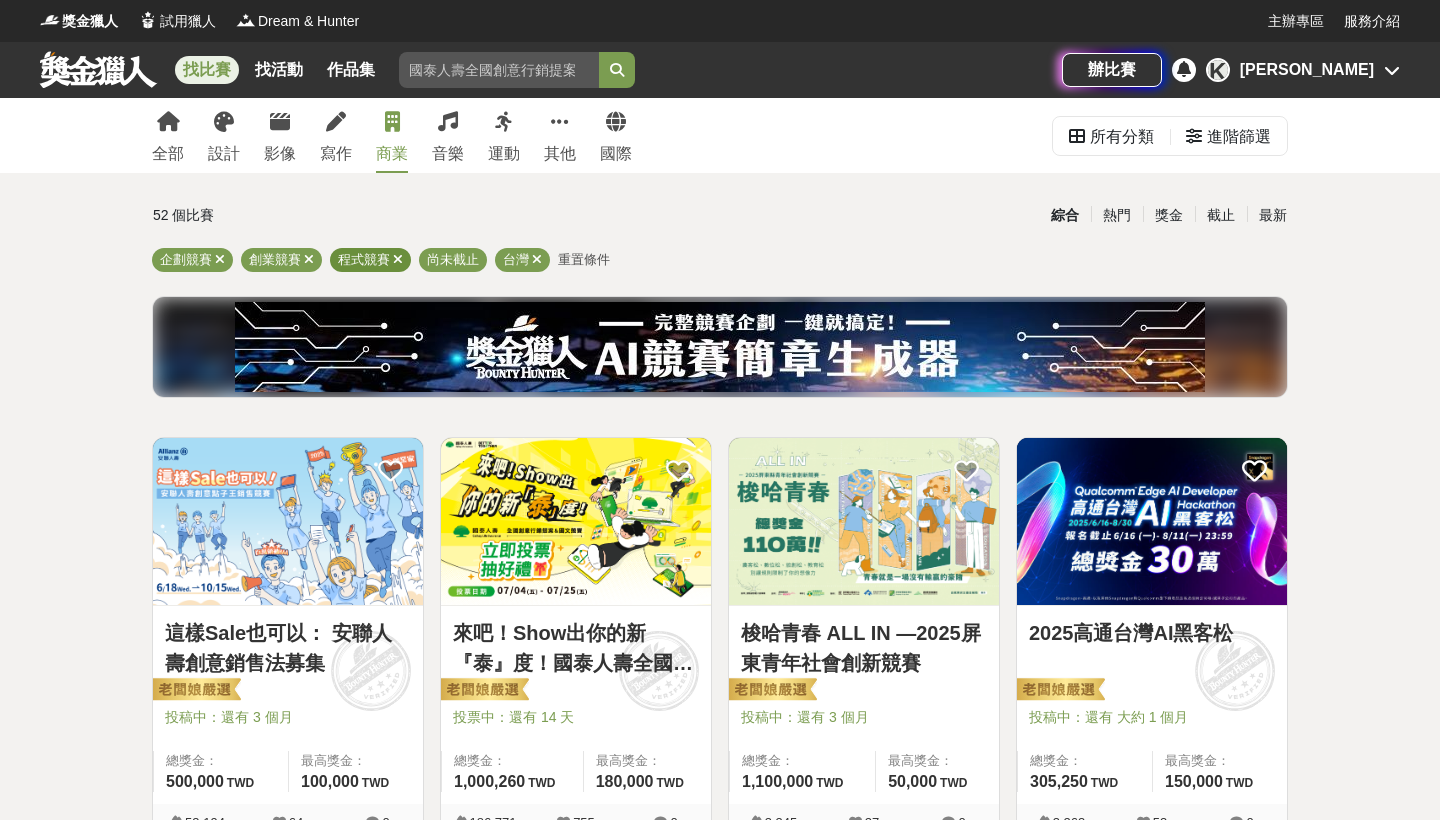 click at bounding box center [398, 259] 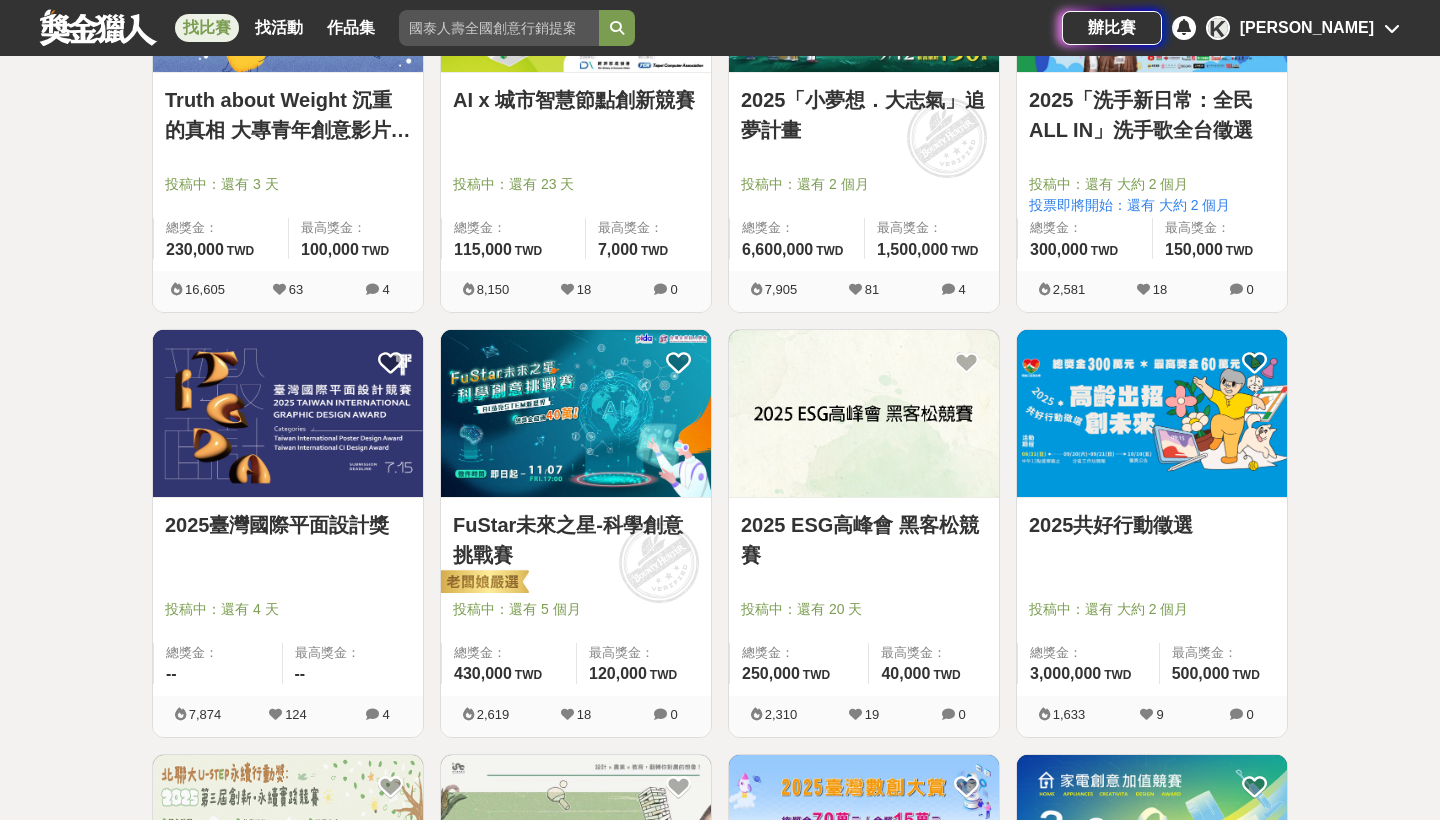 scroll, scrollTop: 963, scrollLeft: 0, axis: vertical 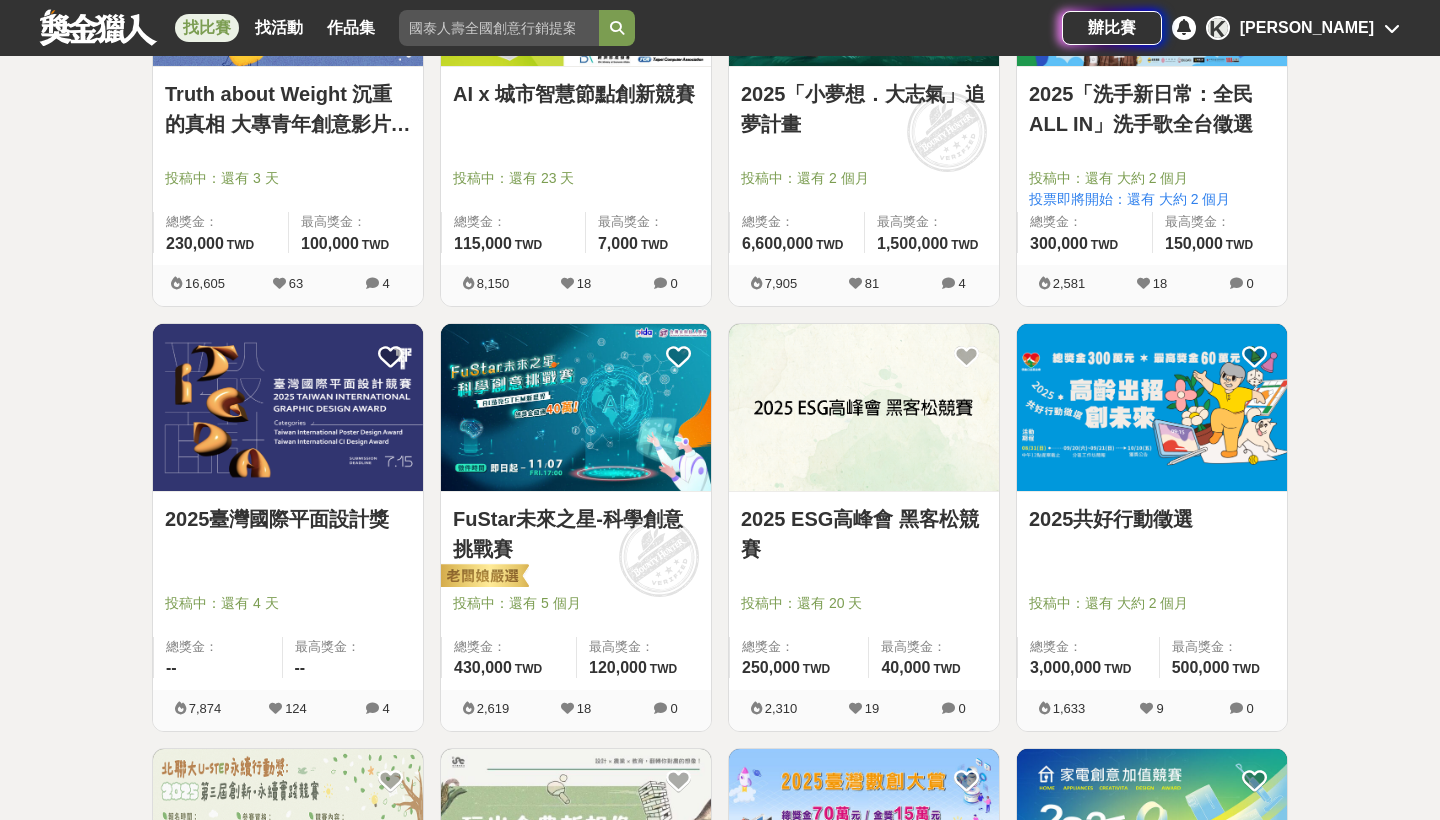 click on "2025 ESG高峰會 黑客松競賽" at bounding box center [864, 534] 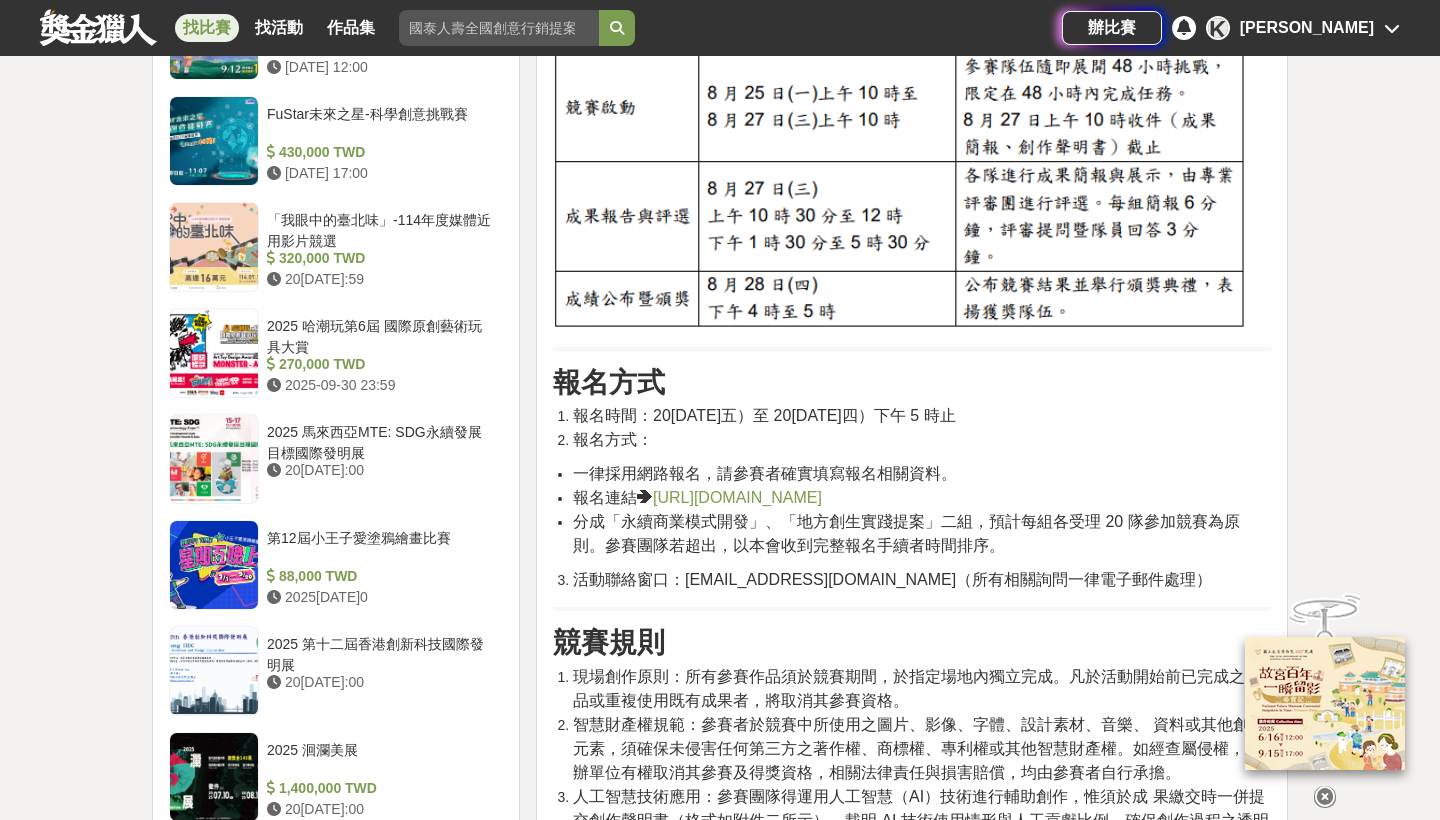 scroll, scrollTop: 1799, scrollLeft: 0, axis: vertical 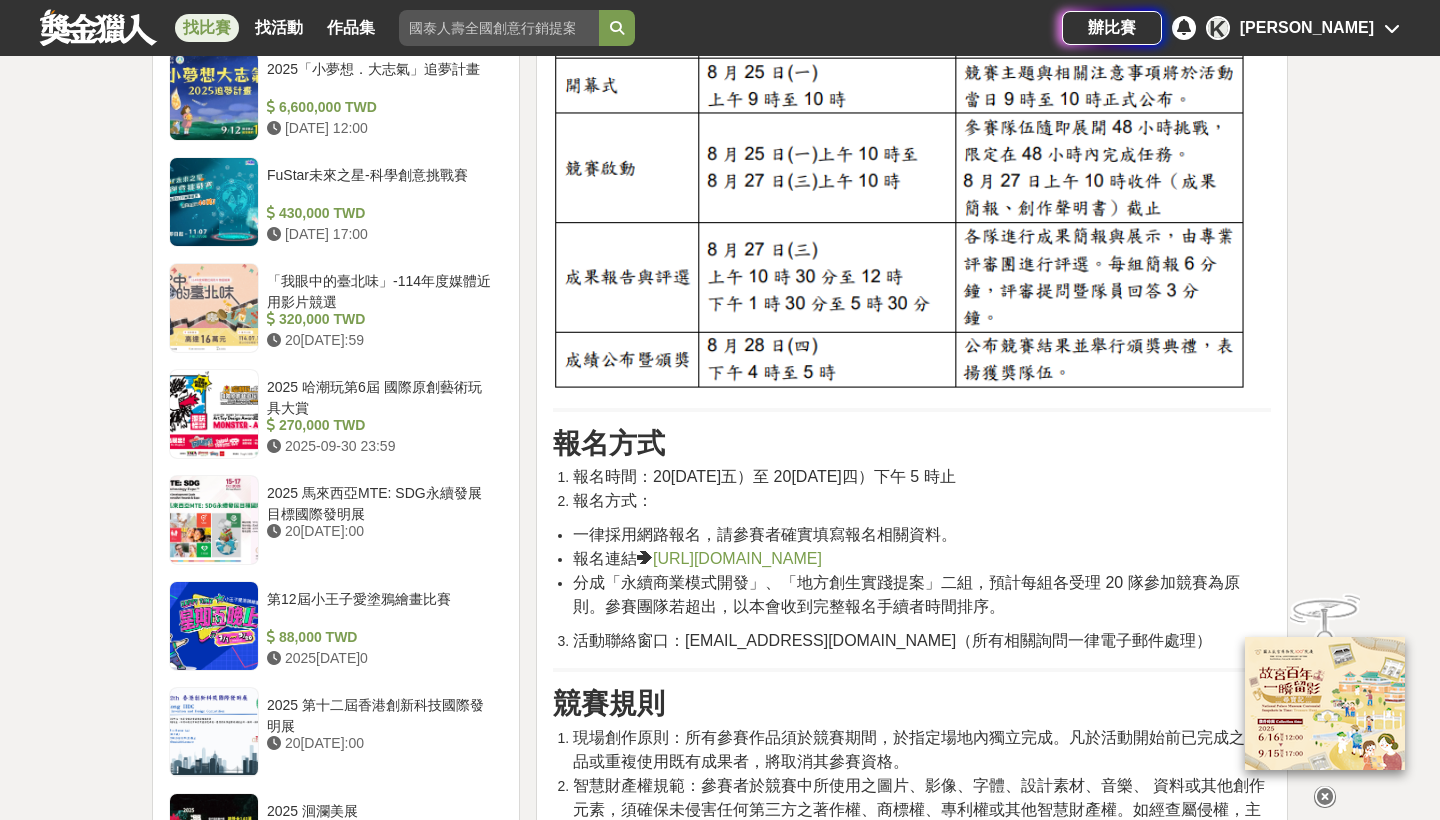 click on "分成「永續商業模式開發」、「地方創生實踐提案」二組，預計每組各受理 20 隊參加競賽為原則。參賽團隊若超出，以本會收到完整報名手續者時間排序。" at bounding box center (906, 594) 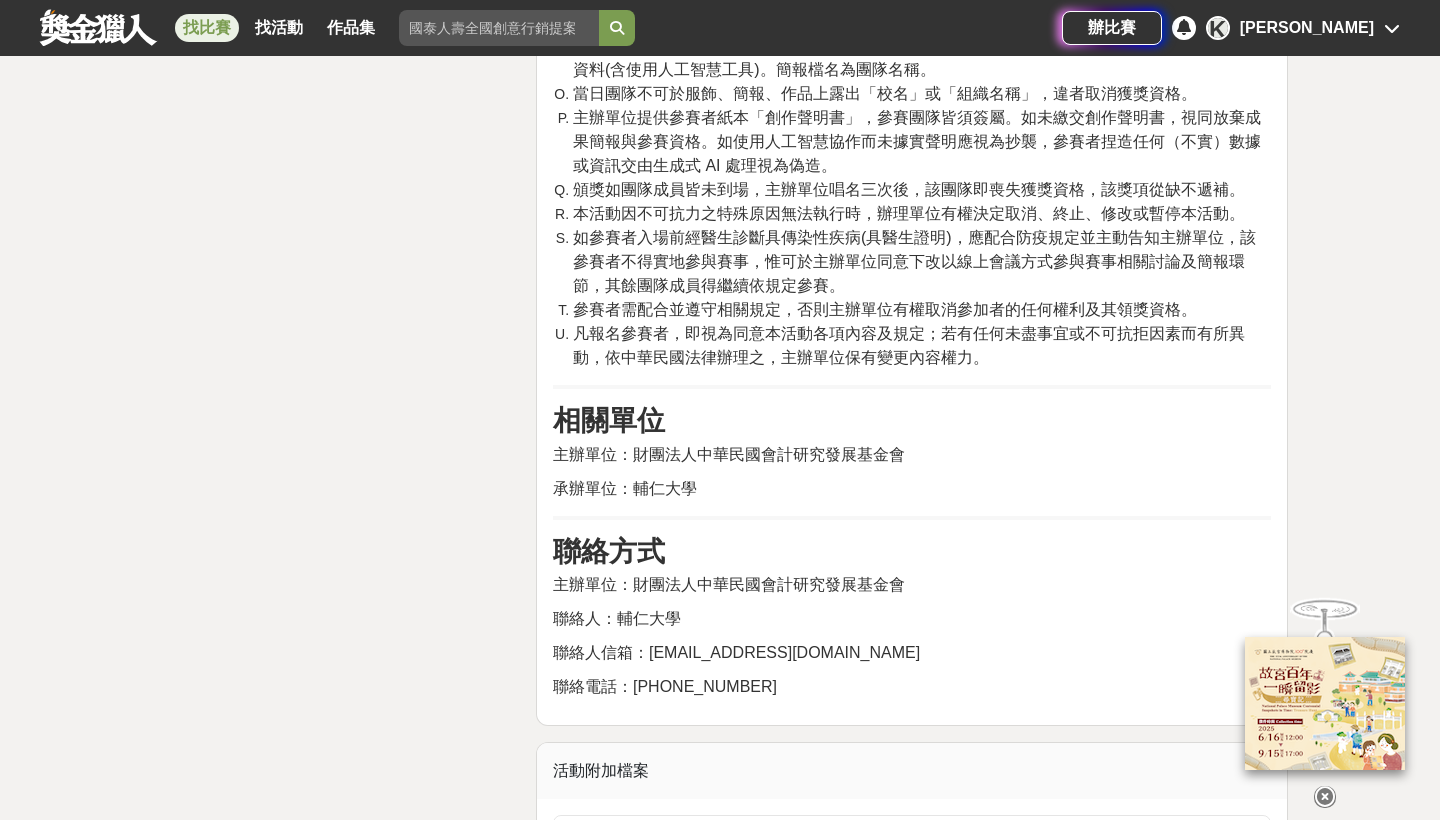 scroll, scrollTop: 5117, scrollLeft: 0, axis: vertical 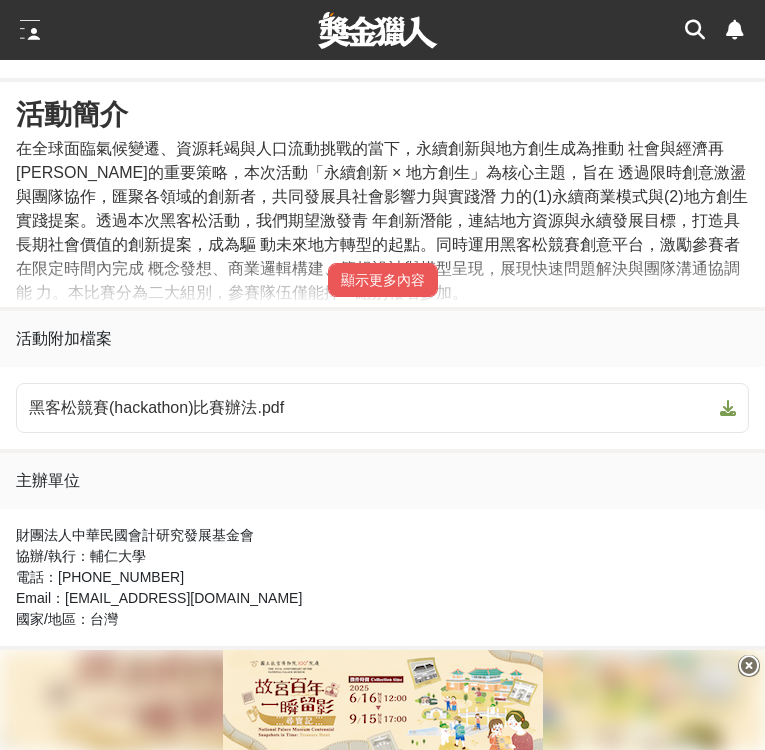 click on "活動簡介 在全球面臨氣候變遷、資源耗竭與人口流動挑戰的當下，永續創新與地方創生成為推動 社會與經濟再[PERSON_NAME]的重要策略，本次活動「永續創新 × 地方創生」為核心主題，旨在 透過限時創意激盪與團隊協作，匯聚各領域的創新者，共同發展具社會影響力與實踐潛 力的(1)永續商業模式與(2)地方創生實踐提案。透過本次黑客松活動，我們期望激發青 年創新潛能，連結地方資源與永續發展目標，打造具長期社會價值的創新提案，成為驅 動未來地方轉型的起點。同時運用黑客松競賽創意平台，激勵參賽者在限定時間內完成 概念發想、商業邏輯構建、簡報設計與模型呈現，展現快速問題解決與團隊溝通協調能 力。本比賽分為二大組別，參賽隊伍僅能擇一組別報名參加。 活動主題 永續商業模式開發。 地方創生實踐提案。 參賽資格 活動時程 報名方式 報名方式：" at bounding box center (382, 194) 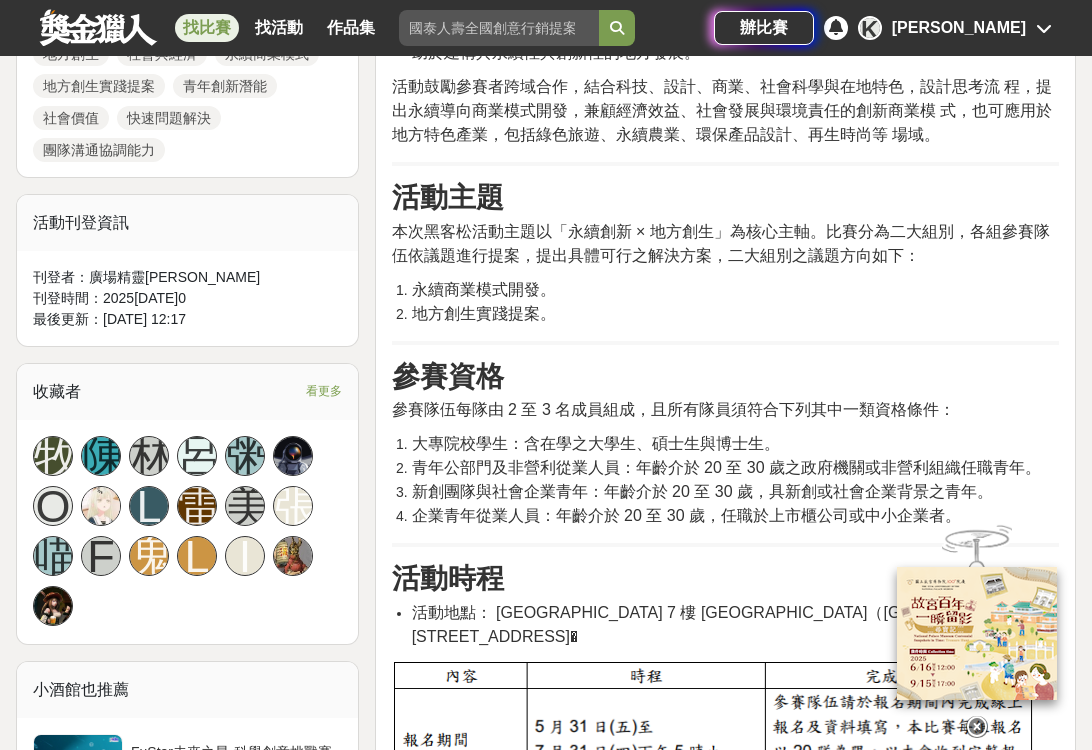 click on "參賽隊伍每隊由 2 至 3 名成員組成，且所有隊員須符合下列其中一類資格條件：" at bounding box center [725, 410] 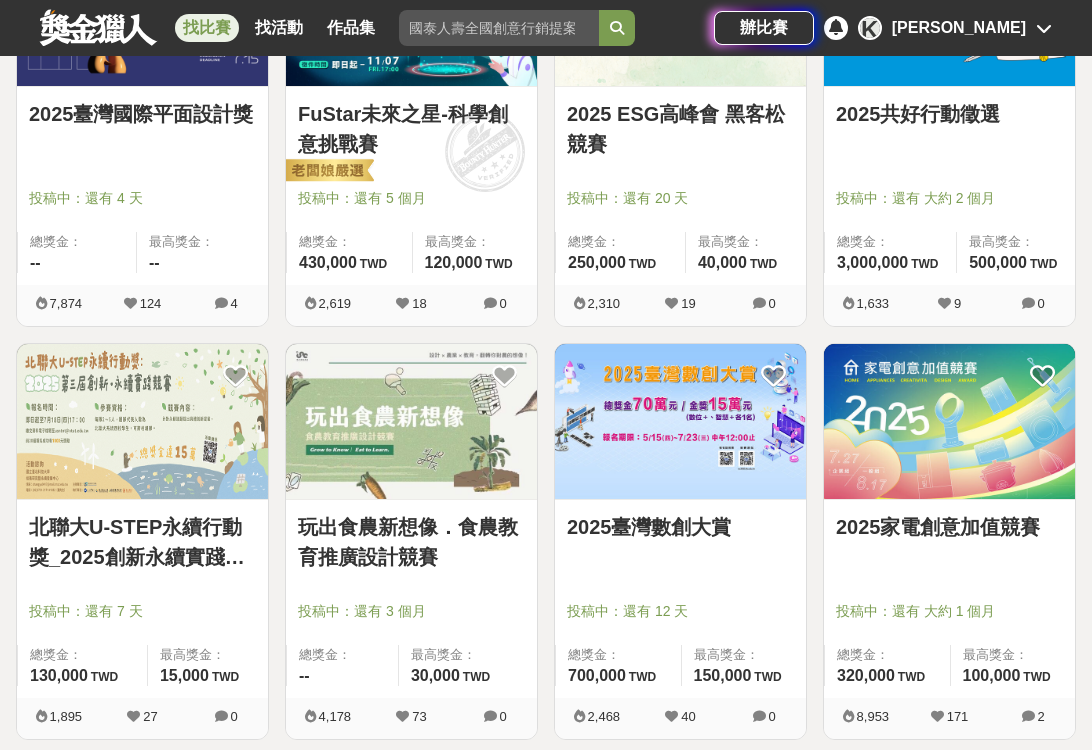 scroll, scrollTop: 1362, scrollLeft: 0, axis: vertical 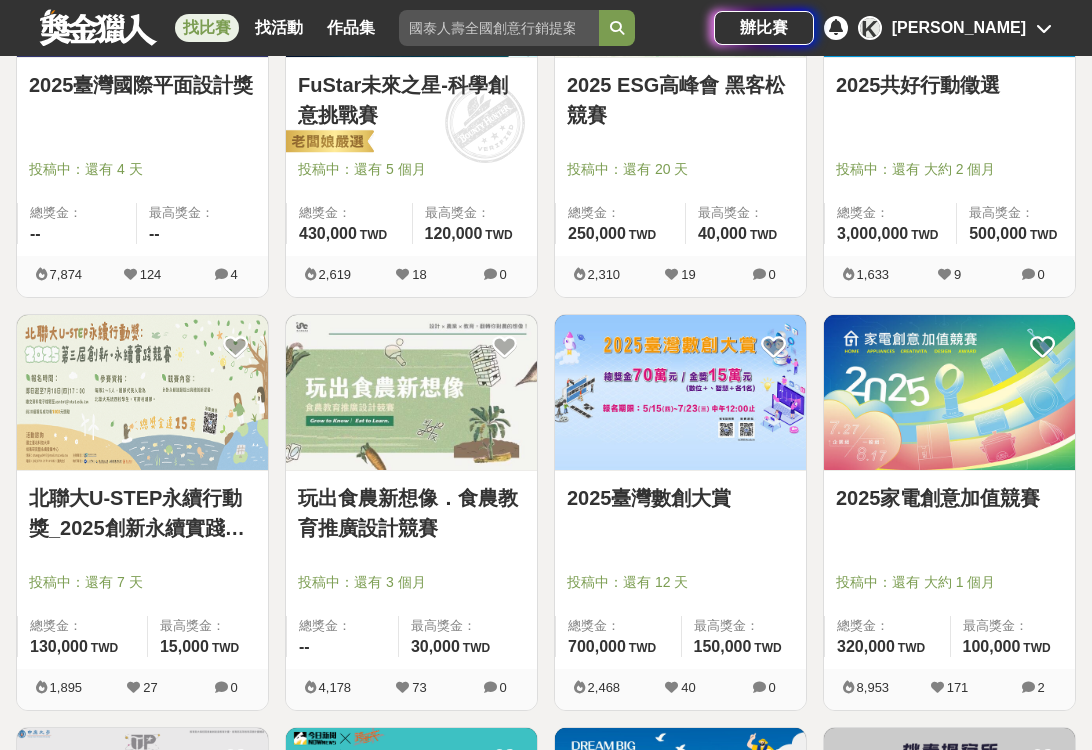 click on "北聯大U-STEP永續行動獎_2025創新永續實踐競賽" at bounding box center [142, 513] 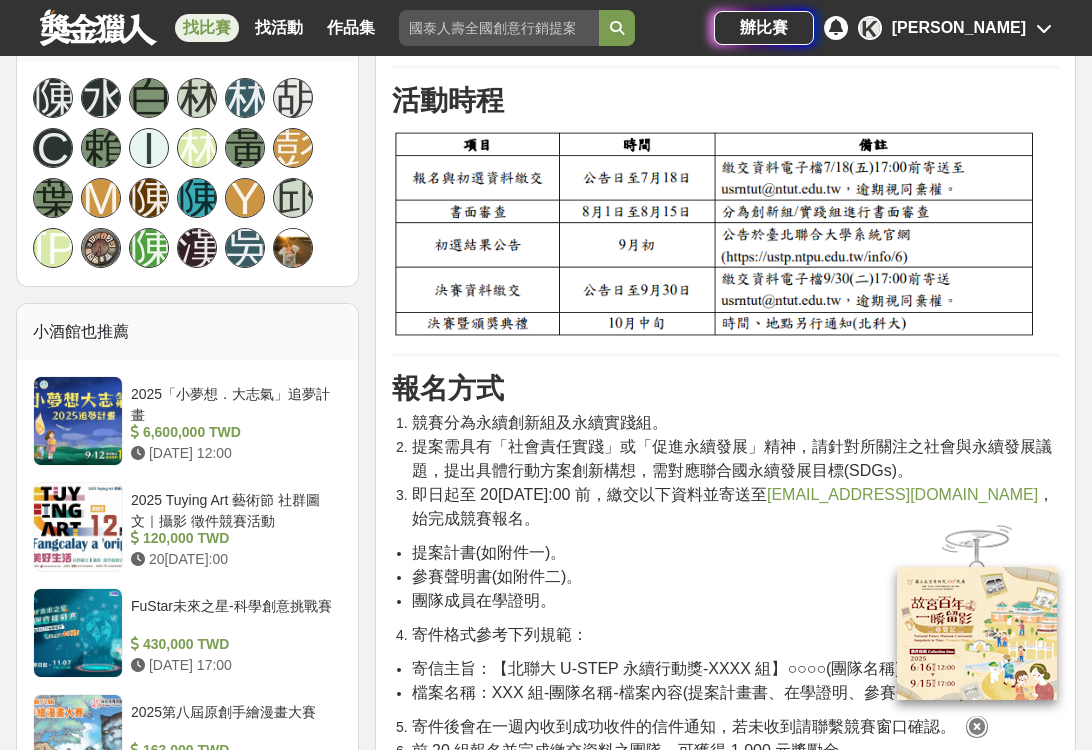 scroll, scrollTop: 1507, scrollLeft: 0, axis: vertical 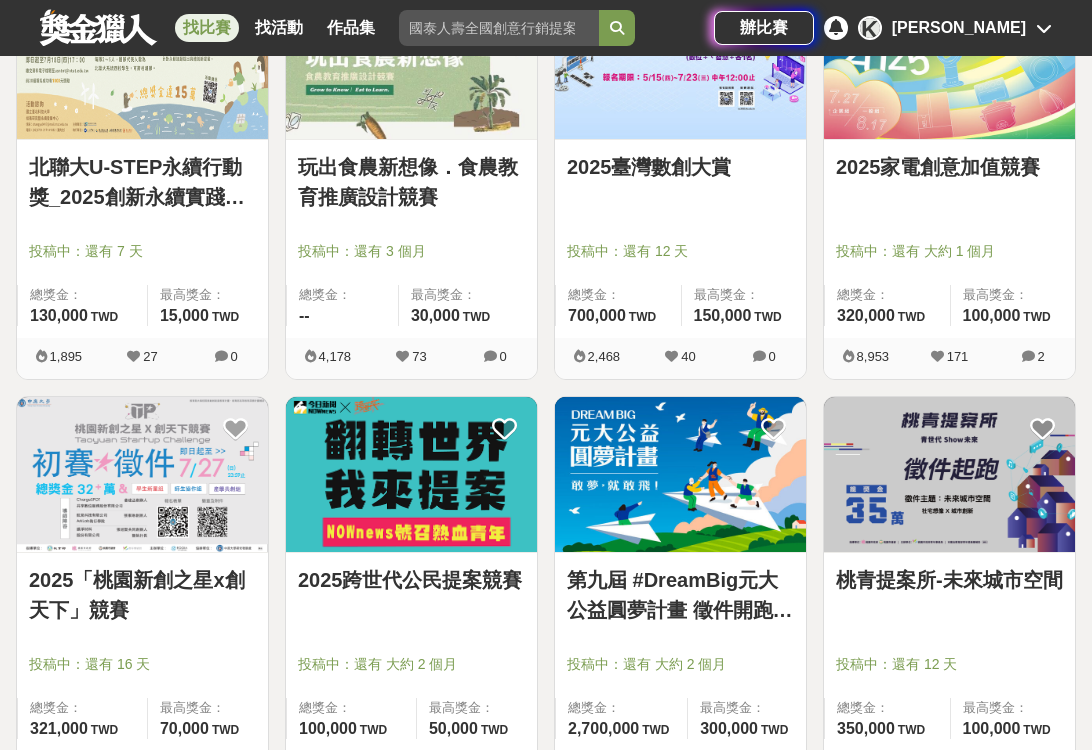 click on "第九屆 #DreamBig元大公益圓夢計畫 徵件開跑啦✨" at bounding box center [680, 595] 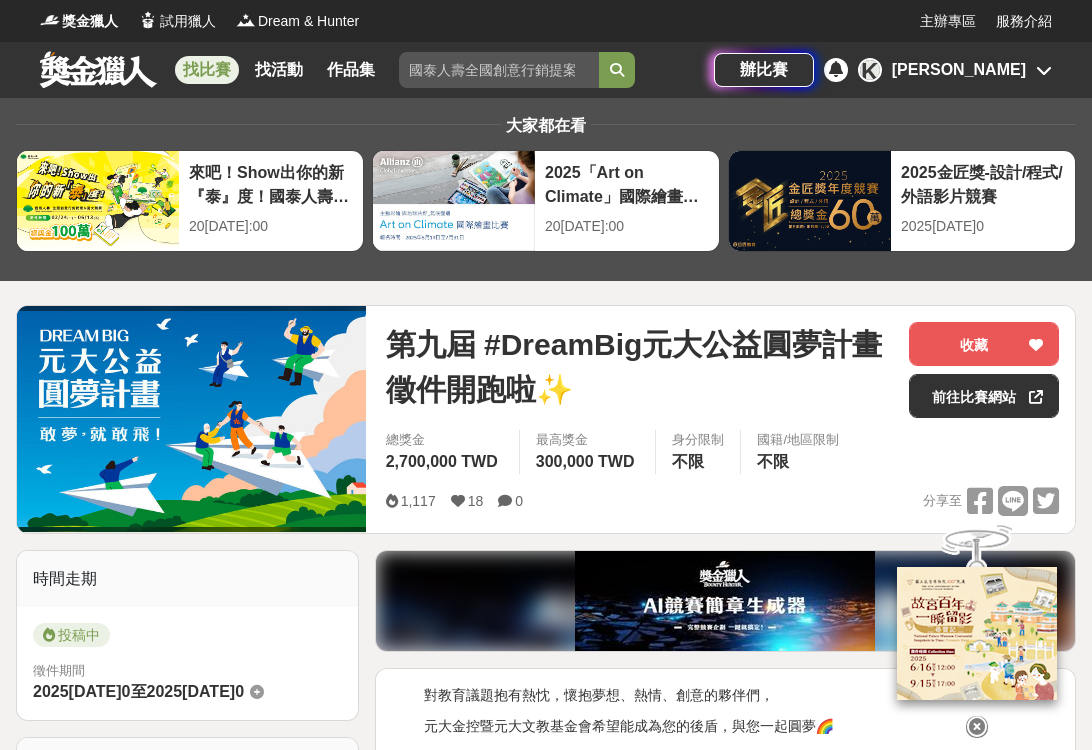 scroll, scrollTop: 0, scrollLeft: 0, axis: both 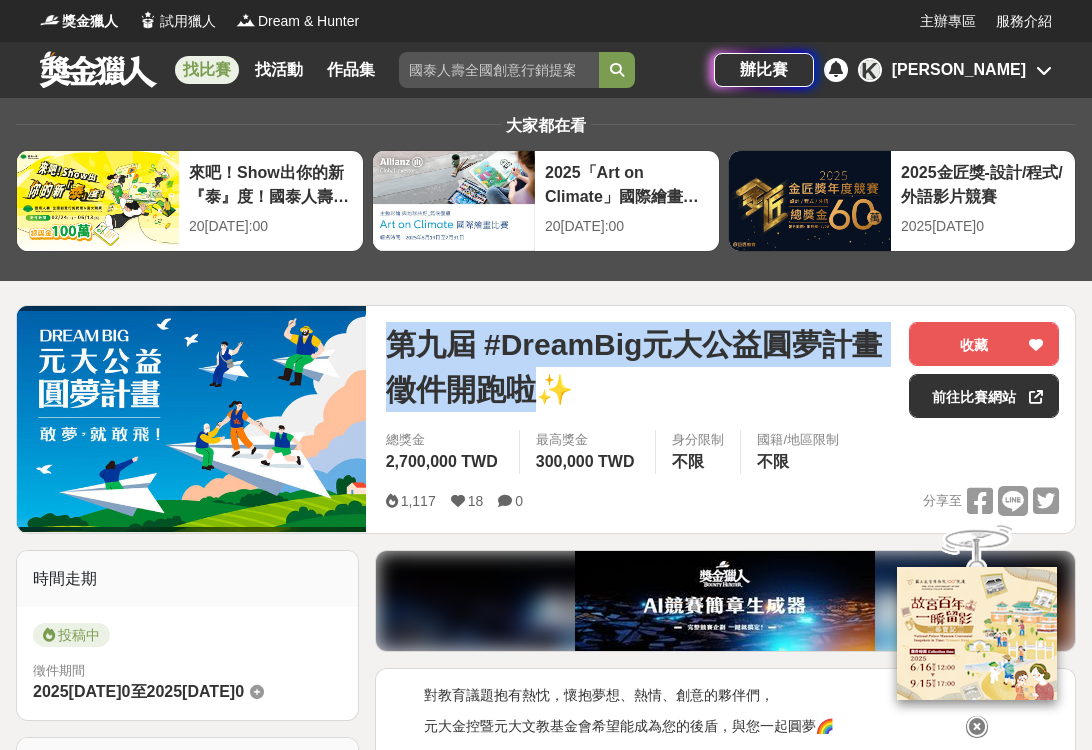 drag, startPoint x: 380, startPoint y: 335, endPoint x: 542, endPoint y: 395, distance: 172.75417 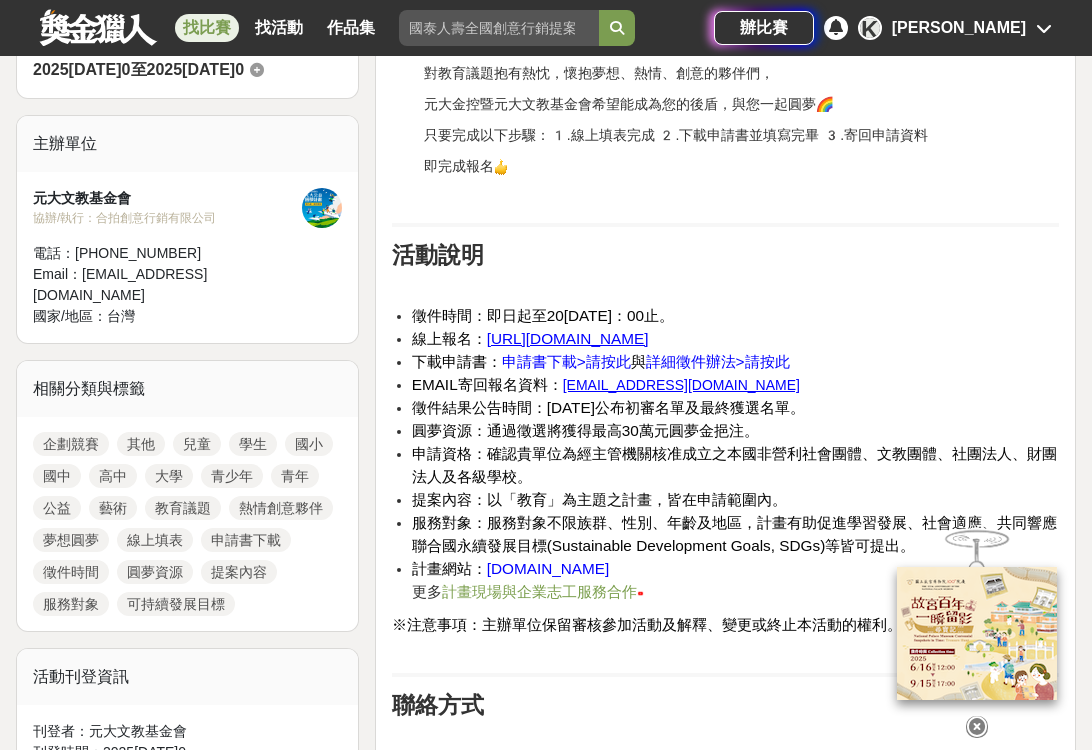 scroll, scrollTop: 628, scrollLeft: 0, axis: vertical 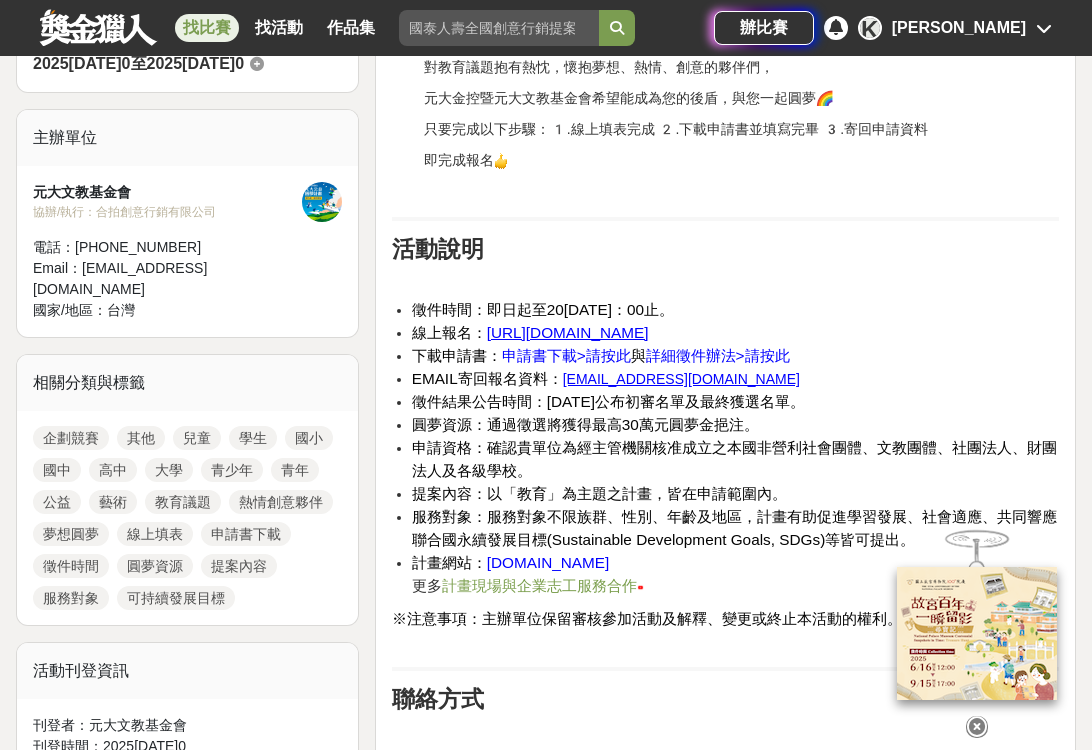 drag, startPoint x: 411, startPoint y: 480, endPoint x: 796, endPoint y: 473, distance: 385.06363 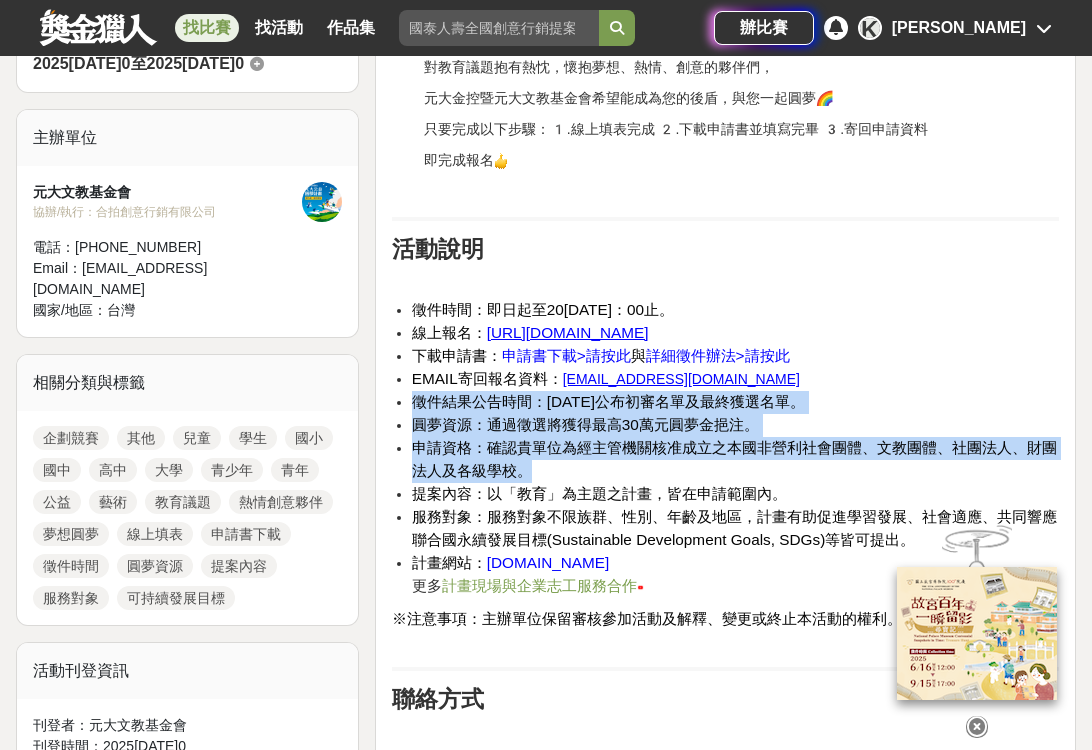 drag, startPoint x: 795, startPoint y: 473, endPoint x: 400, endPoint y: 386, distance: 404.46756 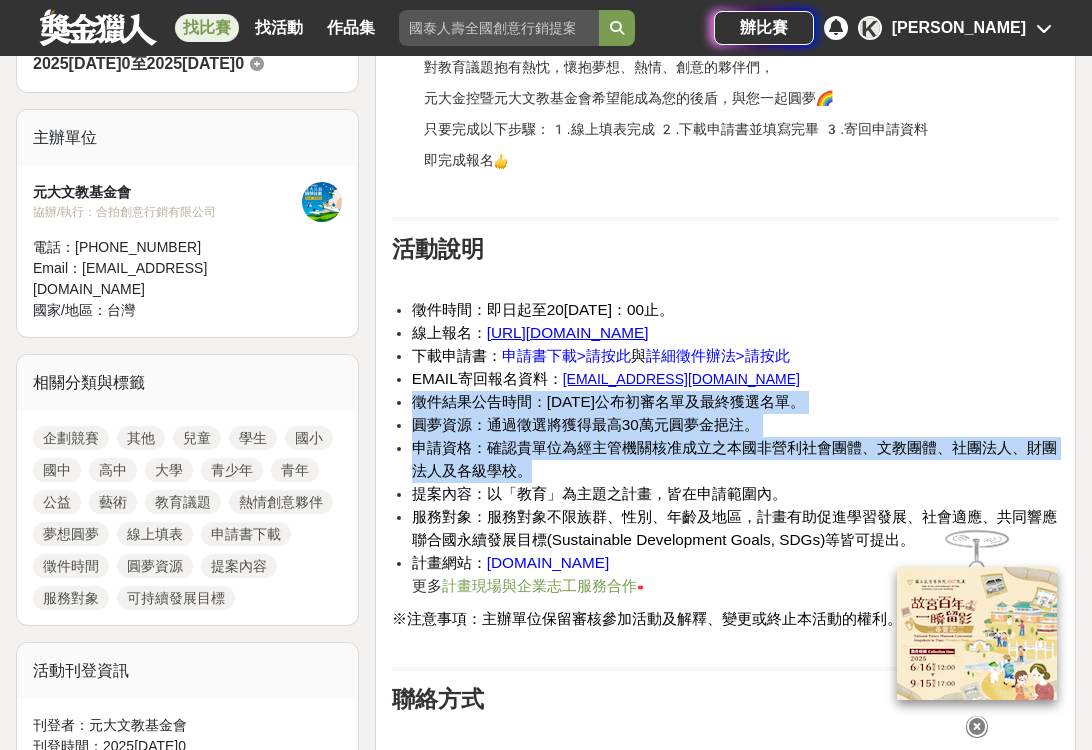 copy on "徵件結果公告時間：[DATE]公布初審名單及最終獲選名單。 圓夢資源：通過徵選將獲得最高30萬元圓夢金挹注。 申請資格：確認貴單位為經主管機關核准成立之本國非營利社會團體、文教團體、社團法人、財團法人及各級學校。" 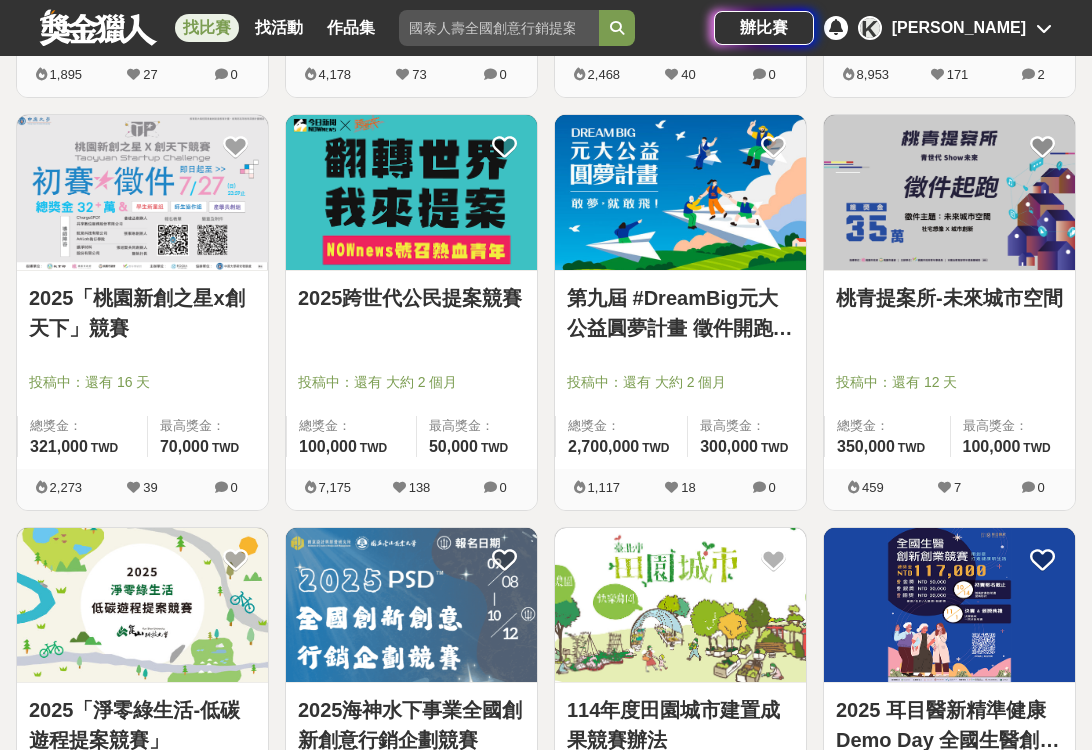 scroll, scrollTop: 2385, scrollLeft: 0, axis: vertical 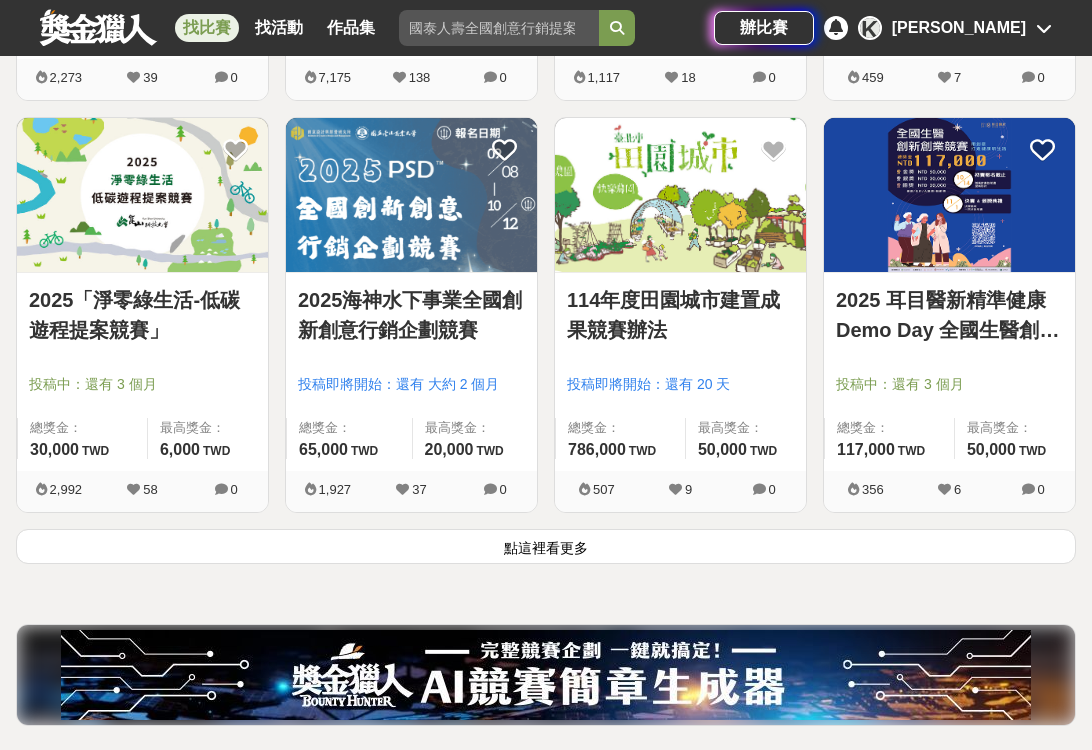 click on "點這裡看更多" at bounding box center [546, 546] 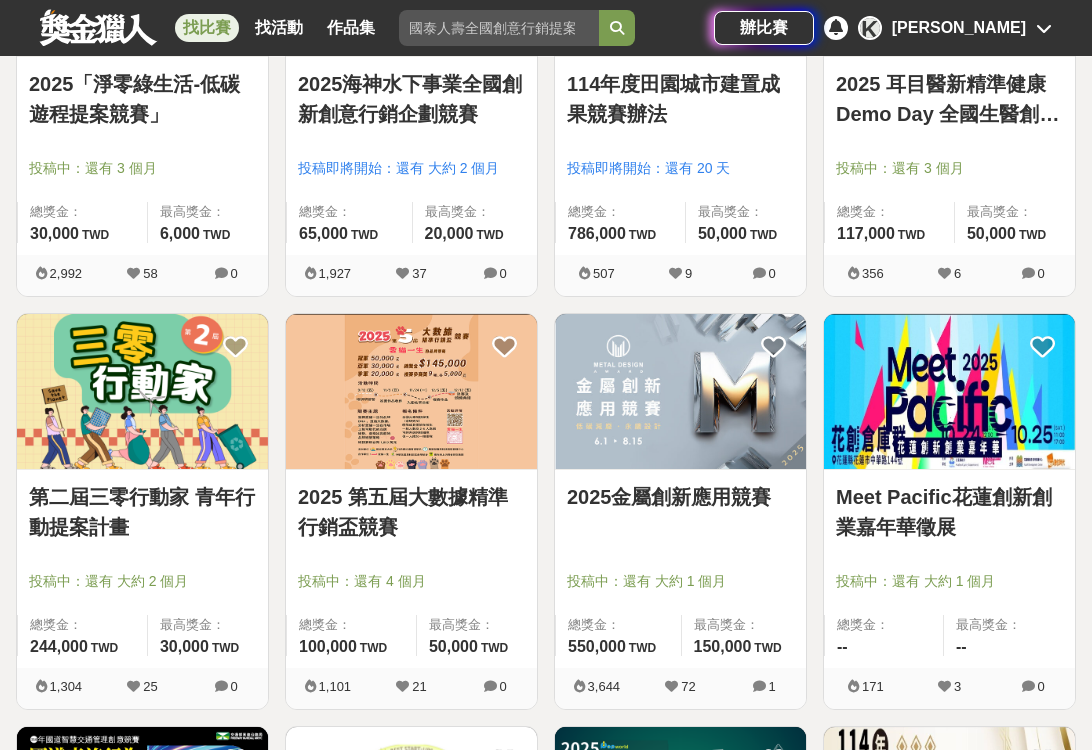 scroll, scrollTop: 2601, scrollLeft: 0, axis: vertical 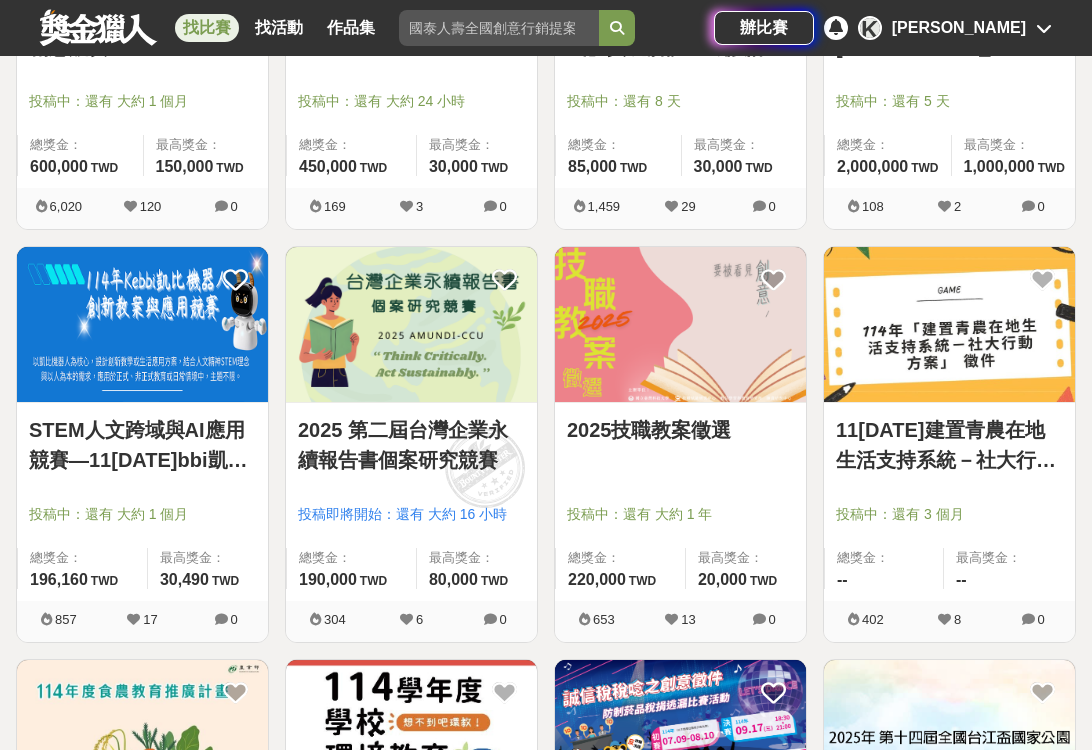 click on "2025 第二屆台灣企業永續報告書個案研究競賽" at bounding box center (411, 445) 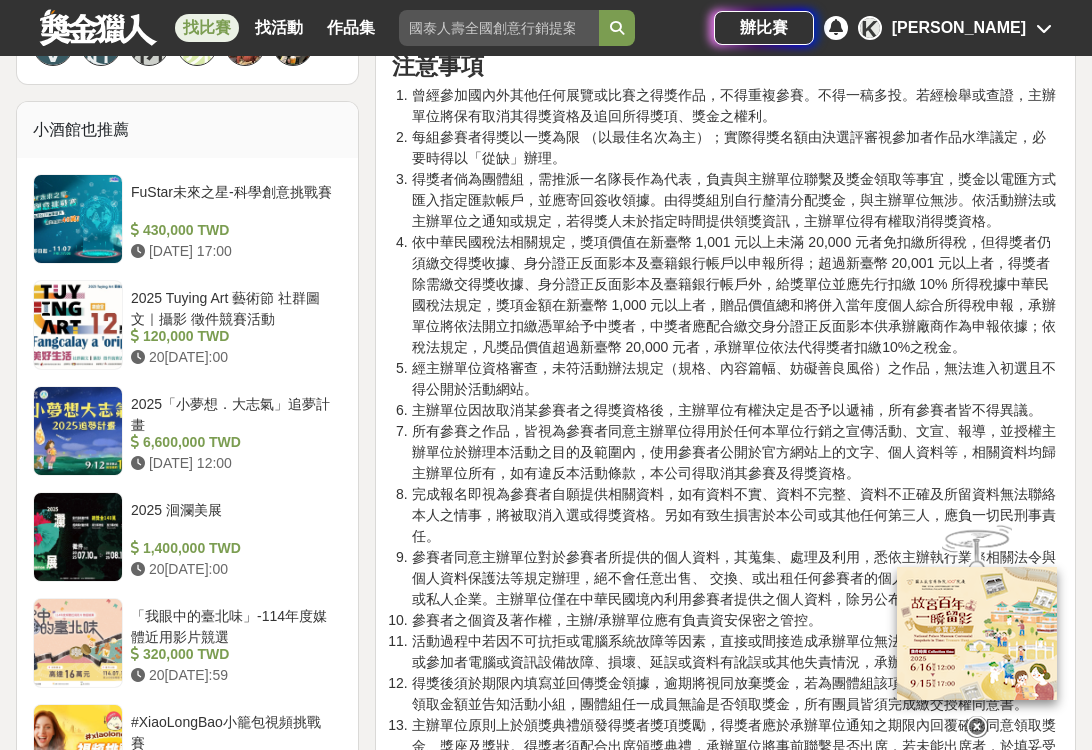 scroll, scrollTop: 2644, scrollLeft: 0, axis: vertical 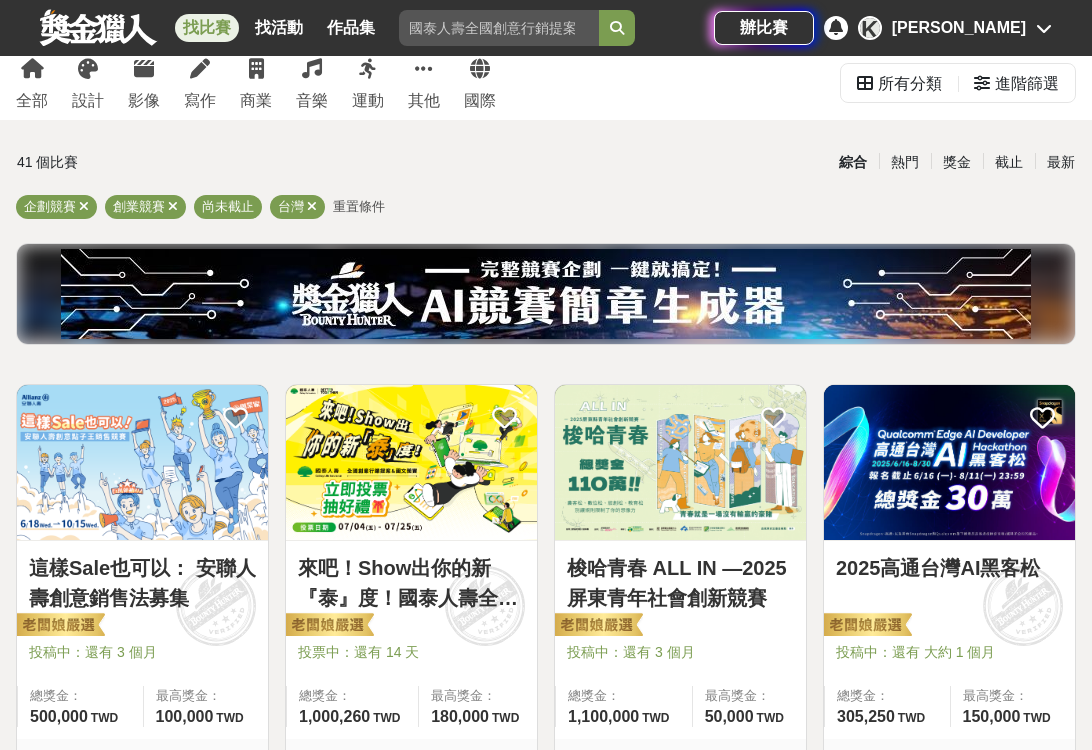 click on "這樣Sale也可以： 安聯人壽創意銷售法募集" at bounding box center [142, 583] 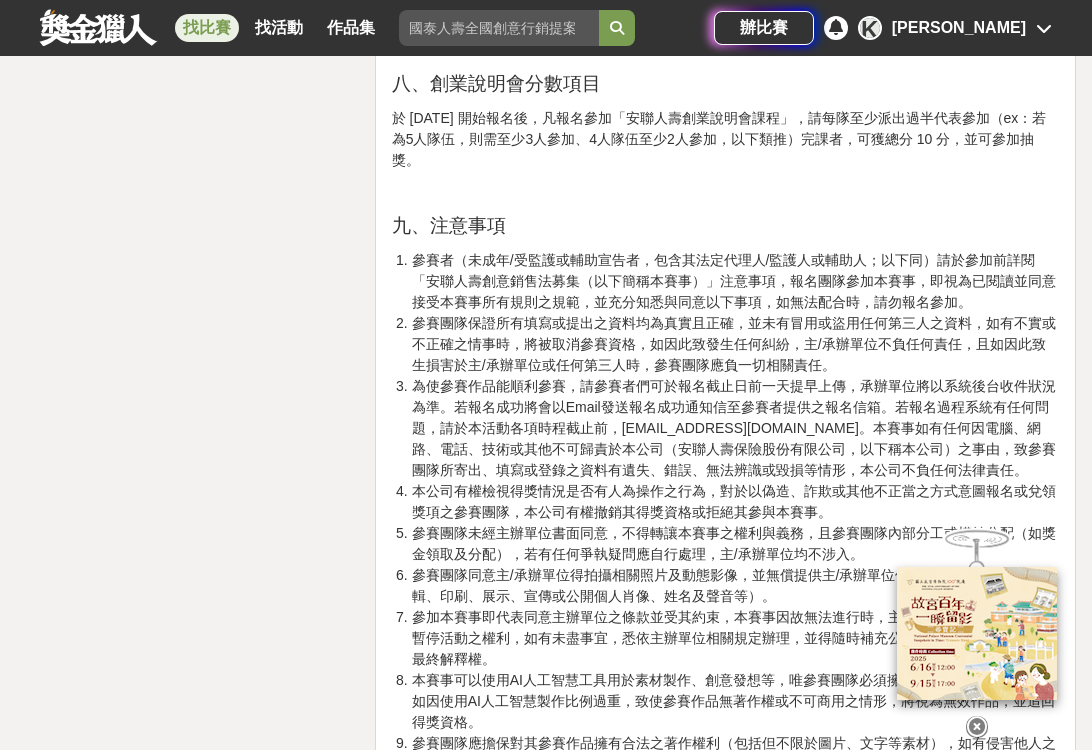 scroll, scrollTop: 3133, scrollLeft: 0, axis: vertical 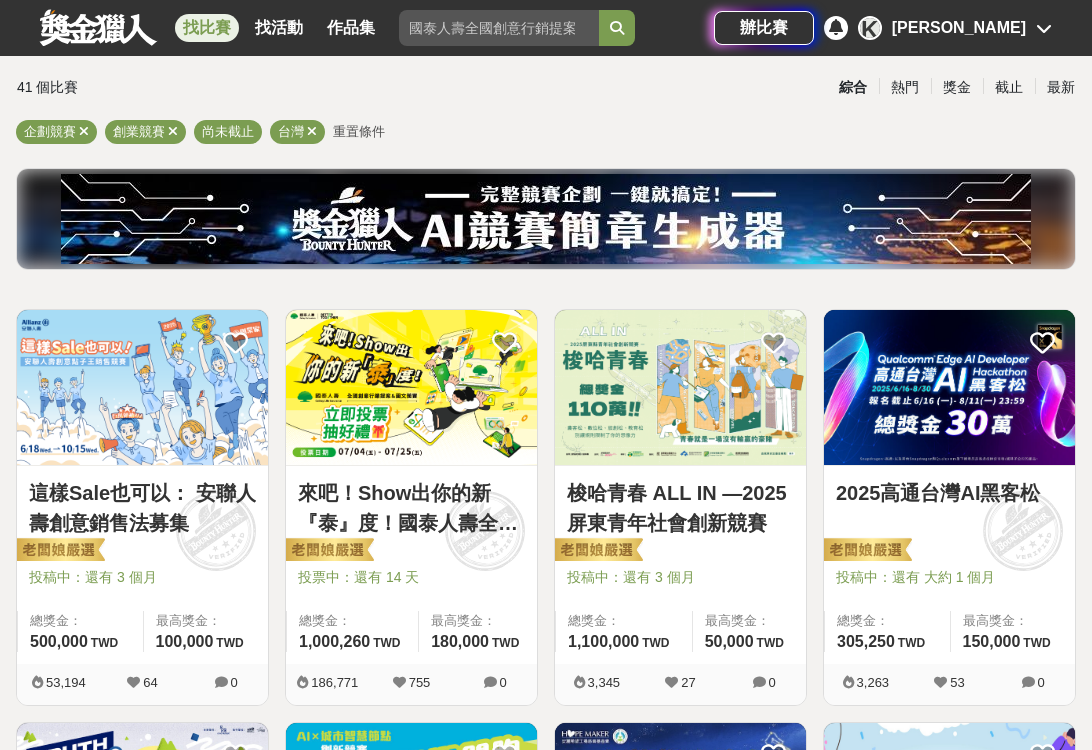 click on "2025高通台灣AI黑客松" at bounding box center [949, 493] 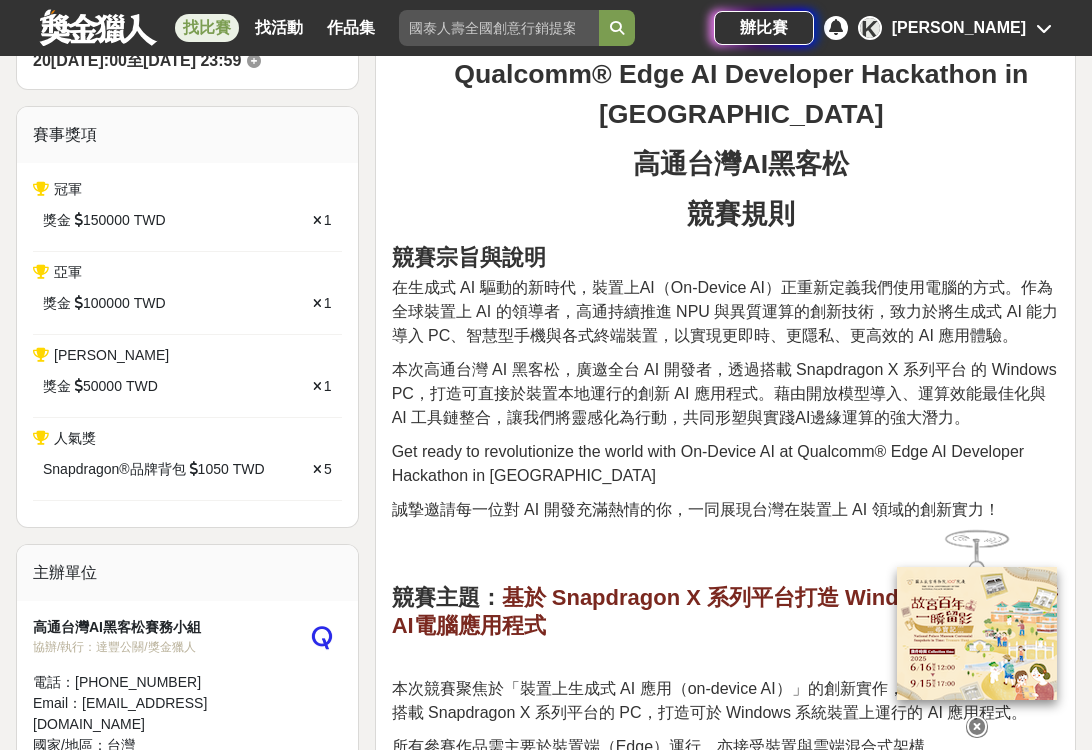 scroll, scrollTop: 632, scrollLeft: 0, axis: vertical 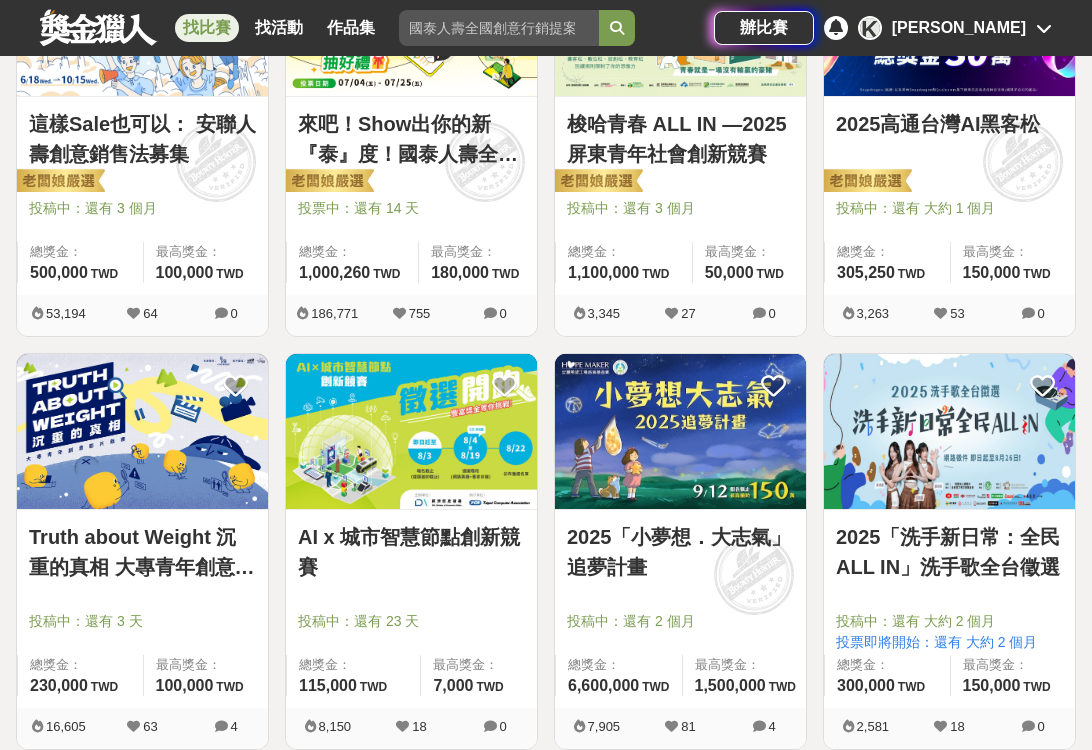 click on "Truth about Weight 沉重的真相 大專青年創意影片競賽" at bounding box center [142, 552] 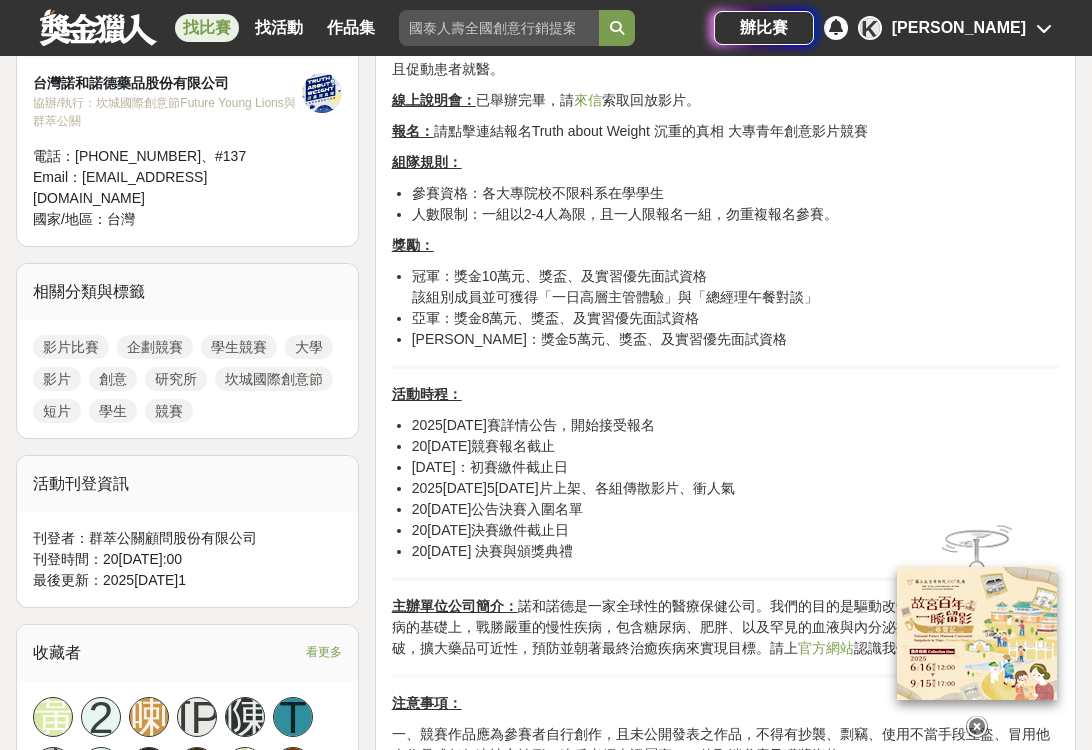 scroll, scrollTop: 737, scrollLeft: 0, axis: vertical 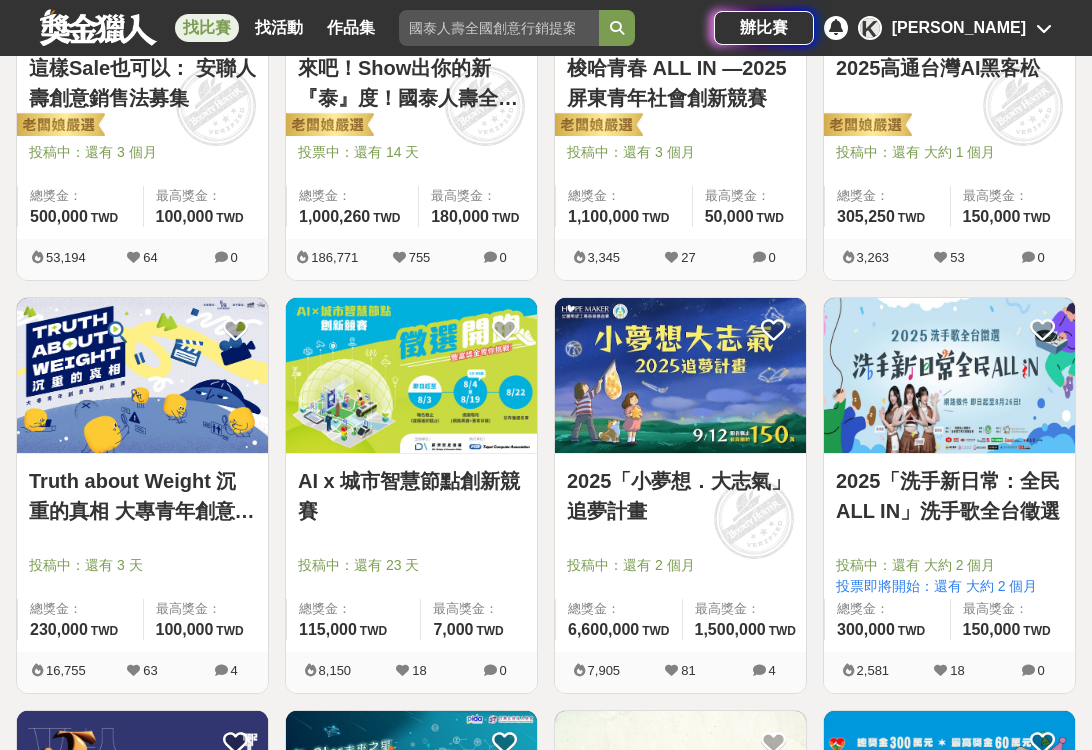 click on "AI x 城市智慧節點創新競賽" at bounding box center (411, 496) 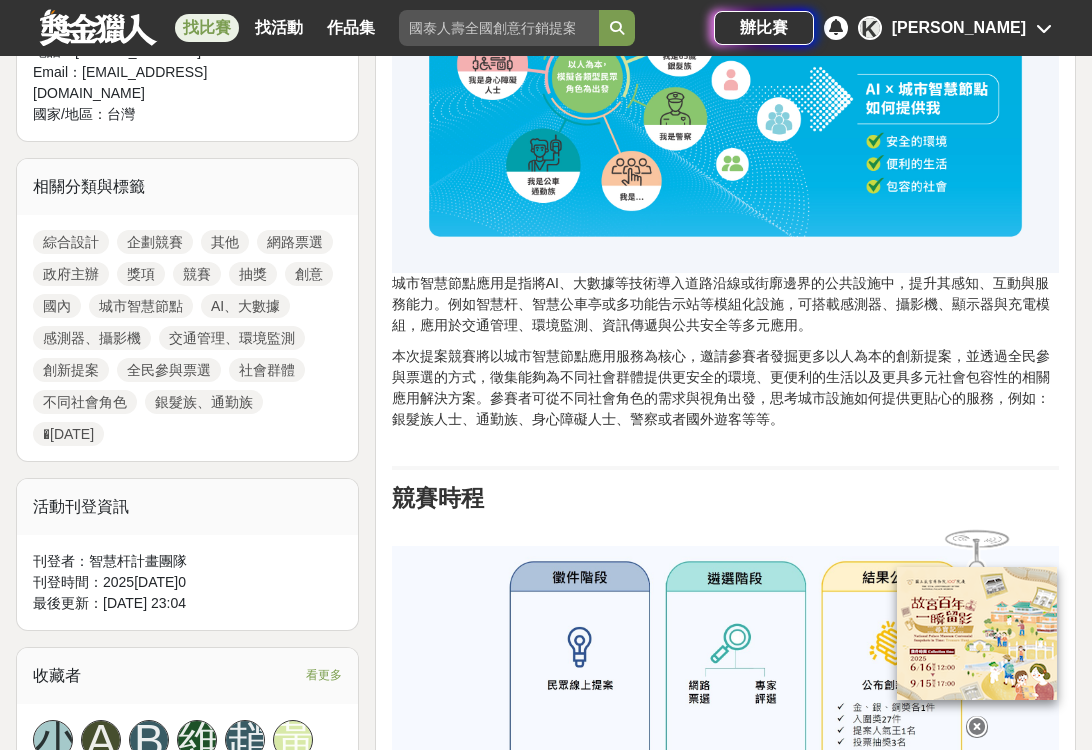 scroll, scrollTop: 709, scrollLeft: 0, axis: vertical 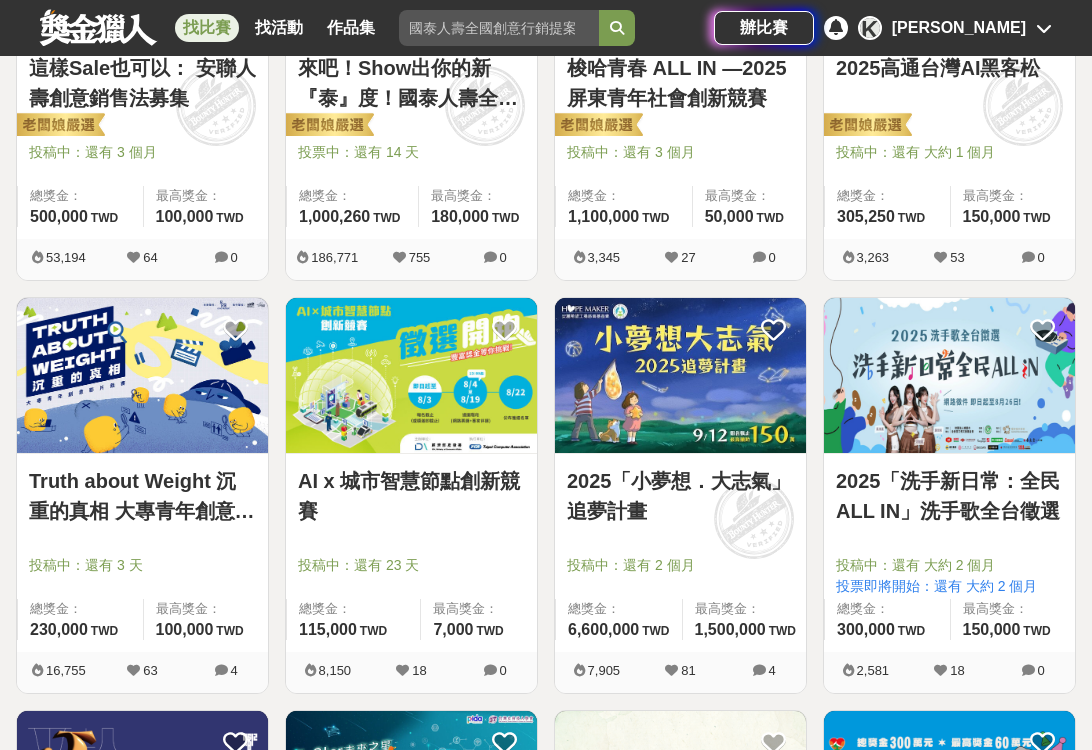 click on "2025「小夢想．大志氣」追夢計畫" at bounding box center (680, 496) 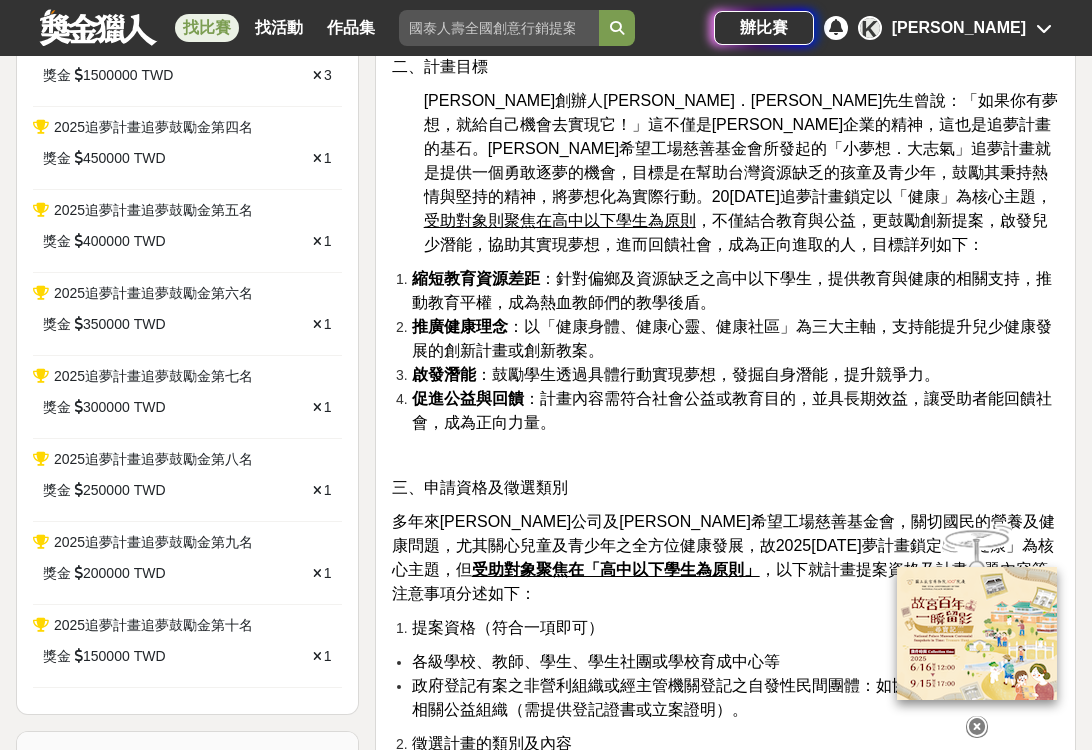 scroll, scrollTop: 835, scrollLeft: 0, axis: vertical 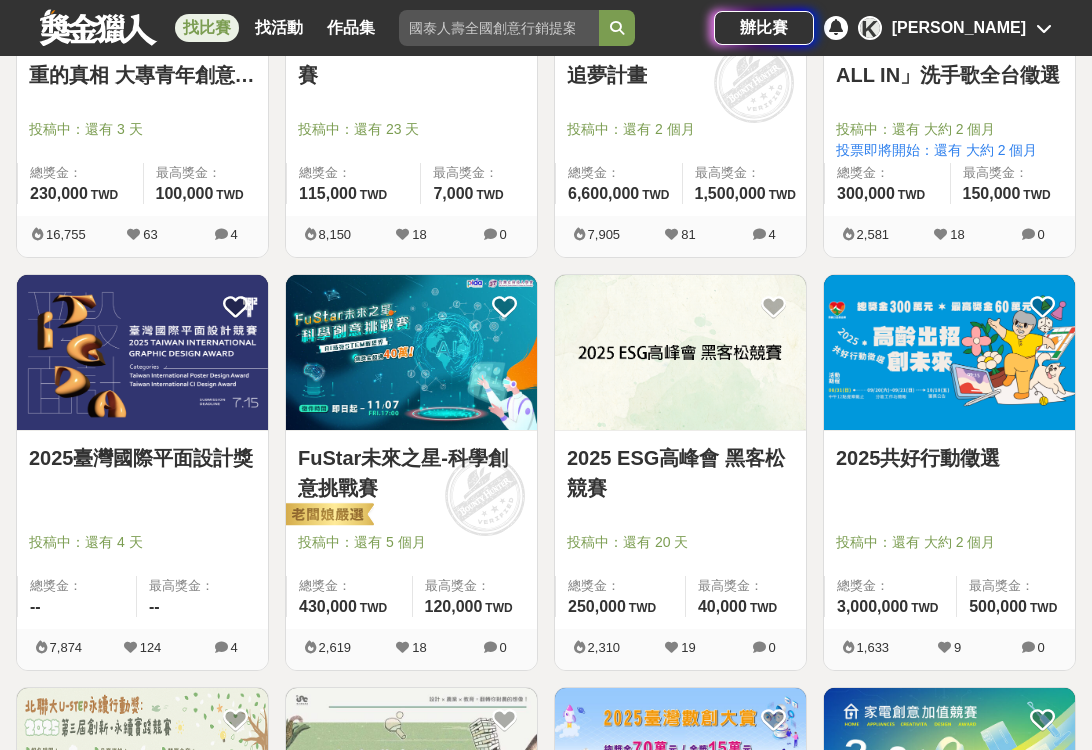 click on "2025臺灣國際平面設計獎" at bounding box center [142, 458] 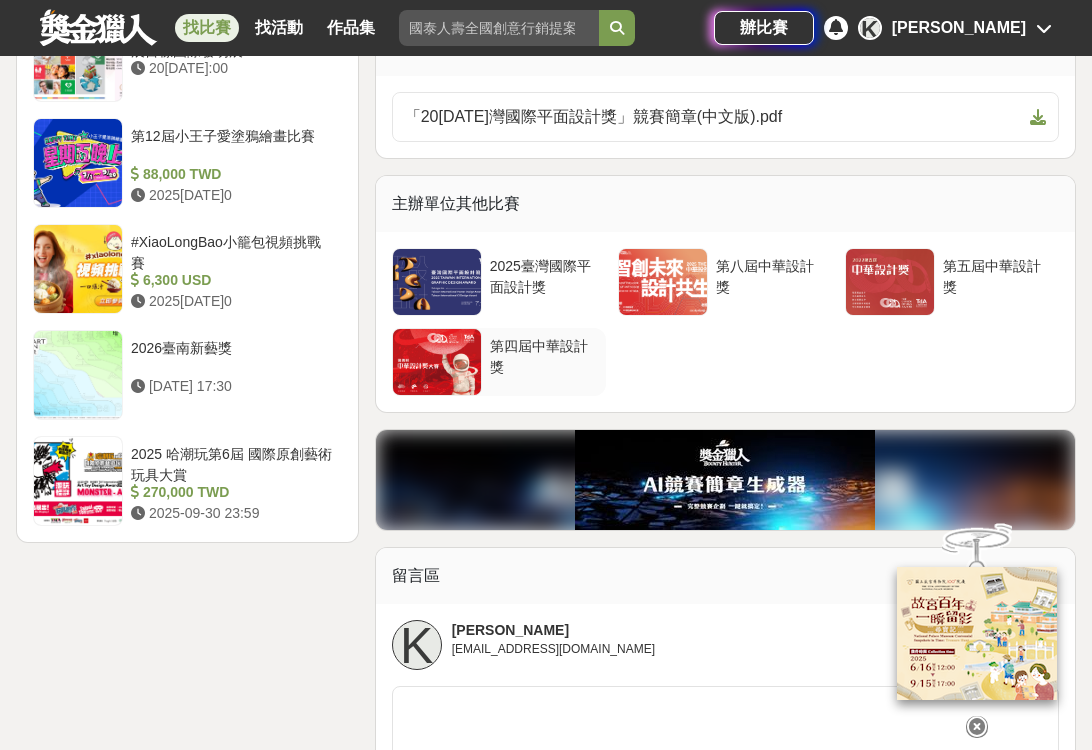 scroll, scrollTop: 2461, scrollLeft: 0, axis: vertical 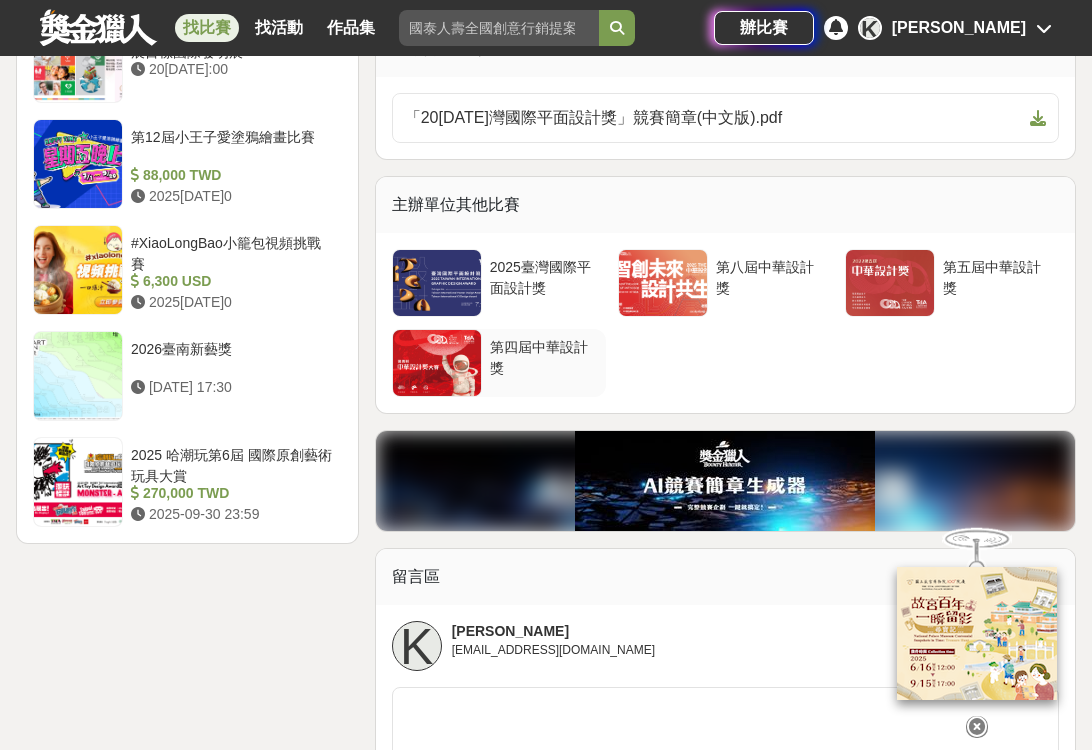 click on "第四屆中華設計獎" at bounding box center [544, 356] 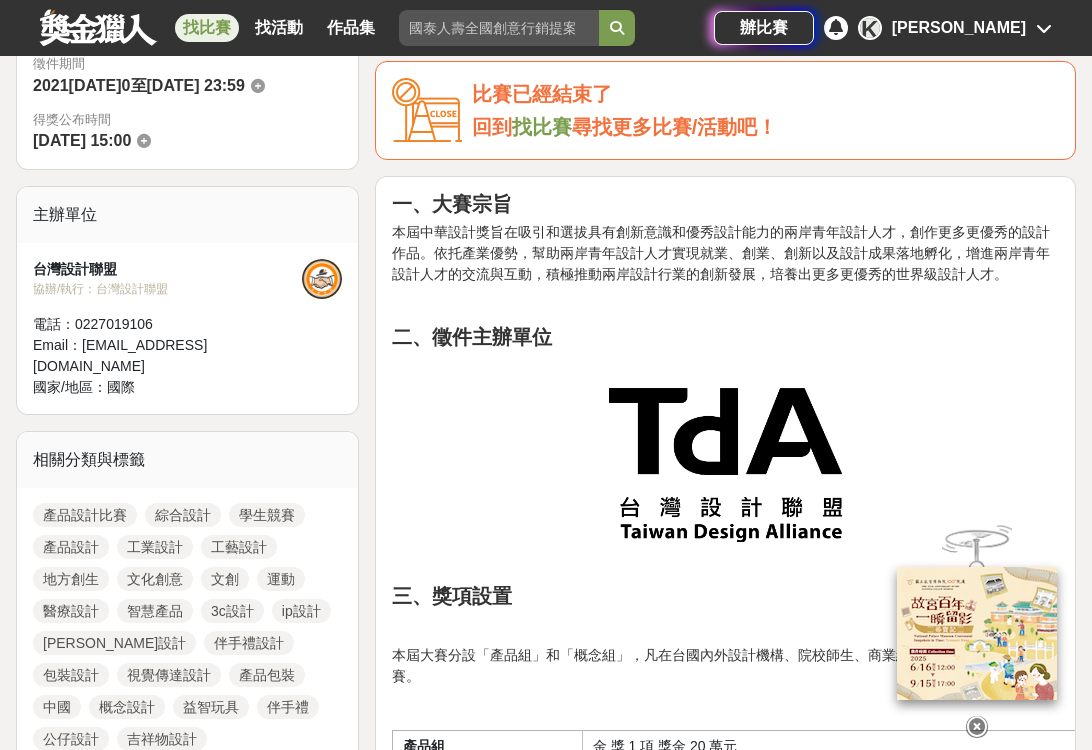 scroll, scrollTop: 1232, scrollLeft: 0, axis: vertical 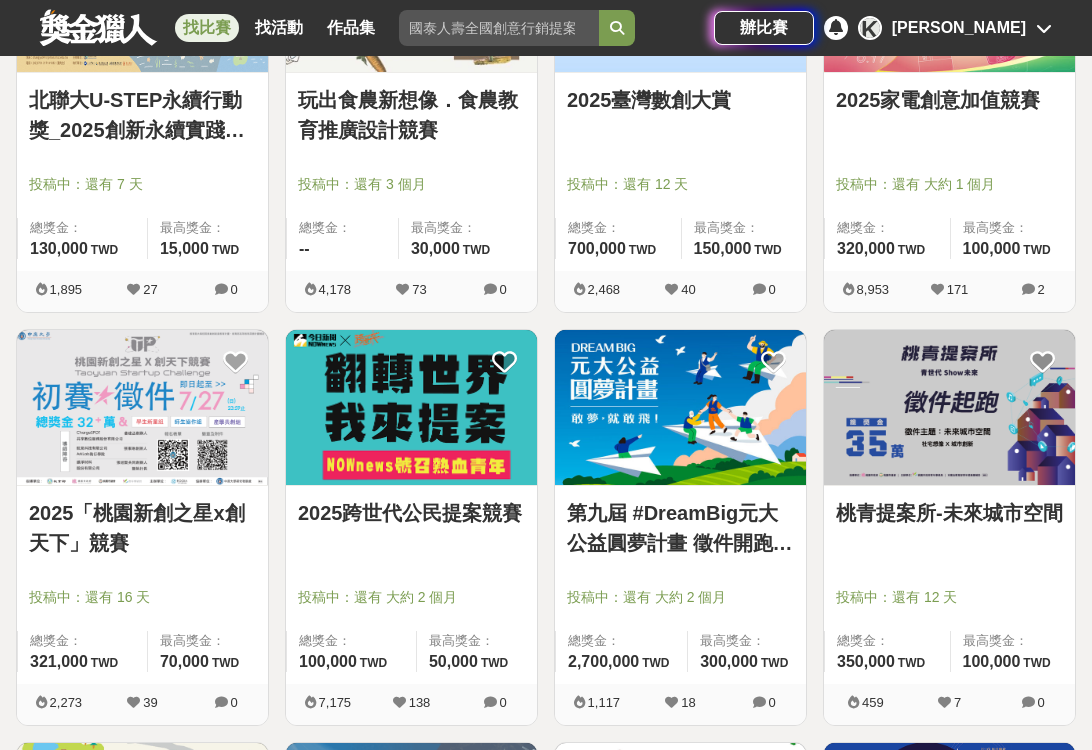 click on "2025「桃園新創之星x創天下」競賽" at bounding box center (142, 528) 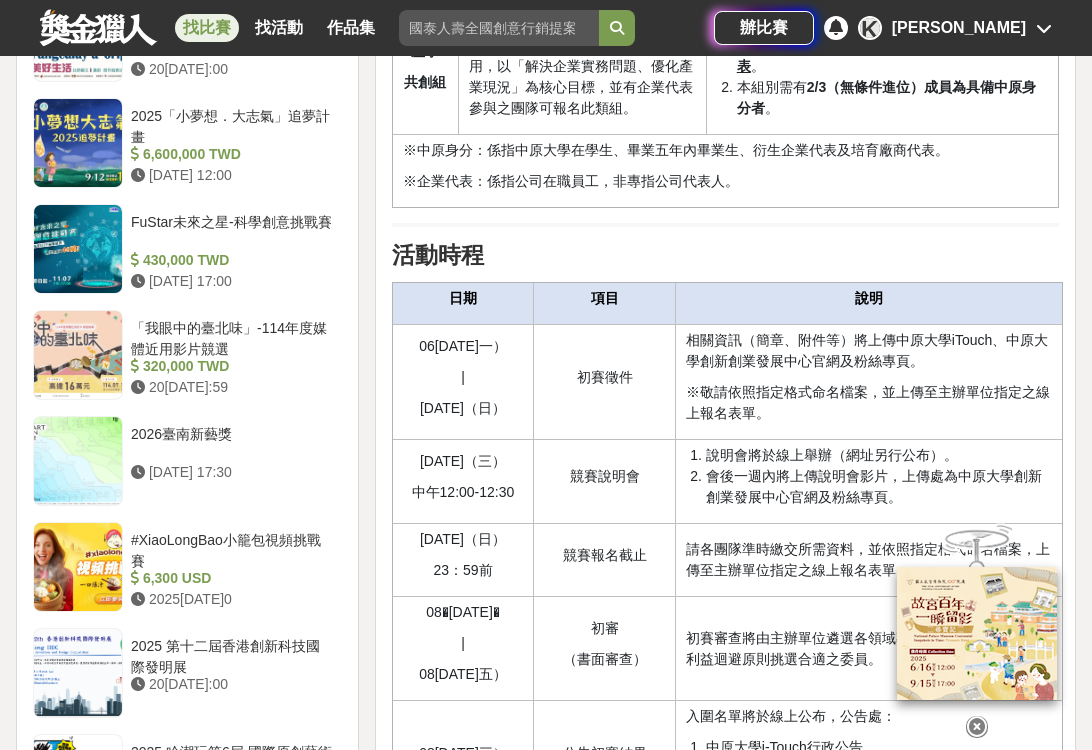 scroll, scrollTop: 1722, scrollLeft: 0, axis: vertical 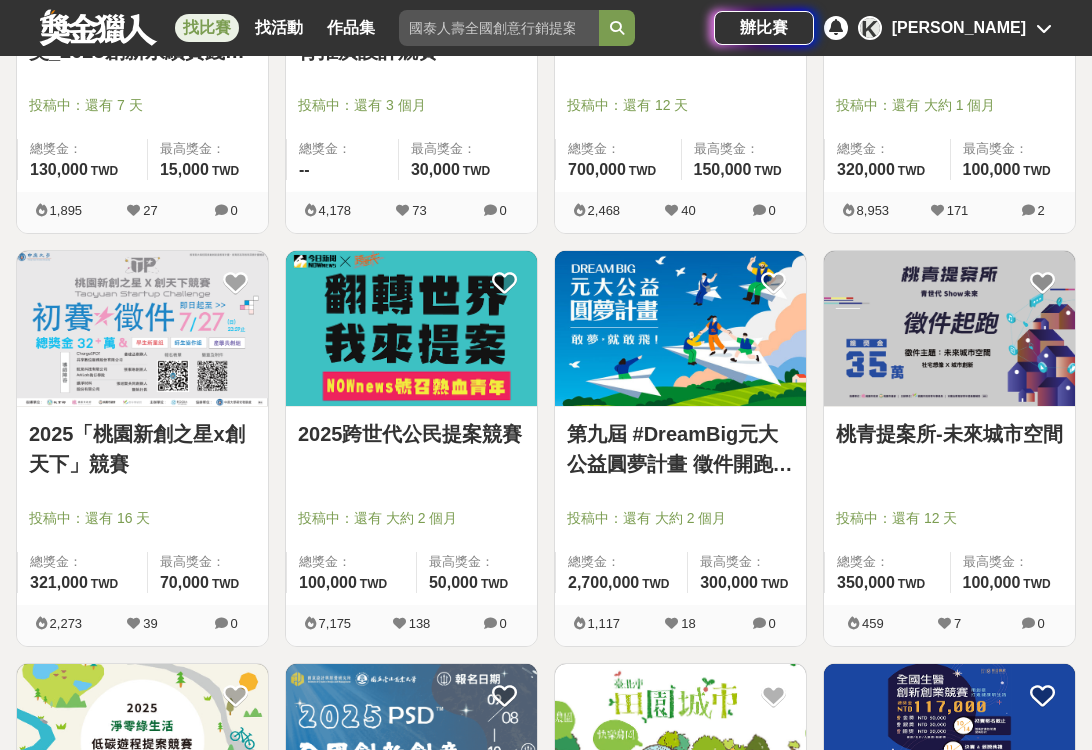 click on "2025「桃園新創之星x創天下」競賽" at bounding box center (142, 449) 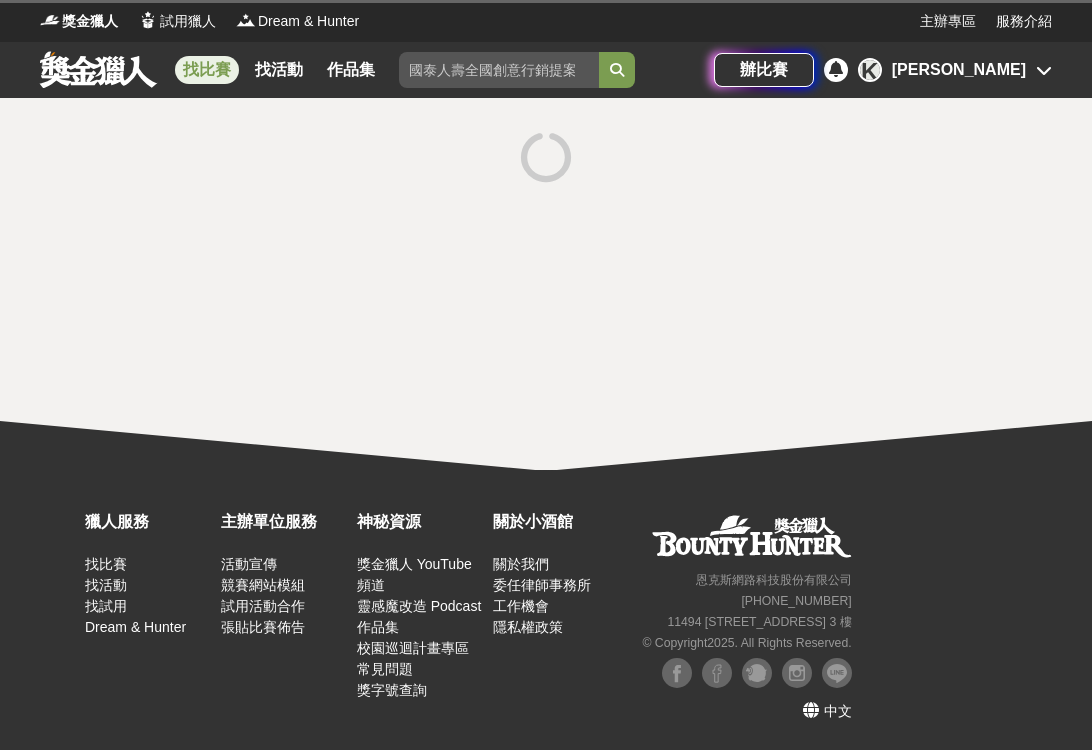 scroll, scrollTop: 0, scrollLeft: 0, axis: both 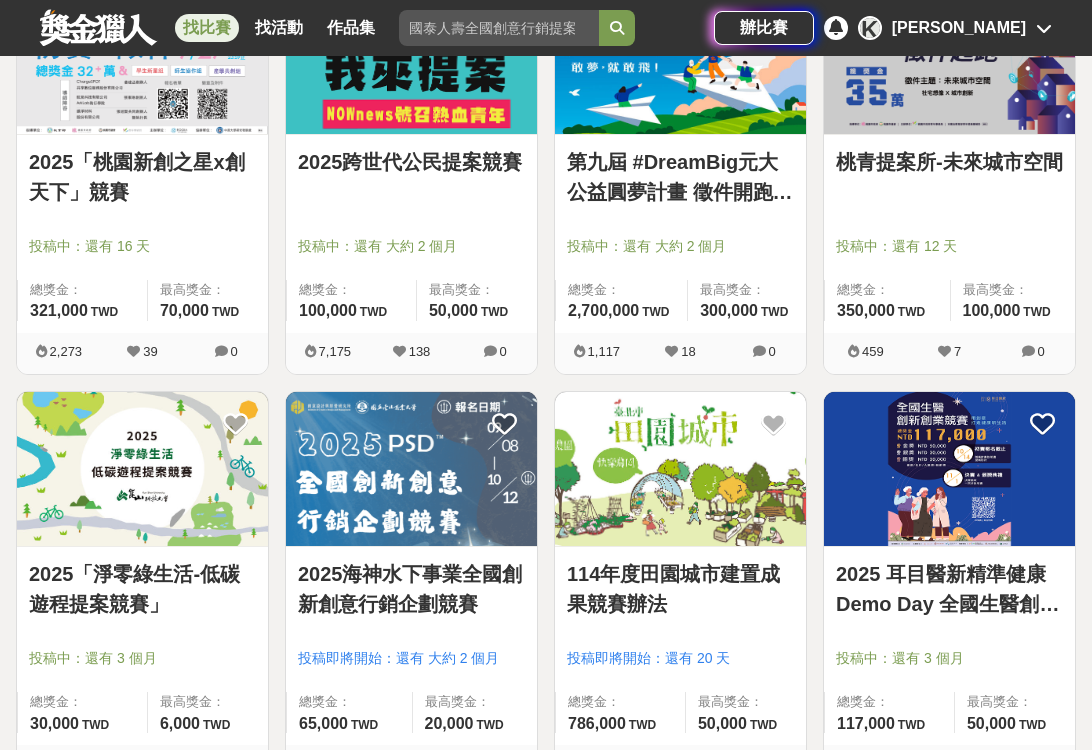 click on "2025海神水下事業全國創新創意行銷企劃競賽" at bounding box center [411, 589] 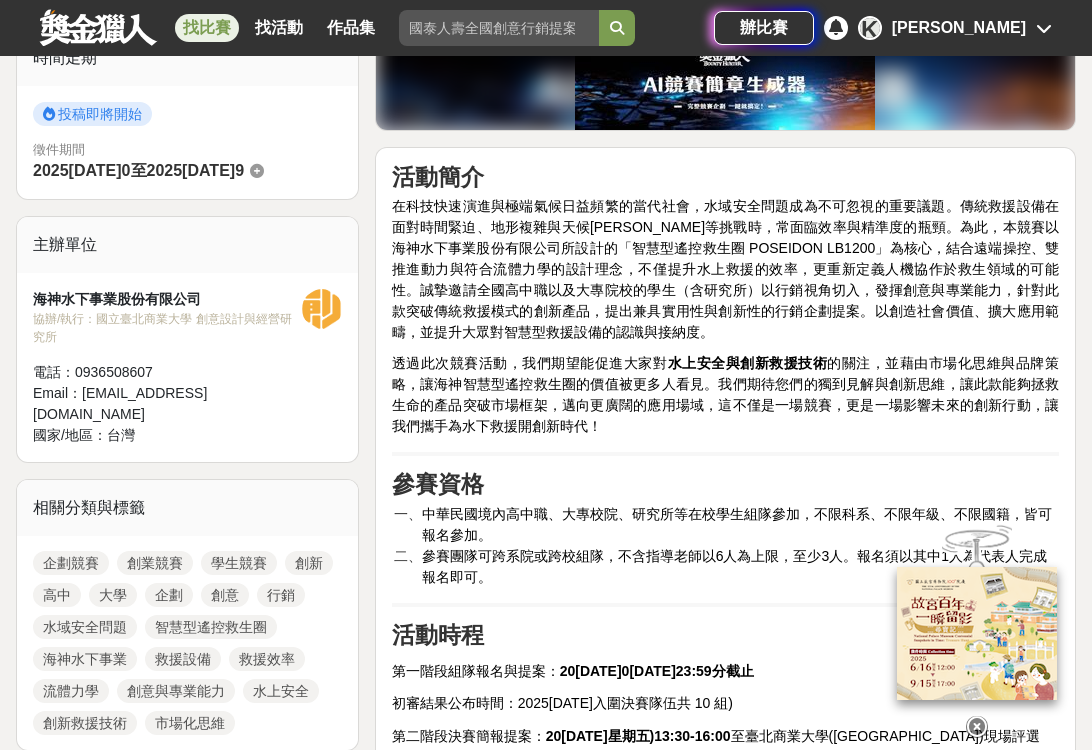 scroll, scrollTop: 747, scrollLeft: 0, axis: vertical 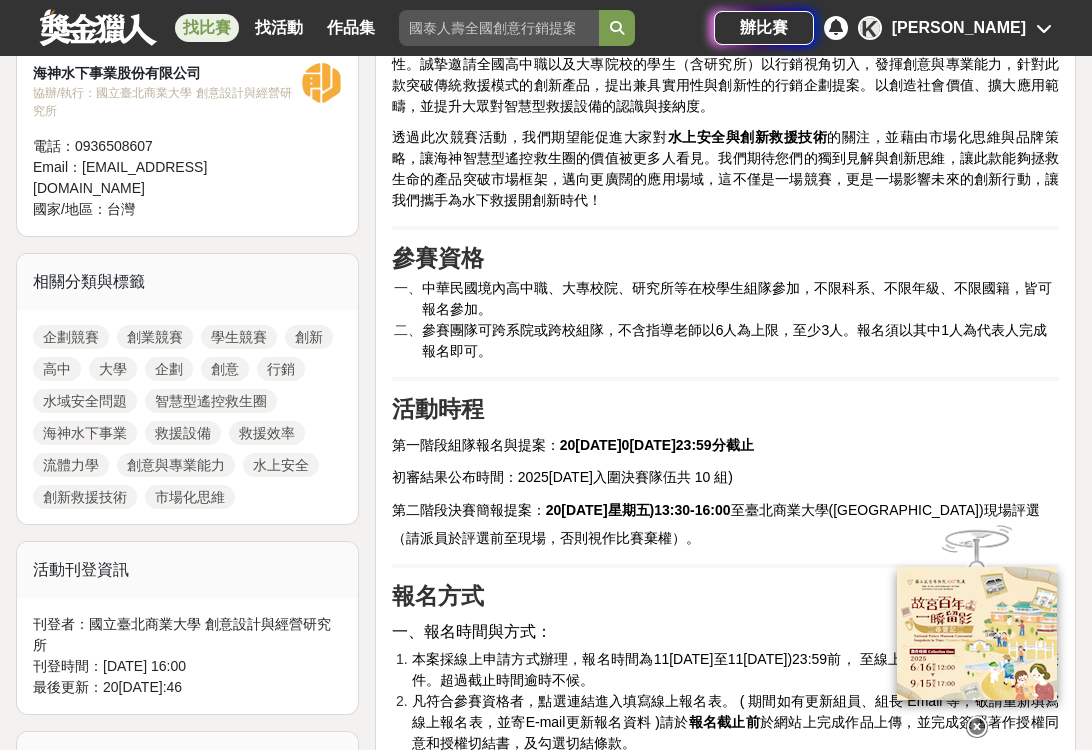 drag, startPoint x: 555, startPoint y: 442, endPoint x: 771, endPoint y: 444, distance: 216.00926 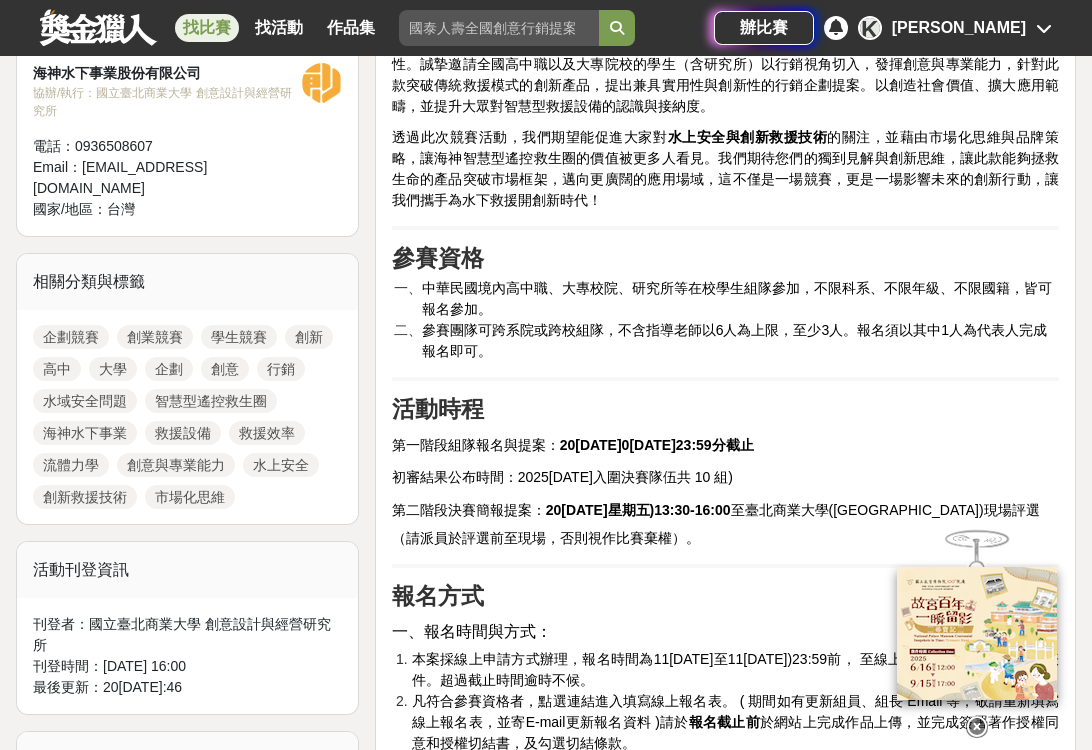 click on "第一階段組隊報名與提案： 20[DATE]0[DATE]" at bounding box center (534, 445) 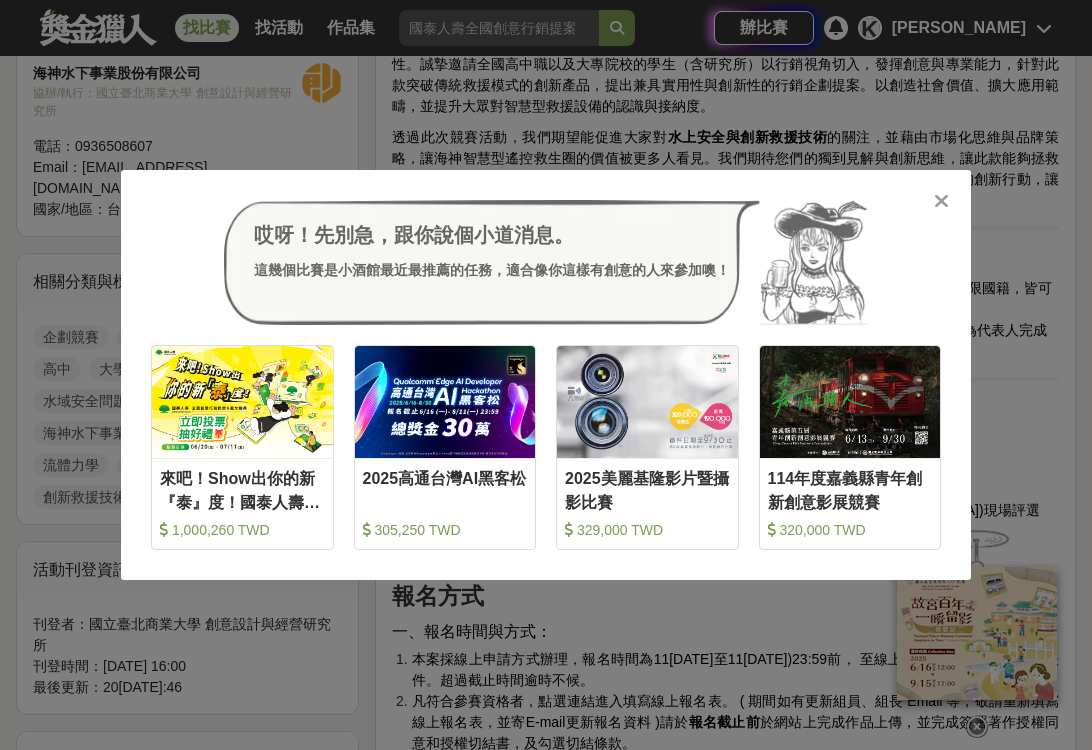 click at bounding box center [941, 201] 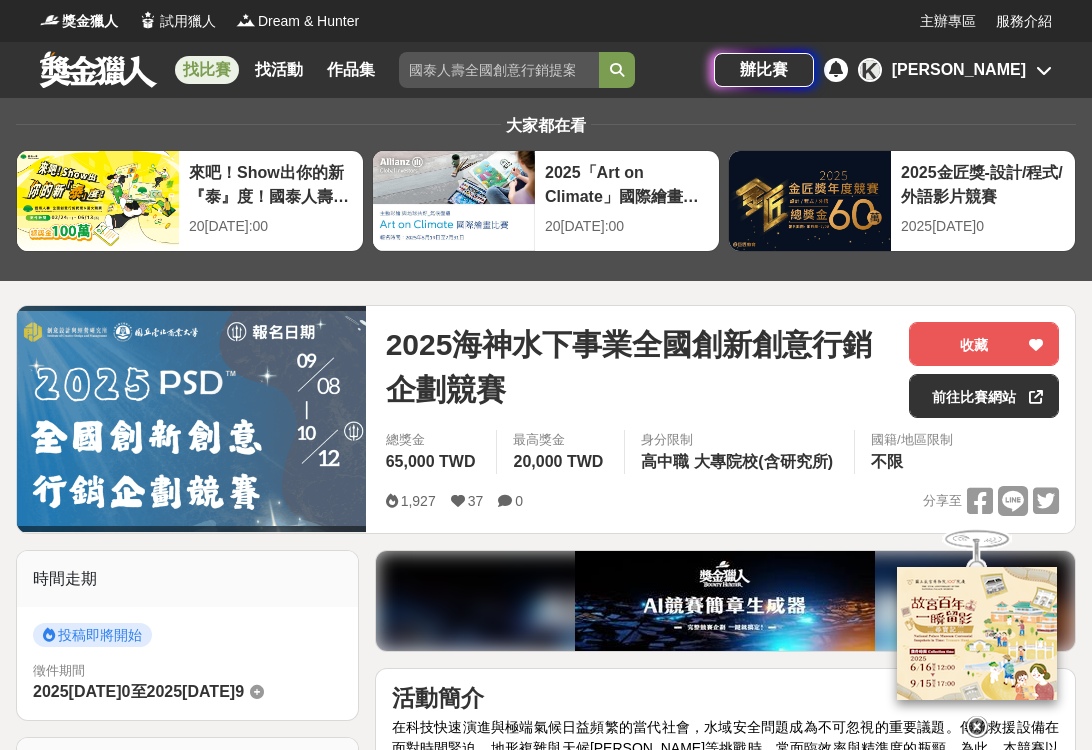 scroll, scrollTop: -19, scrollLeft: 0, axis: vertical 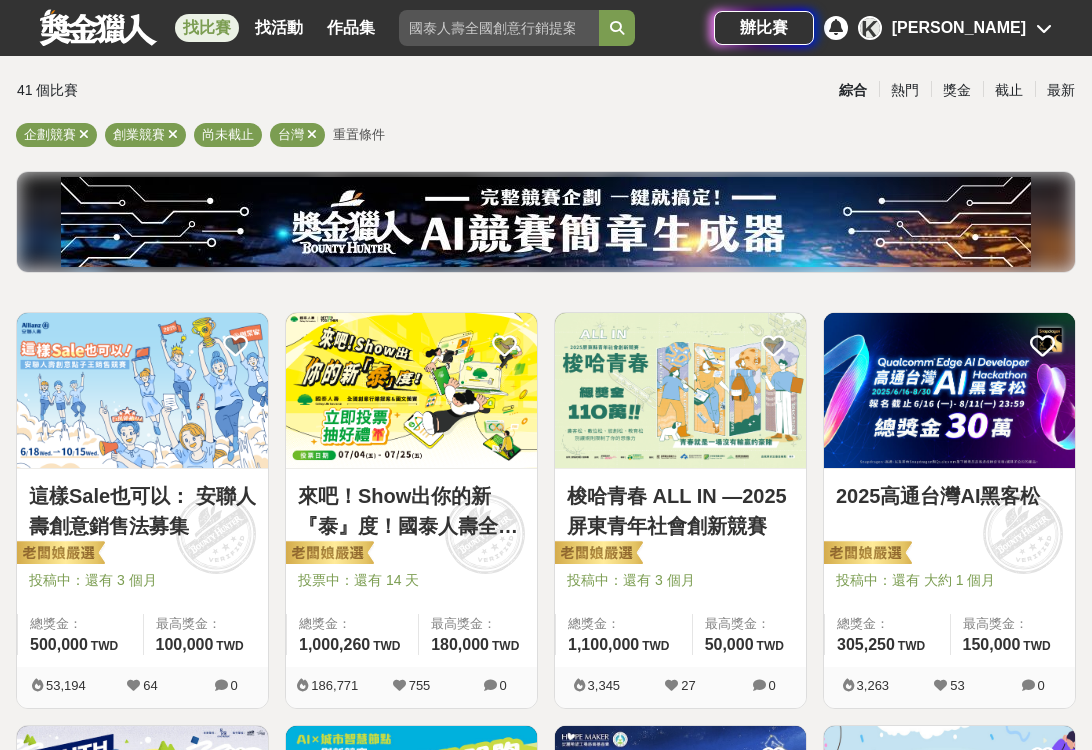 click on "重置條件" at bounding box center [359, 134] 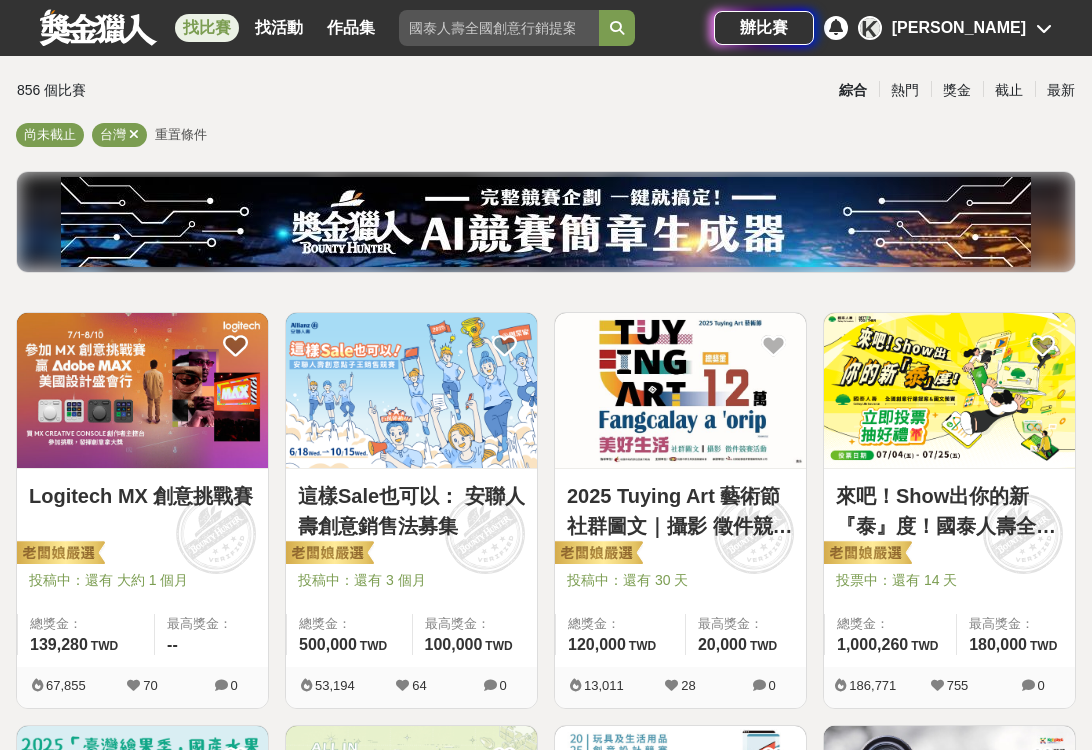 click on "2025 Tuying Art 藝術節 社群圖文｜攝影 徵件競賽活動" at bounding box center (680, 511) 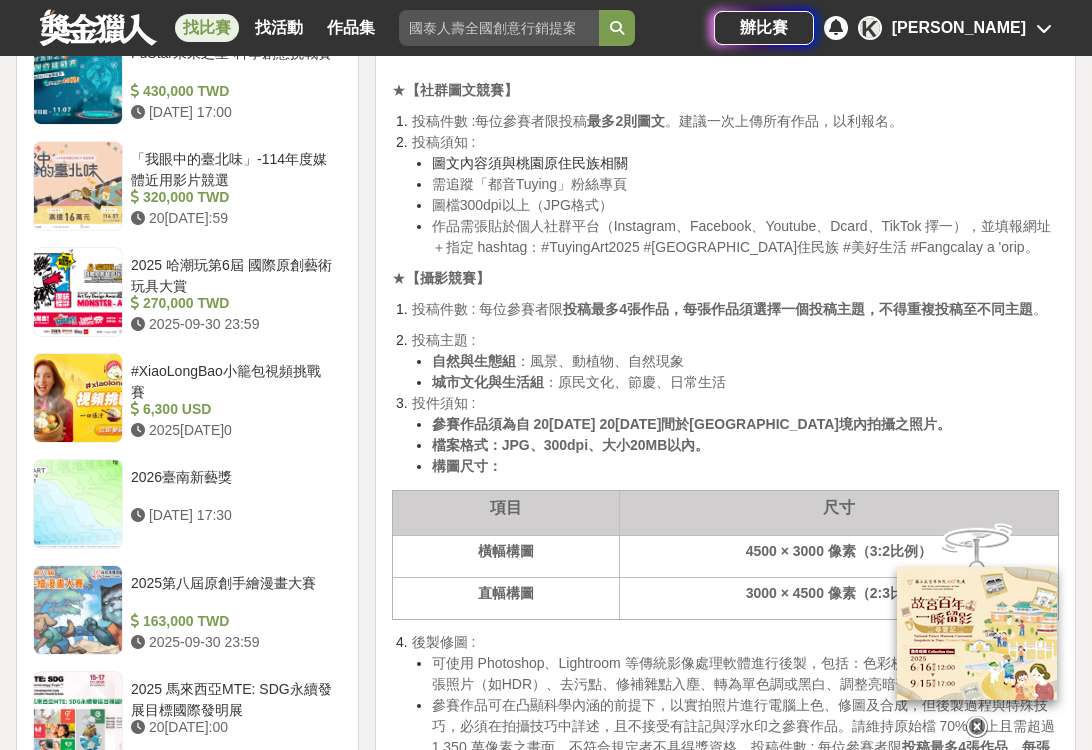 scroll, scrollTop: 2068, scrollLeft: 0, axis: vertical 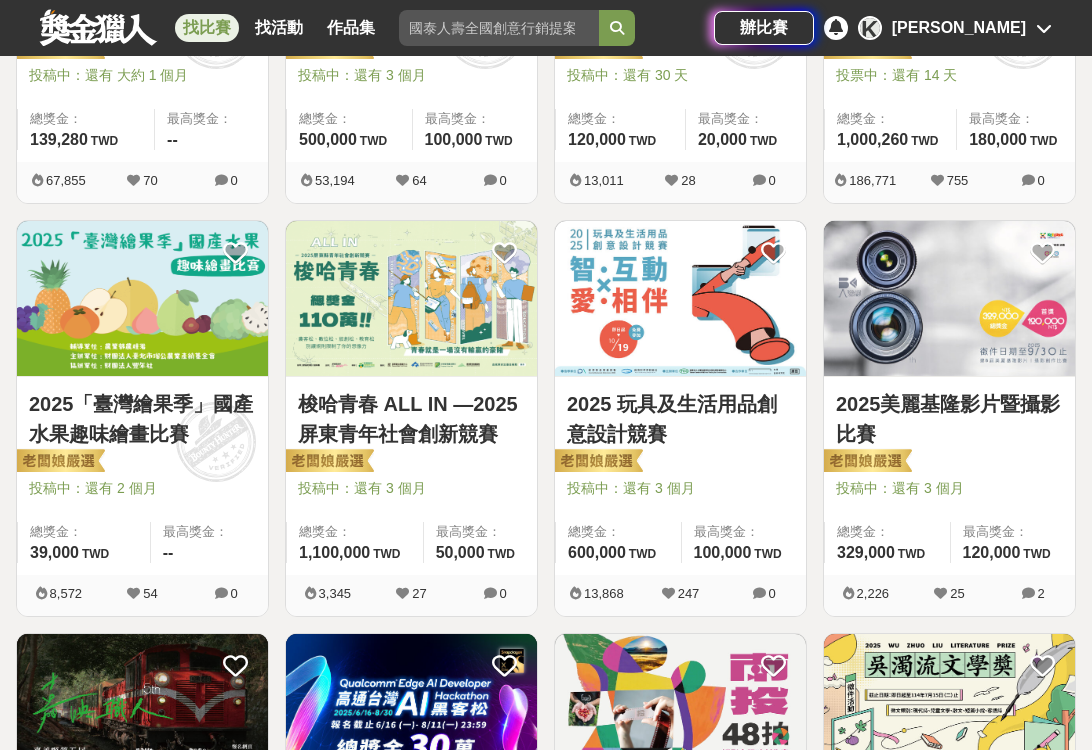 click on "2025 玩具及生活用品創意設計競賽" at bounding box center [680, 419] 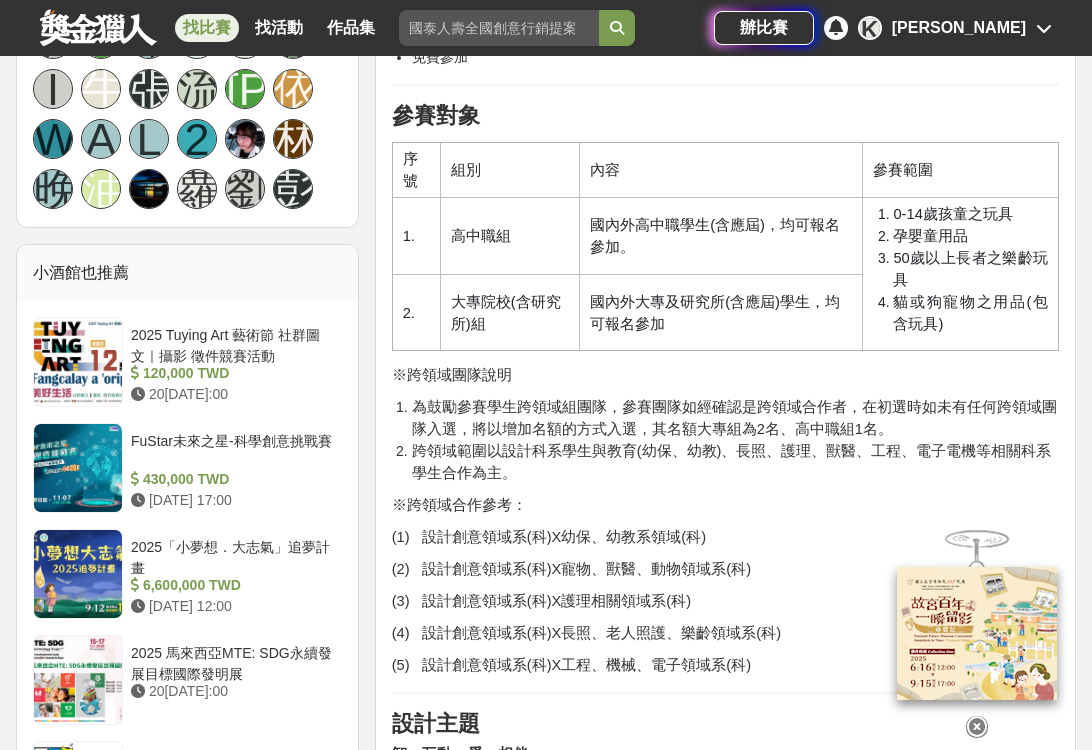 scroll, scrollTop: 1472, scrollLeft: 0, axis: vertical 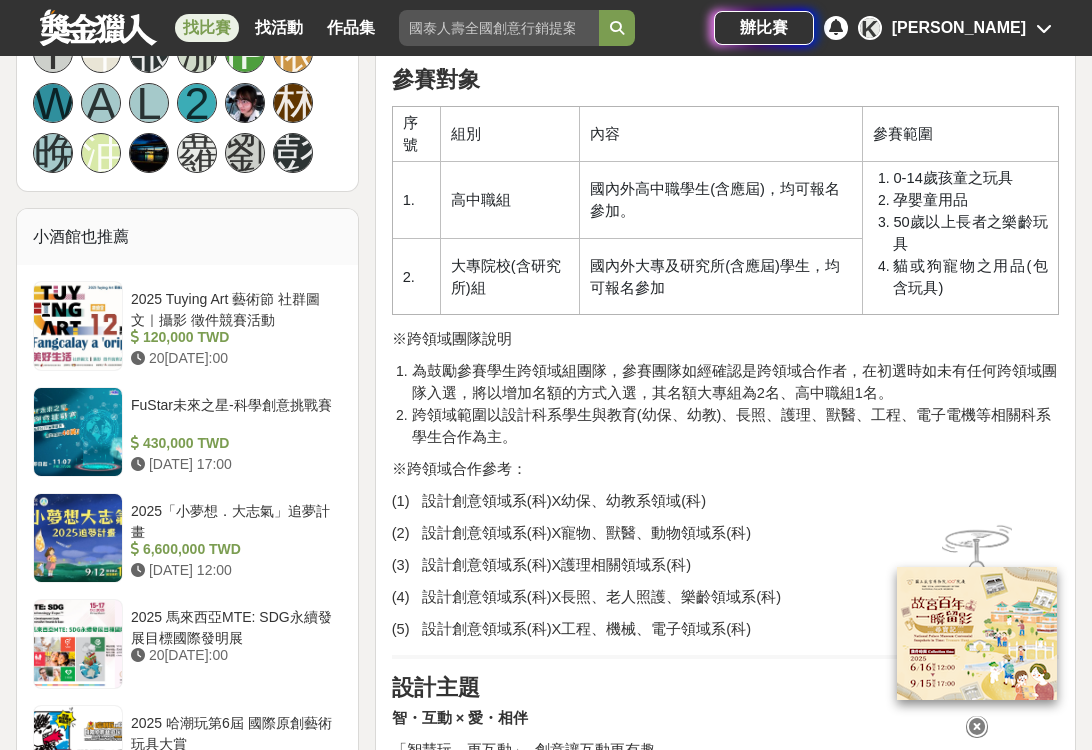 click on "跨領域範圍以設計科系學生與教育(幼保、幼教)、長照、護理、獸醫、工程、電子電機等相關科系學生合作為主。" at bounding box center (735, 426) 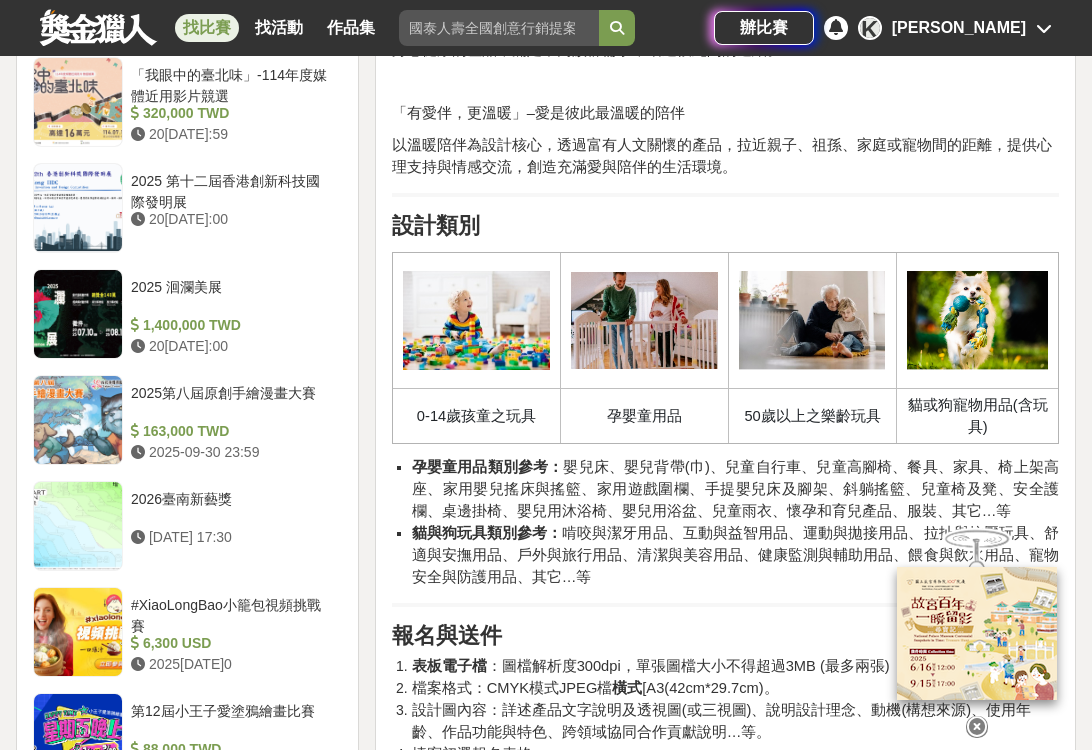 scroll, scrollTop: 2226, scrollLeft: 0, axis: vertical 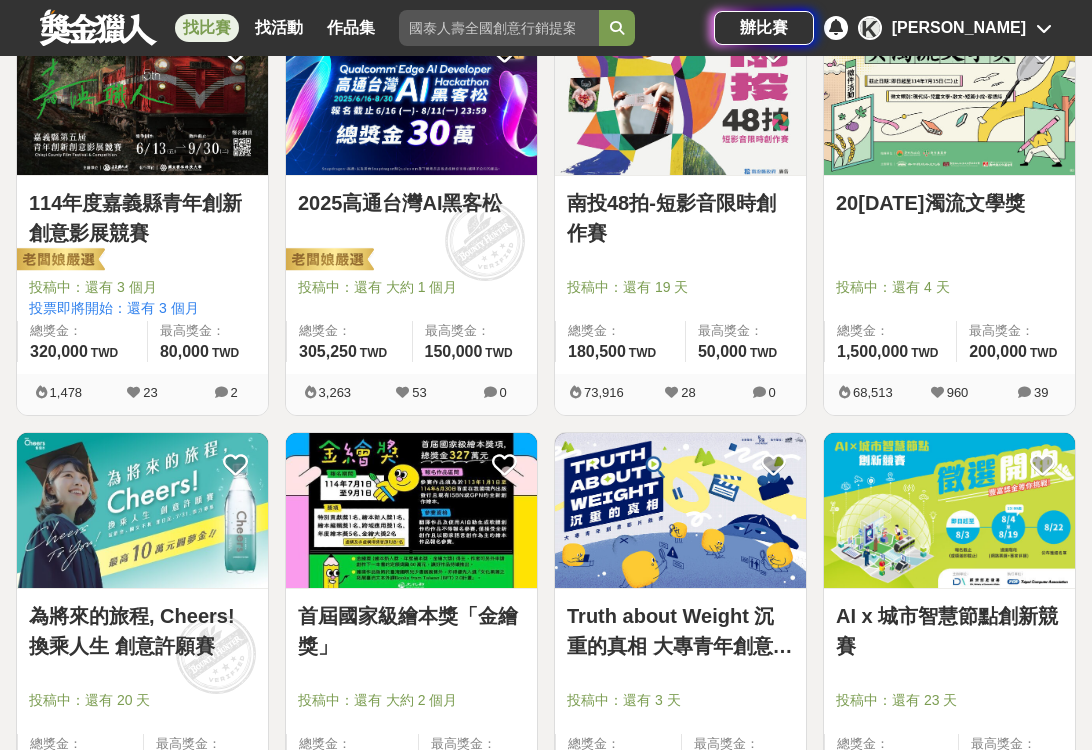 click on "為將來的旅程, Cheers! 換乘人生 創意許願賽" at bounding box center (142, 631) 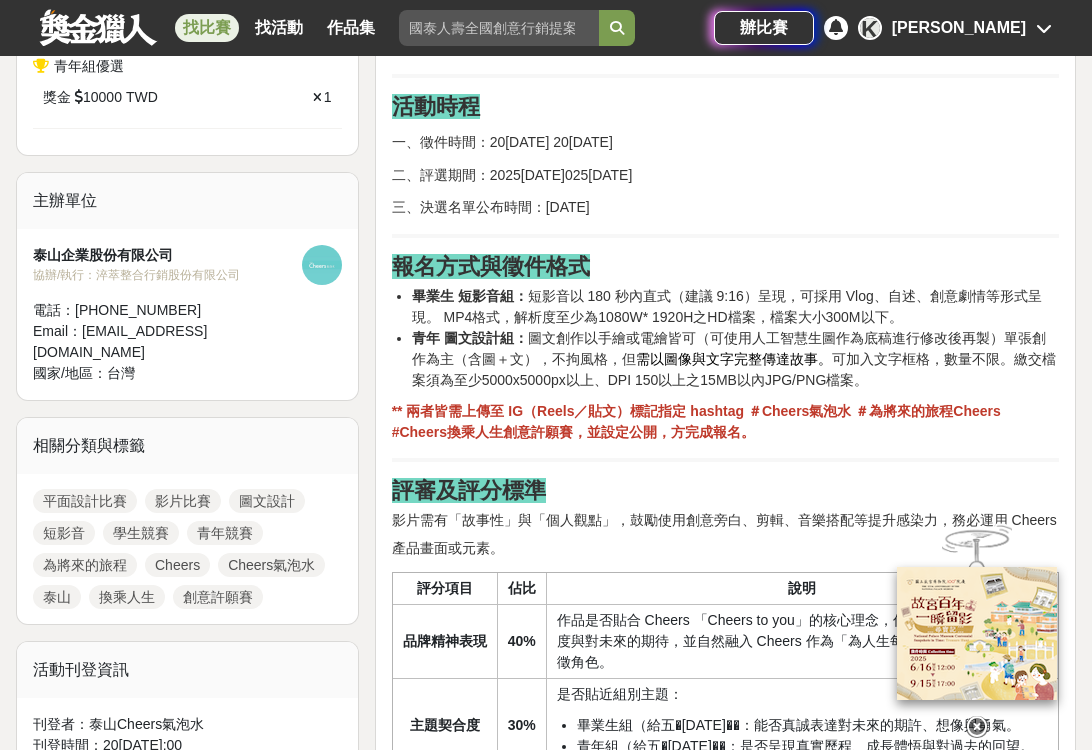scroll, scrollTop: 1281, scrollLeft: 0, axis: vertical 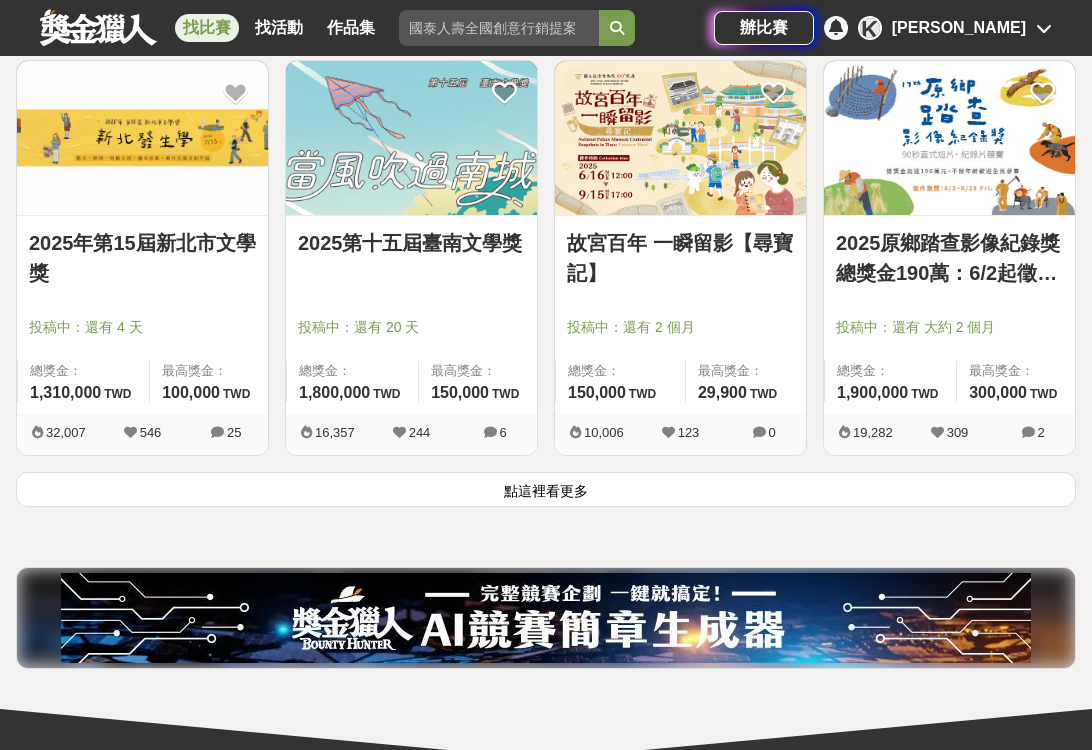 click on "點這裡看更多" at bounding box center [546, 489] 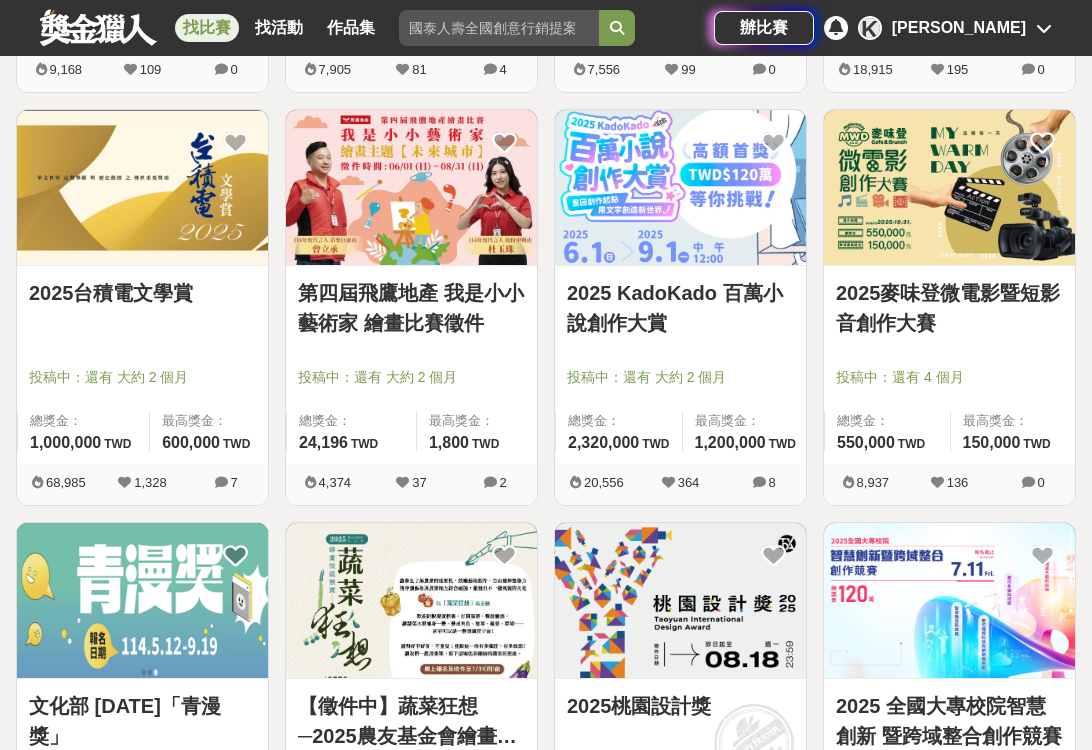 scroll, scrollTop: 3218, scrollLeft: 0, axis: vertical 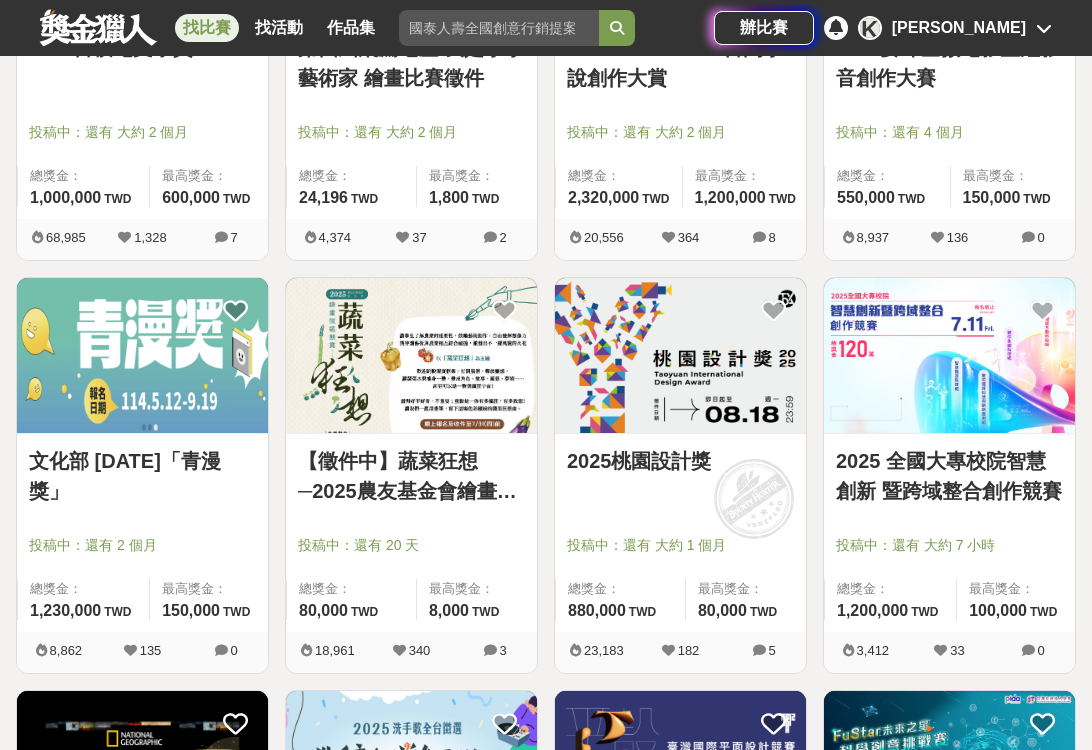 click on "文化部 [DATE]「青漫獎」" at bounding box center [142, 476] 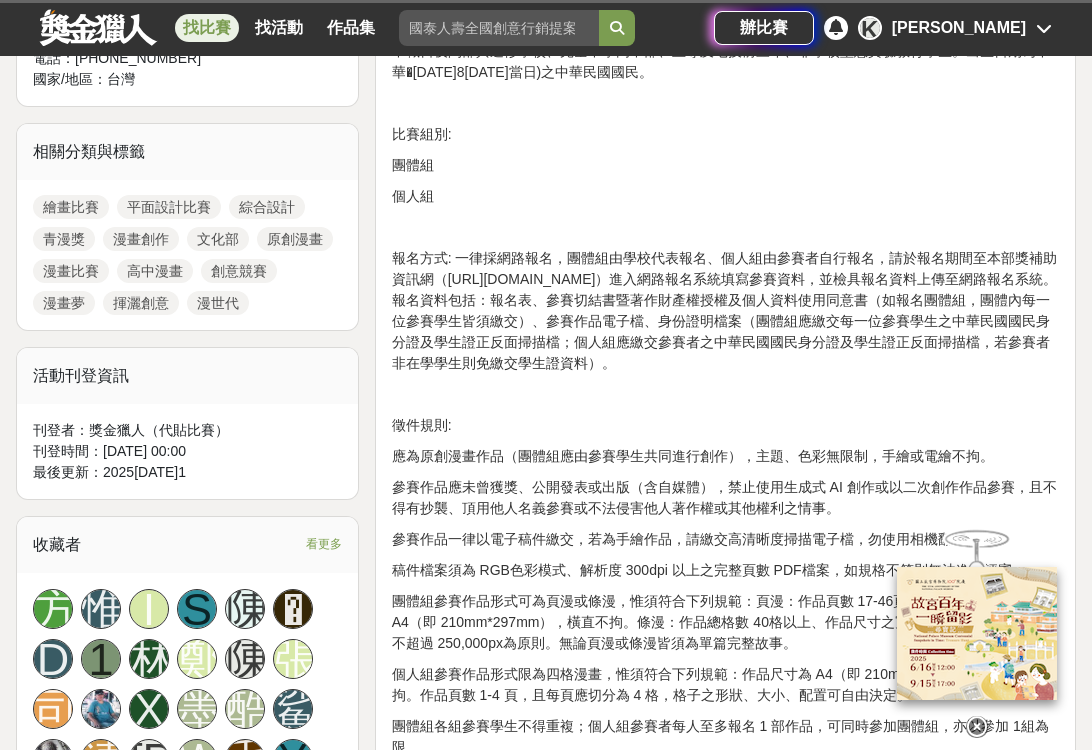 scroll, scrollTop: 877, scrollLeft: 0, axis: vertical 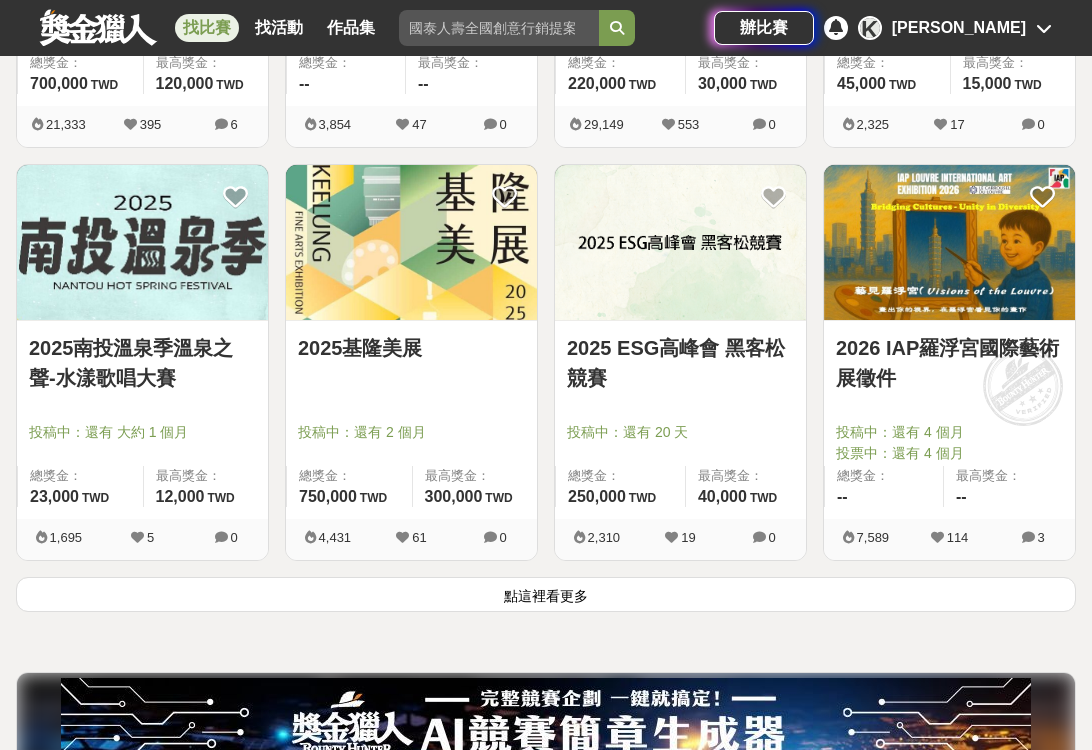 click on "點這裡看更多" at bounding box center (546, 594) 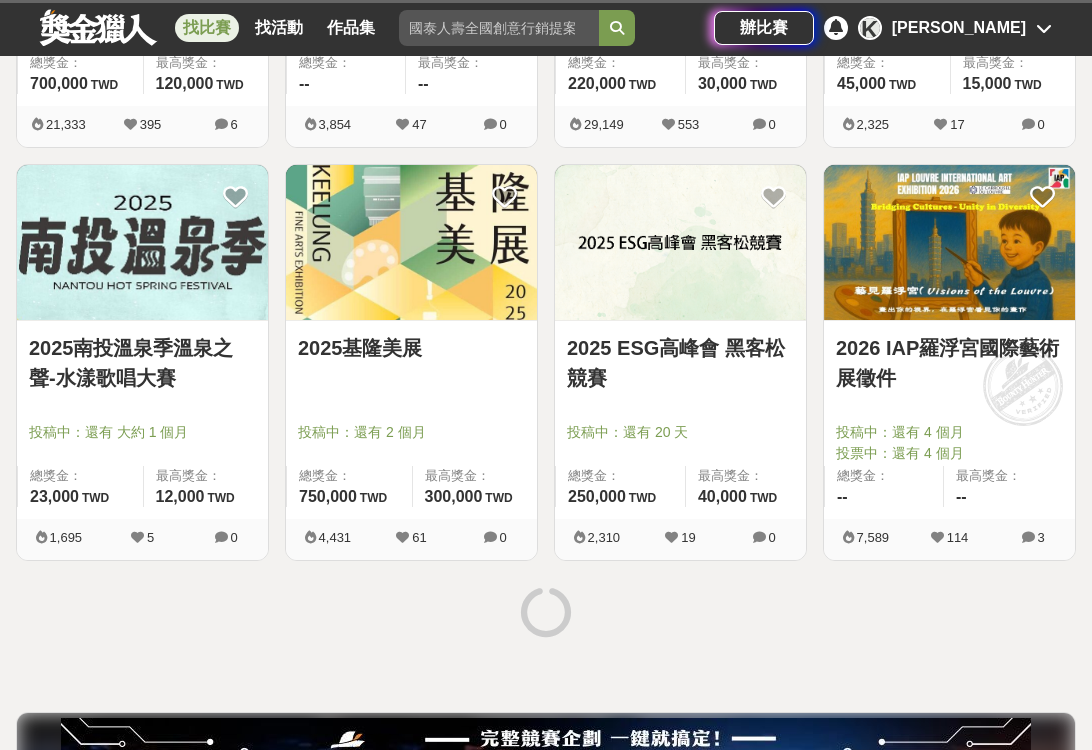 click on "2026 IAP羅浮宮國際藝術展徵件" at bounding box center [949, 363] 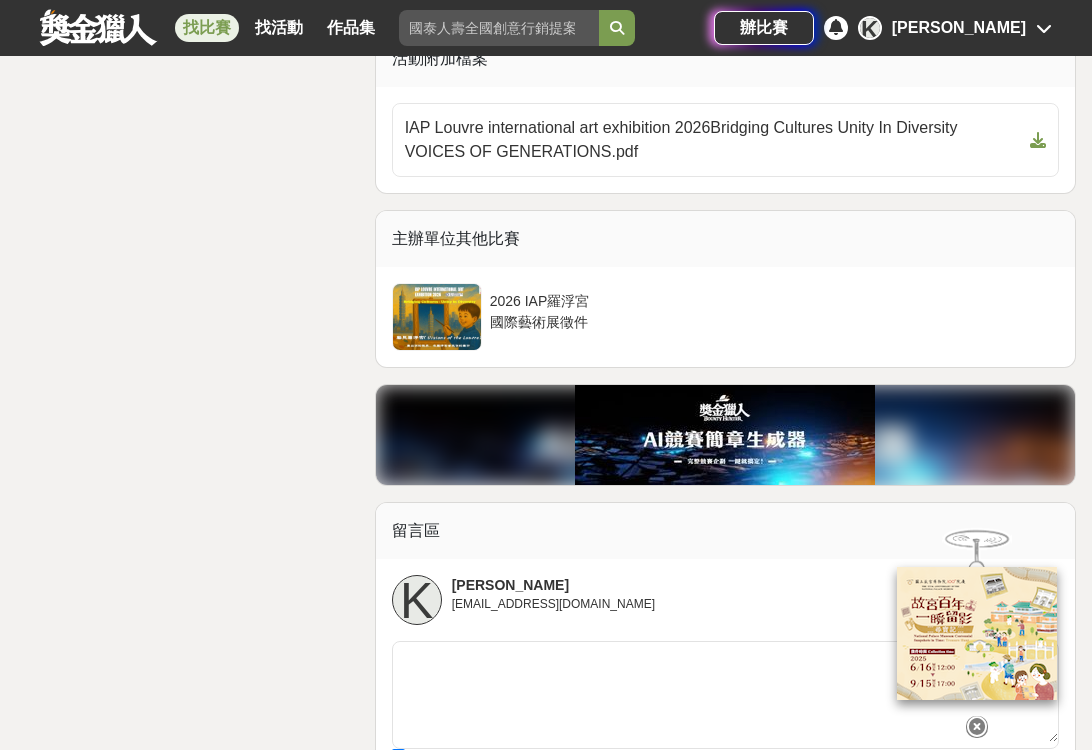 scroll, scrollTop: 5428, scrollLeft: 0, axis: vertical 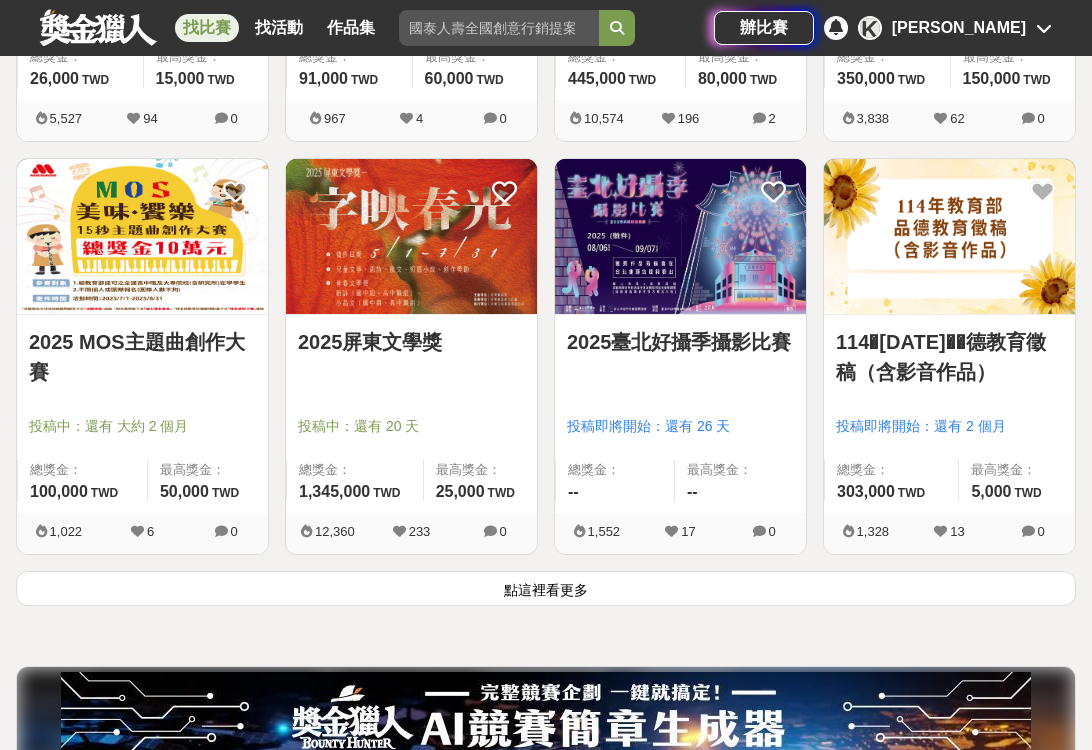 click on "點這裡看更多" at bounding box center (546, 588) 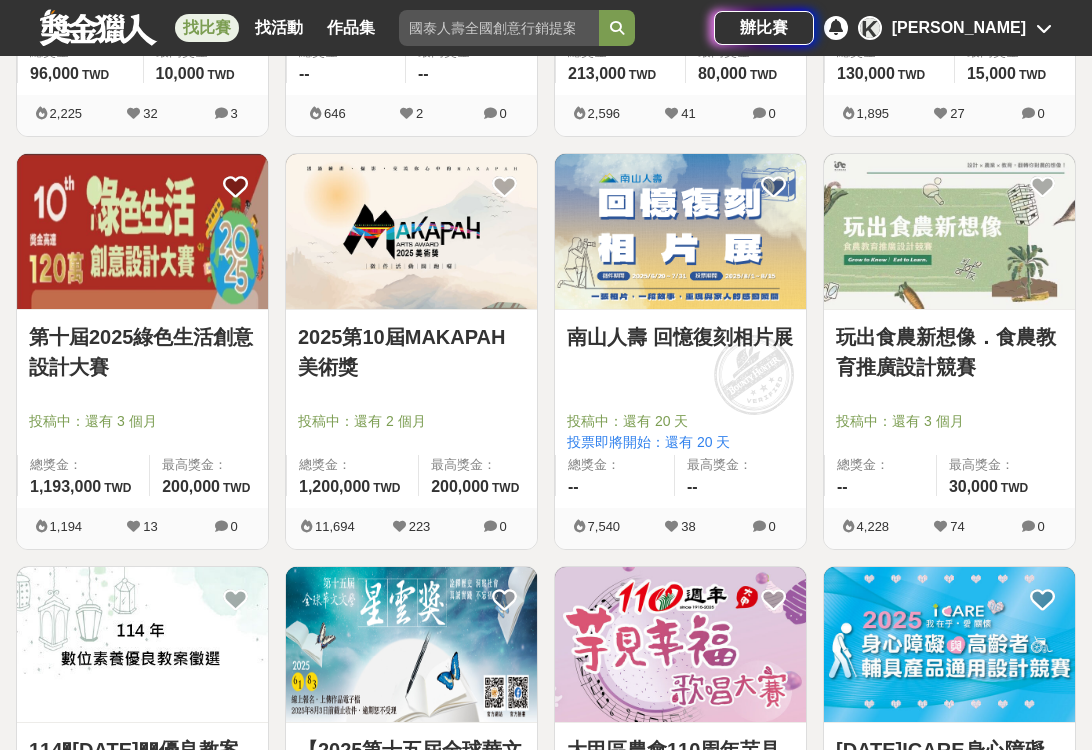 scroll, scrollTop: 8542, scrollLeft: 0, axis: vertical 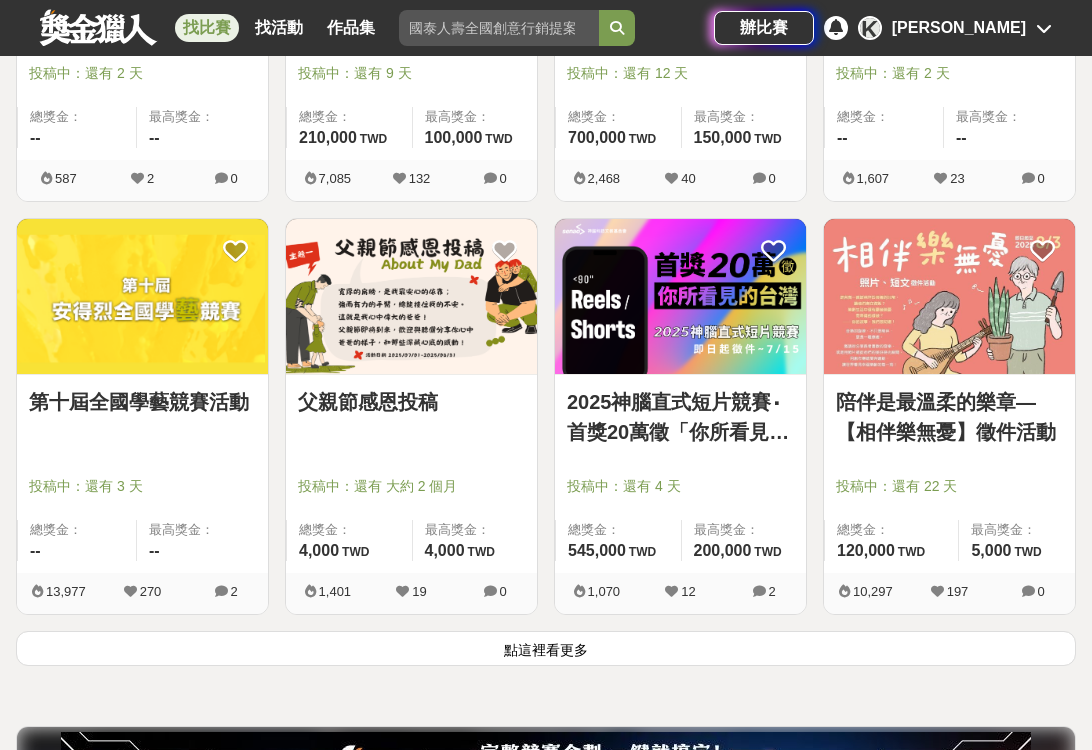 click on "點這裡看更多" at bounding box center (546, 648) 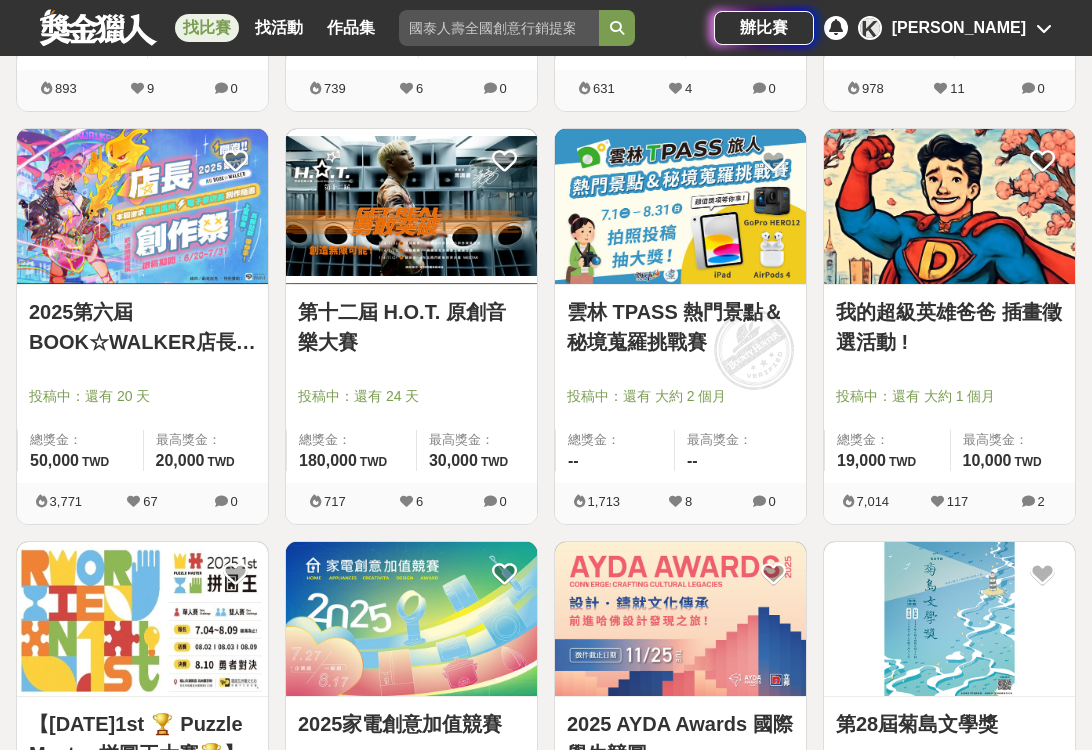 scroll, scrollTop: 10638, scrollLeft: 0, axis: vertical 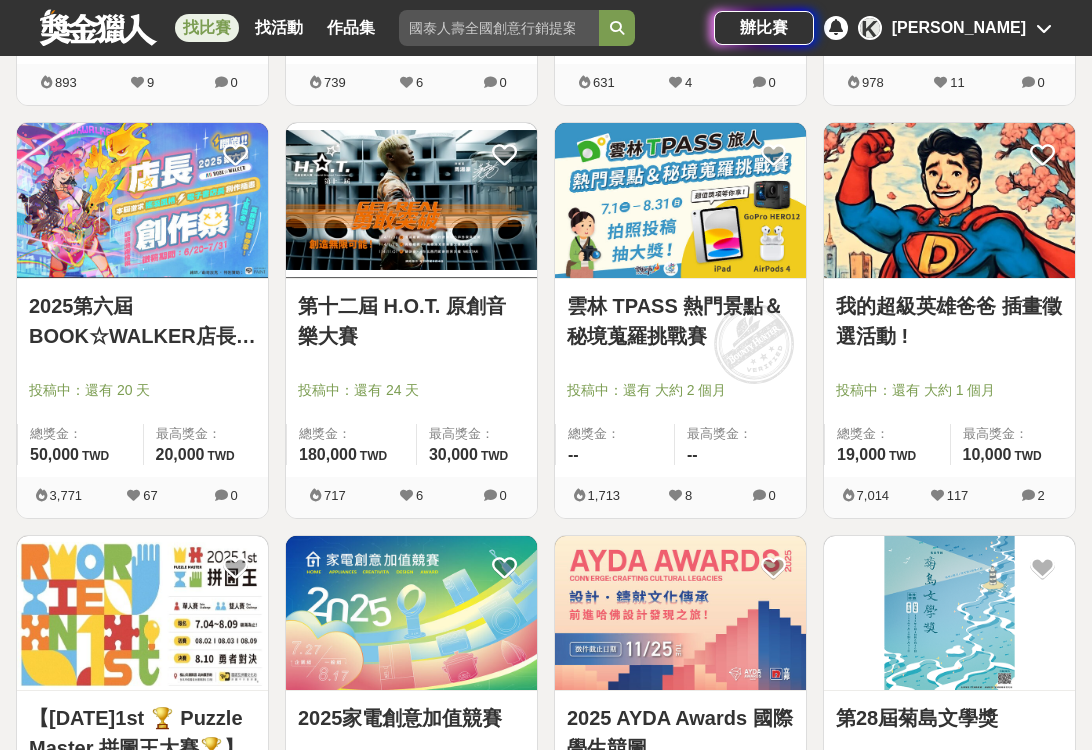 click on "2025第六屆BOOK☆WALKER店長創作祭！開始徵稿啦！總獎金NT$50,000" at bounding box center [142, 321] 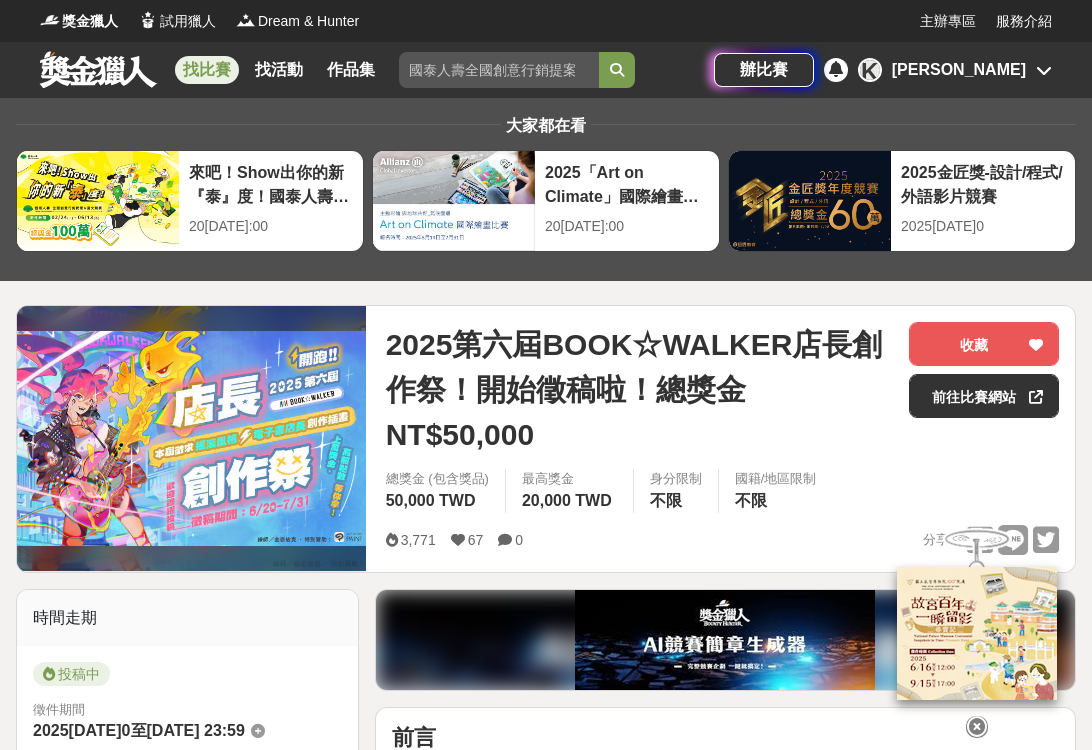 scroll, scrollTop: 0, scrollLeft: 0, axis: both 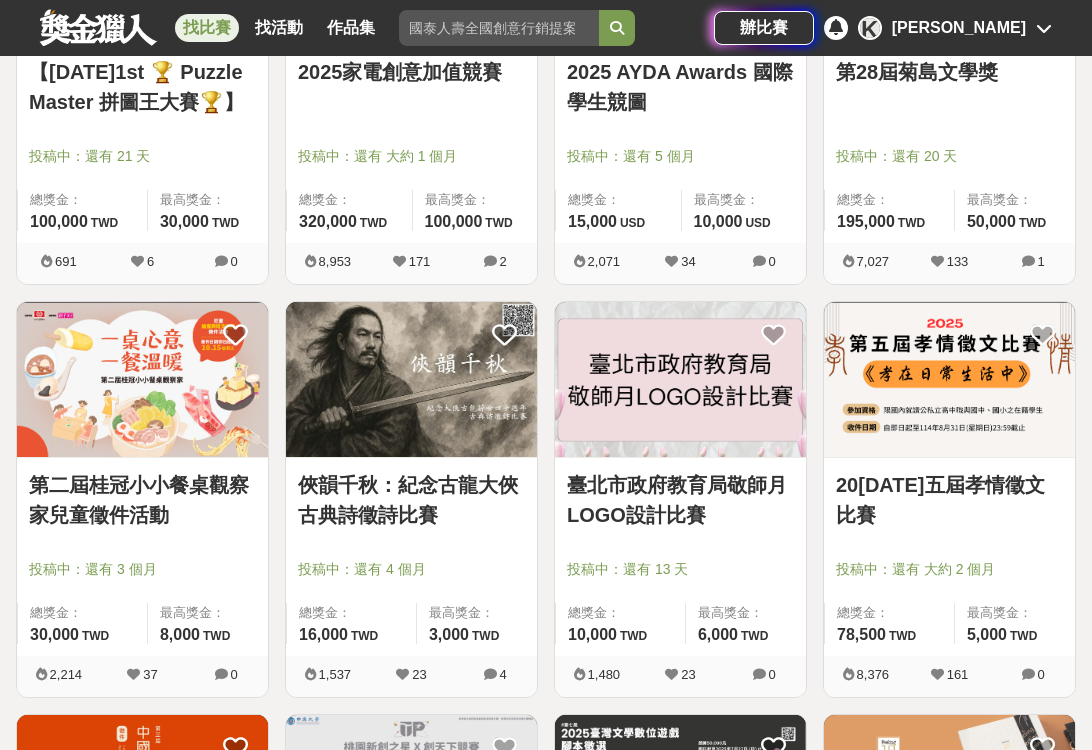 click on "臺北市政府教育局敬師月LOGO設計比賽" at bounding box center (680, 500) 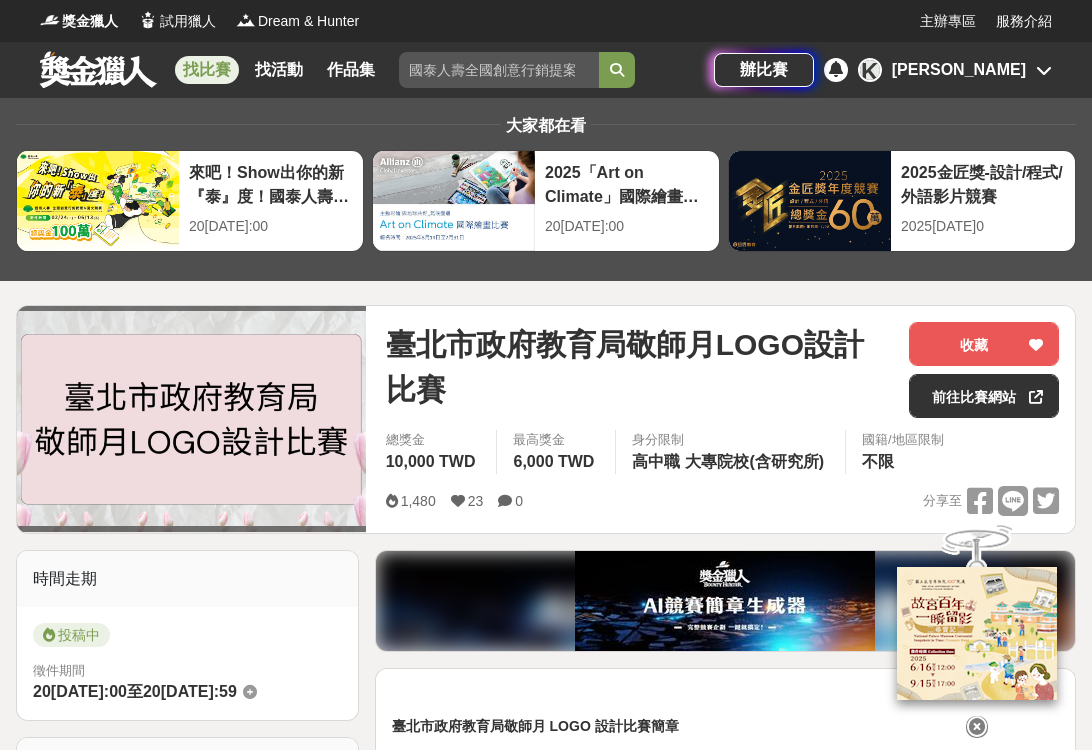 scroll, scrollTop: -1, scrollLeft: 0, axis: vertical 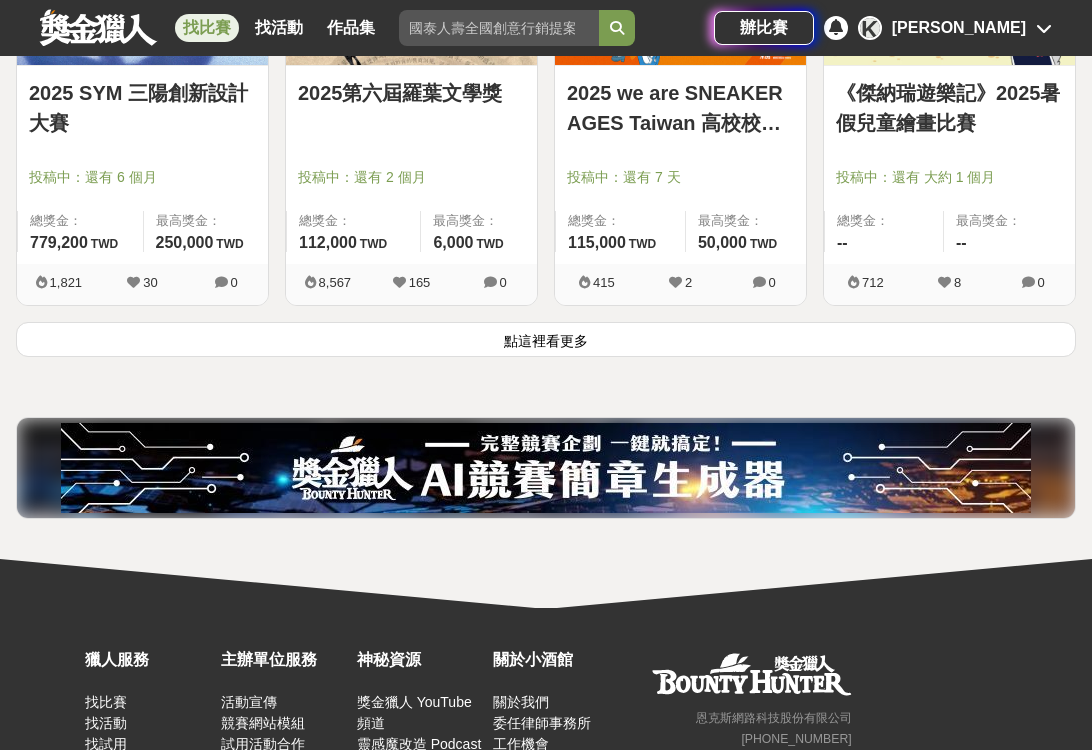 click on "點這裡看更多" at bounding box center (546, 339) 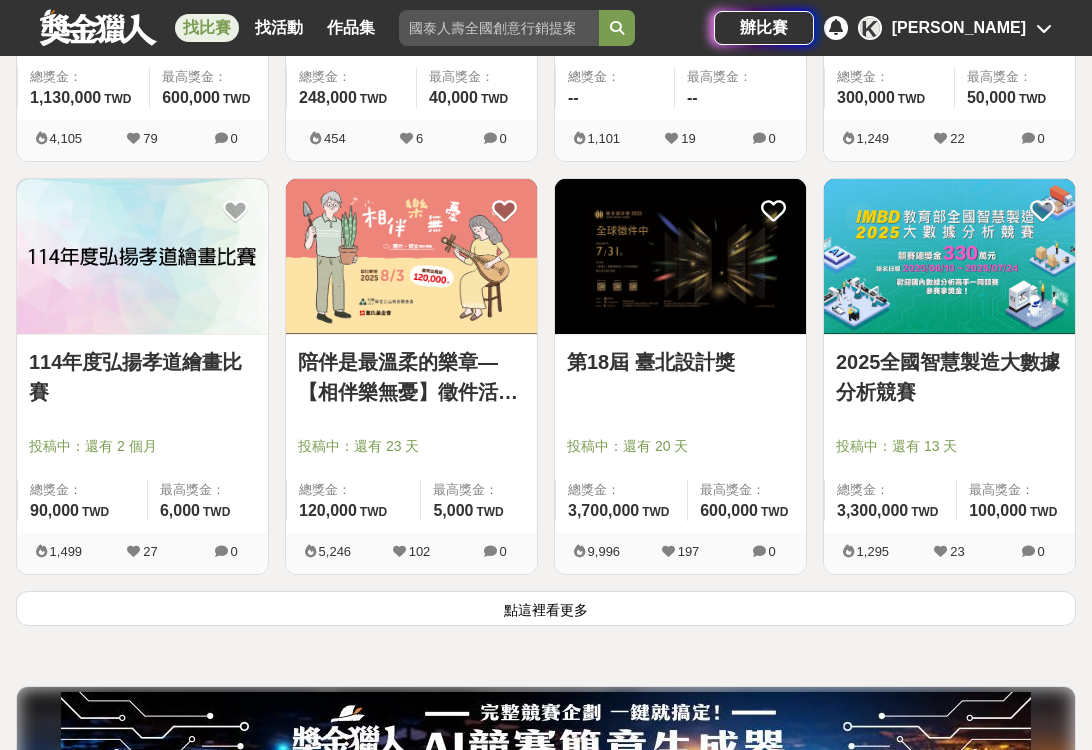 scroll, scrollTop: 14715, scrollLeft: 0, axis: vertical 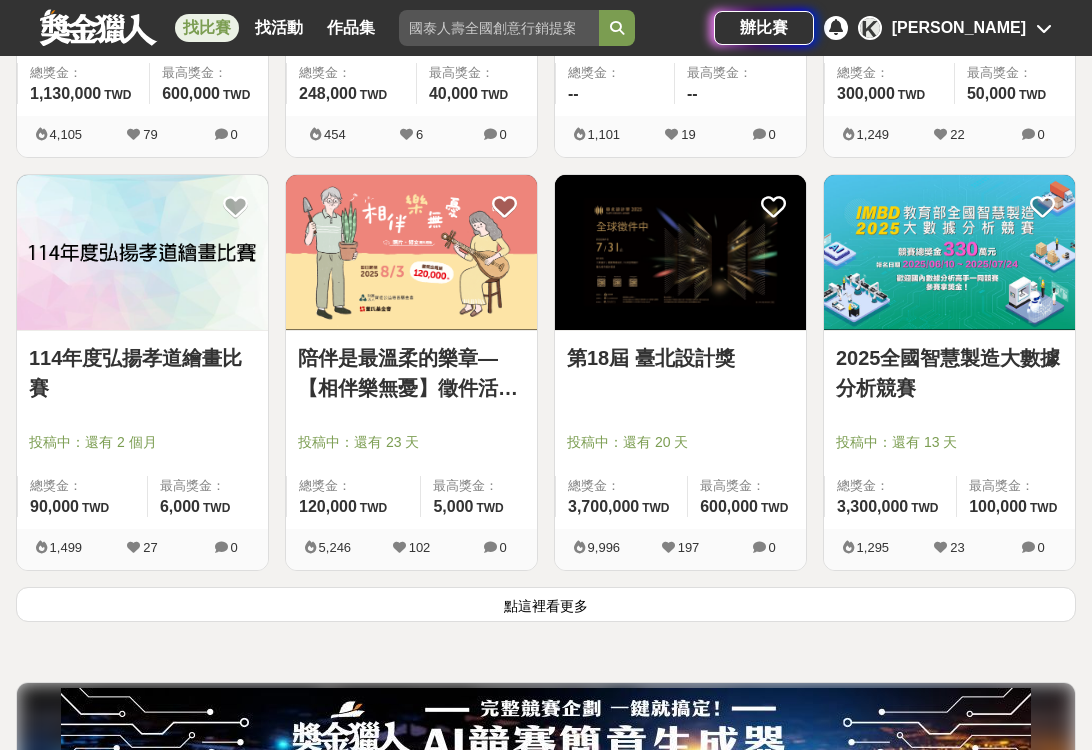 click on "點這裡看更多" at bounding box center [546, 604] 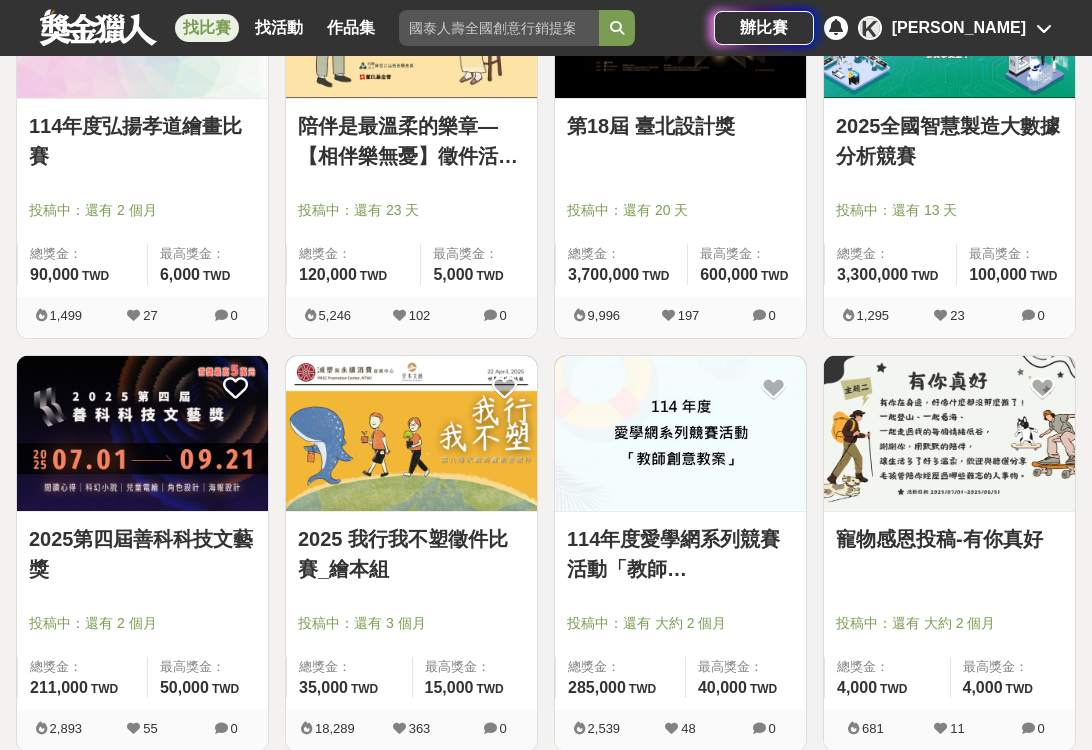 scroll, scrollTop: 14947, scrollLeft: 0, axis: vertical 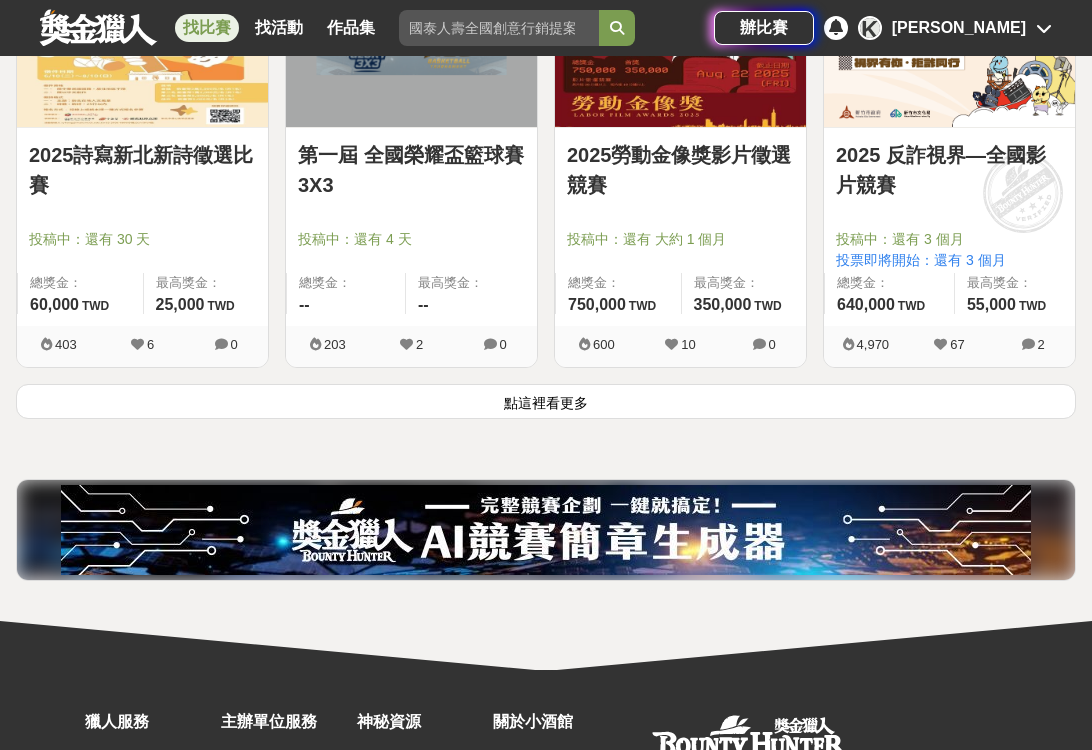 click on "點這裡看更多" at bounding box center (546, 401) 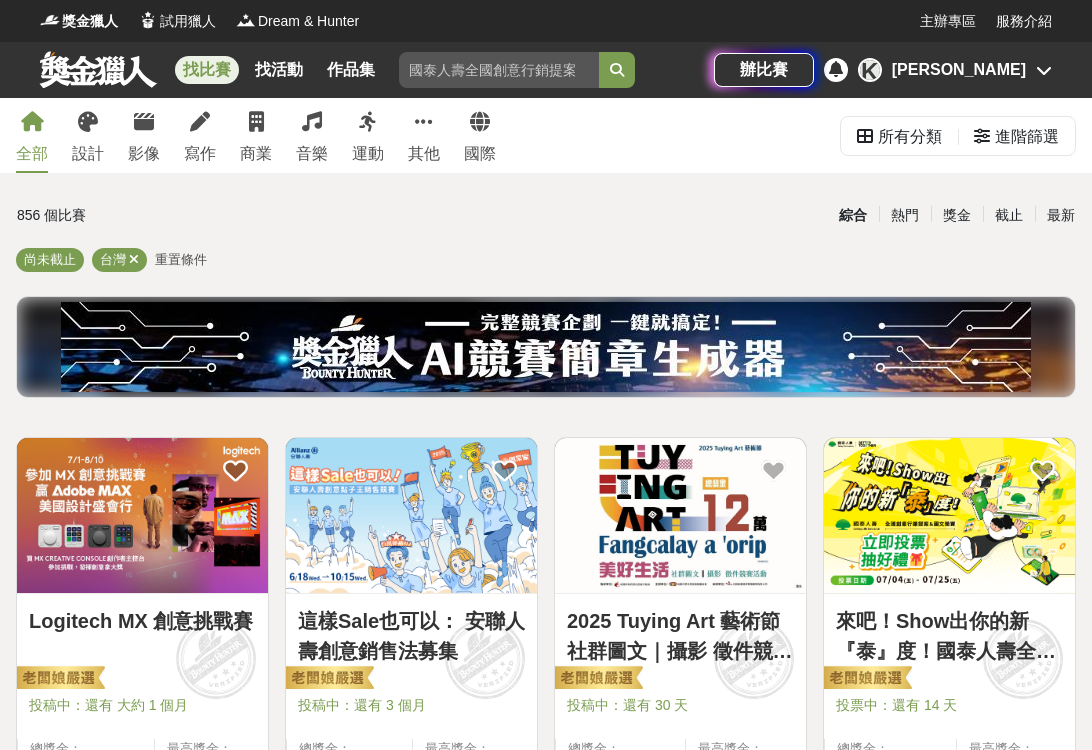 scroll, scrollTop: 0, scrollLeft: 0, axis: both 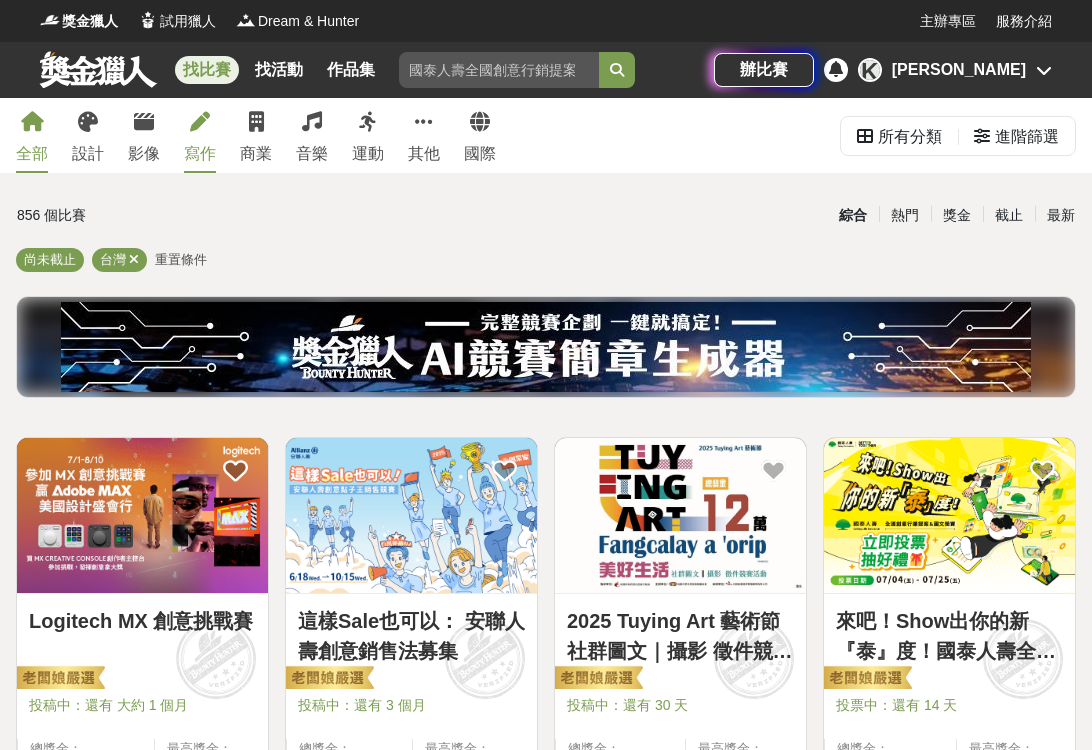 click on "寫作" at bounding box center [200, 135] 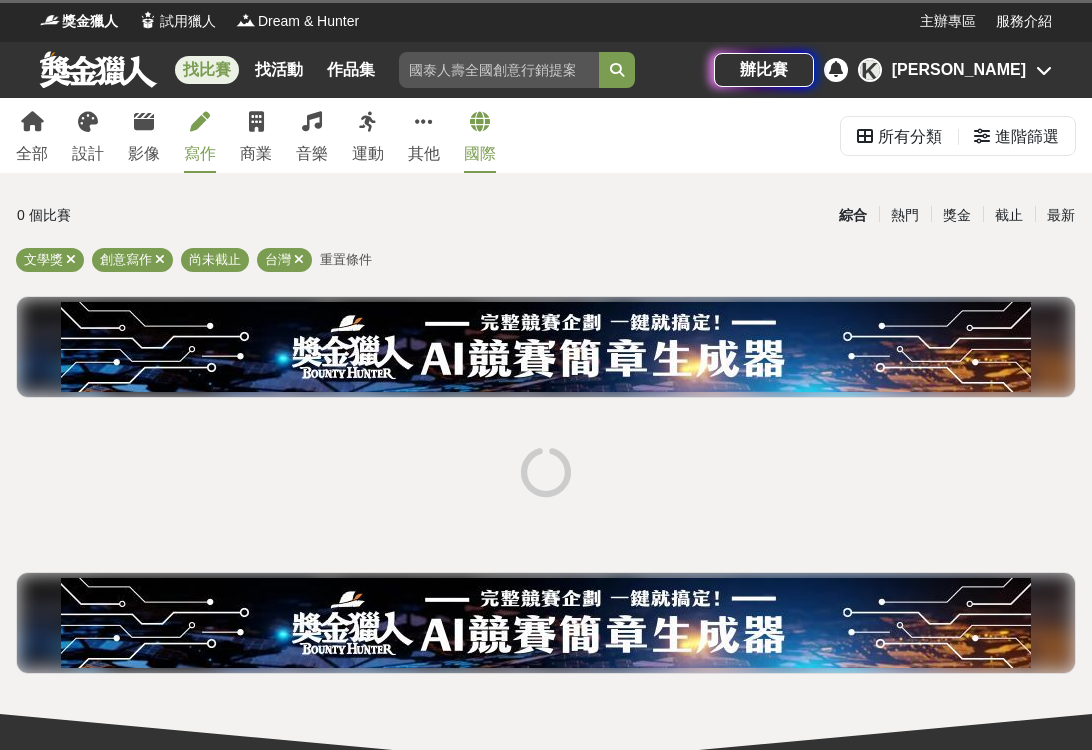 click on "國際" at bounding box center [480, 135] 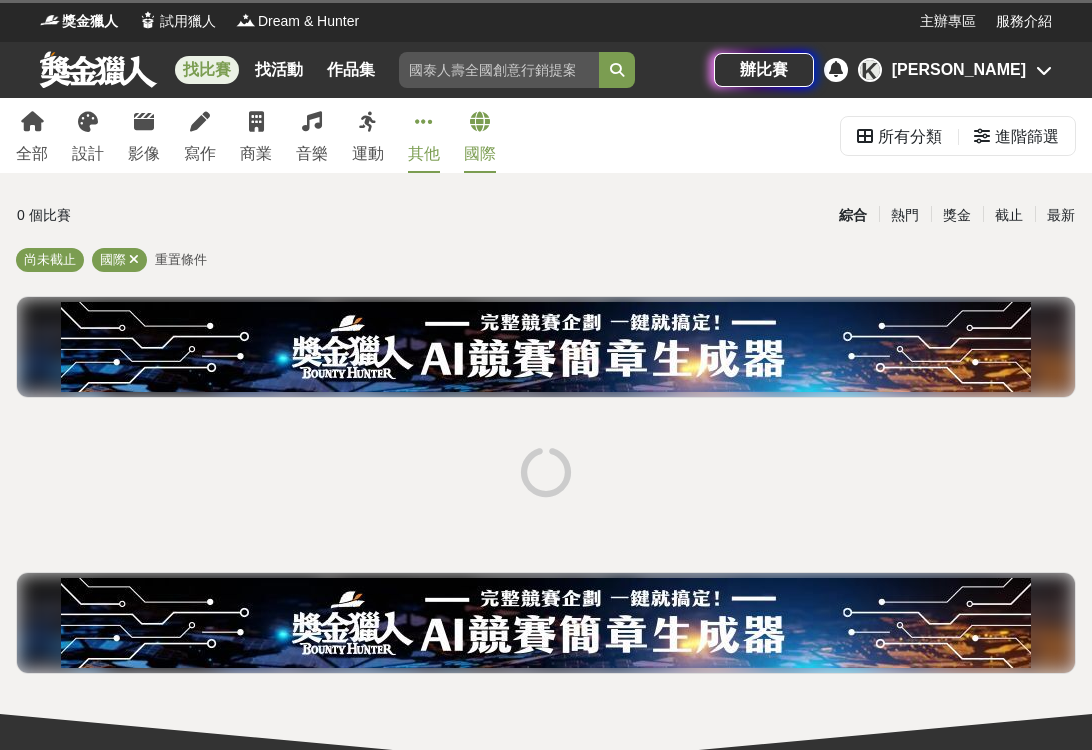 click at bounding box center [424, 122] 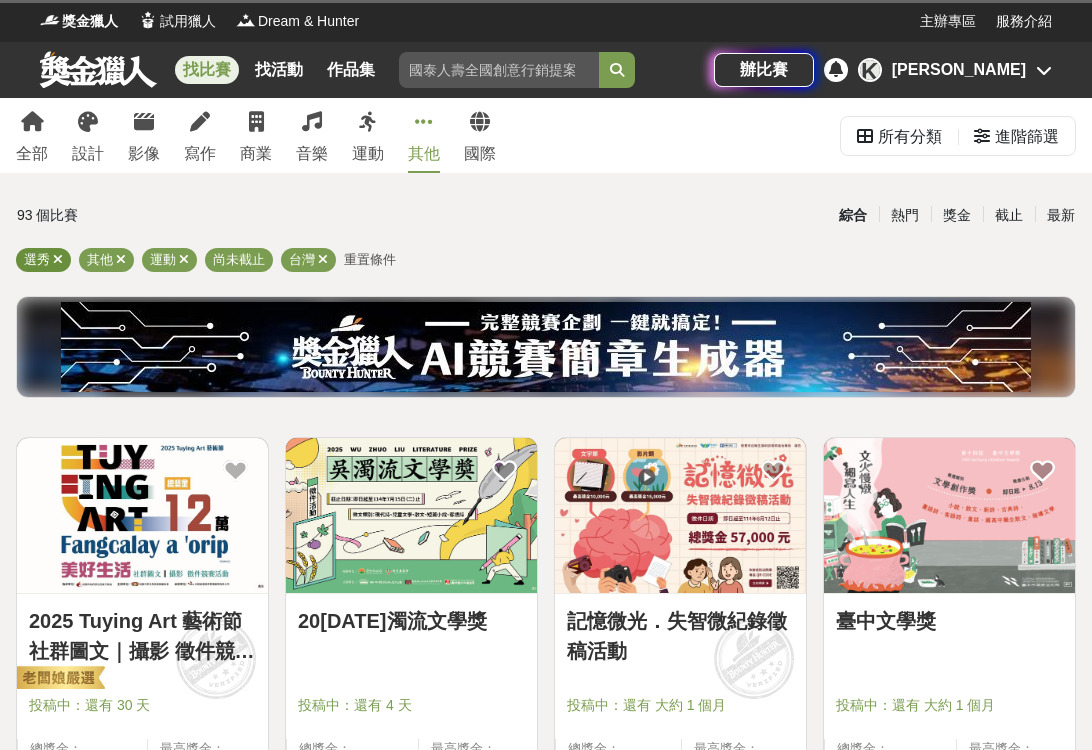 click at bounding box center [58, 259] 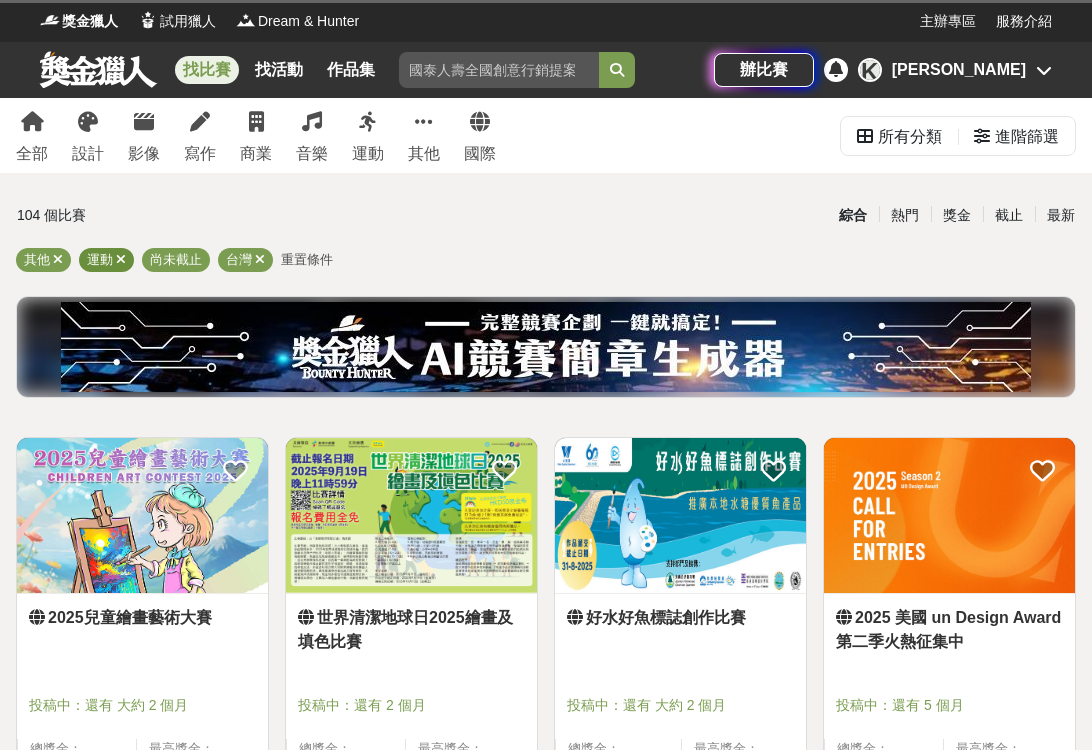 click at bounding box center [121, 259] 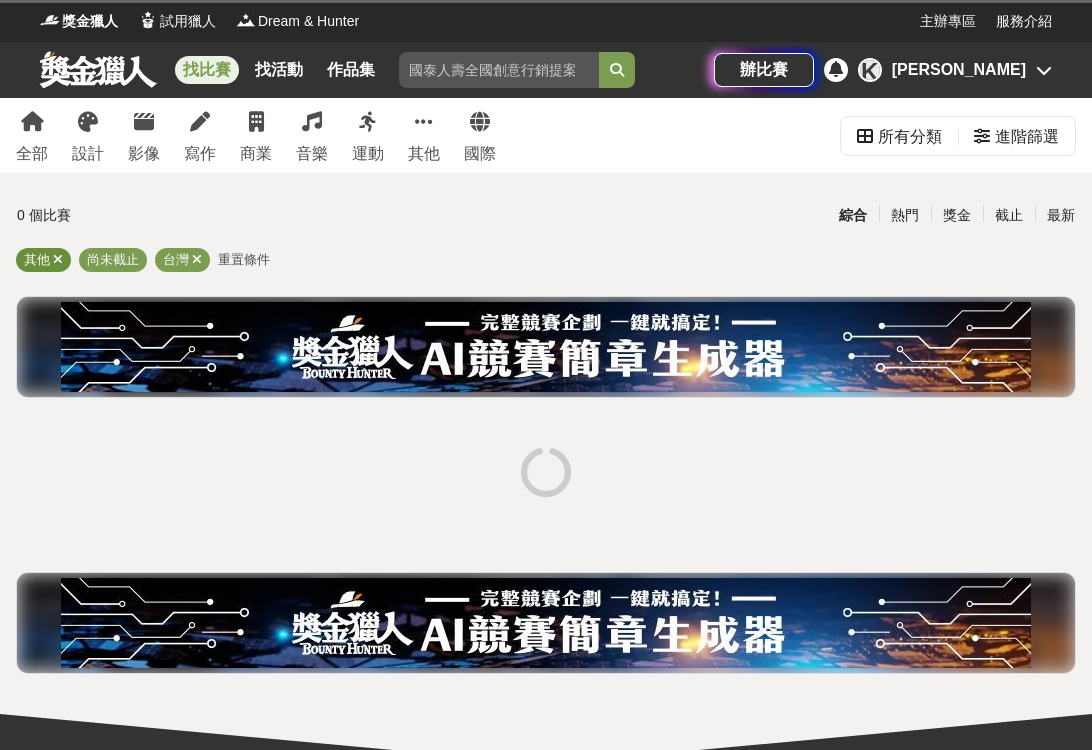 click at bounding box center (58, 259) 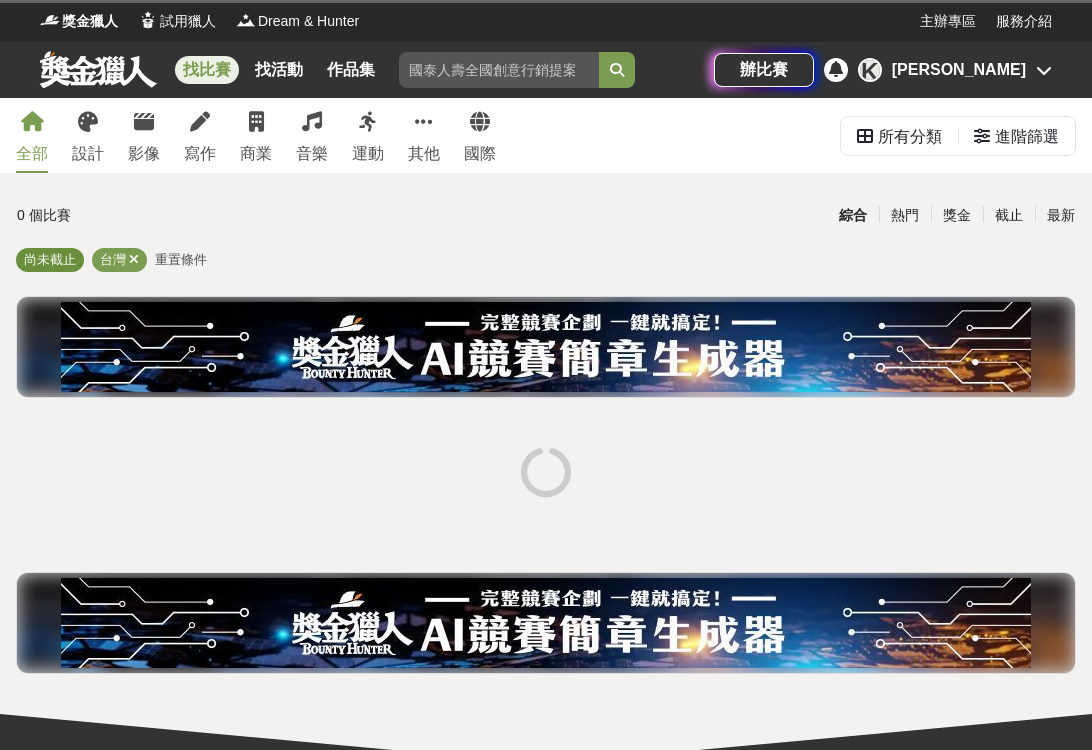 click on "尚未截止" at bounding box center (50, 259) 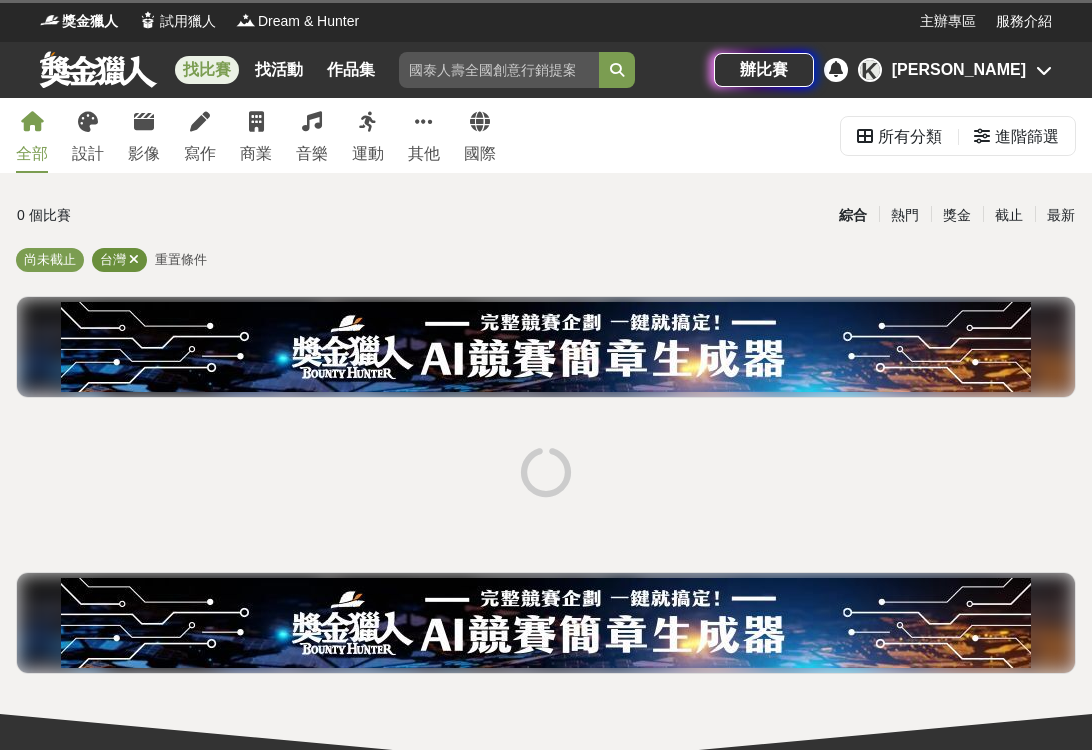 click at bounding box center [134, 259] 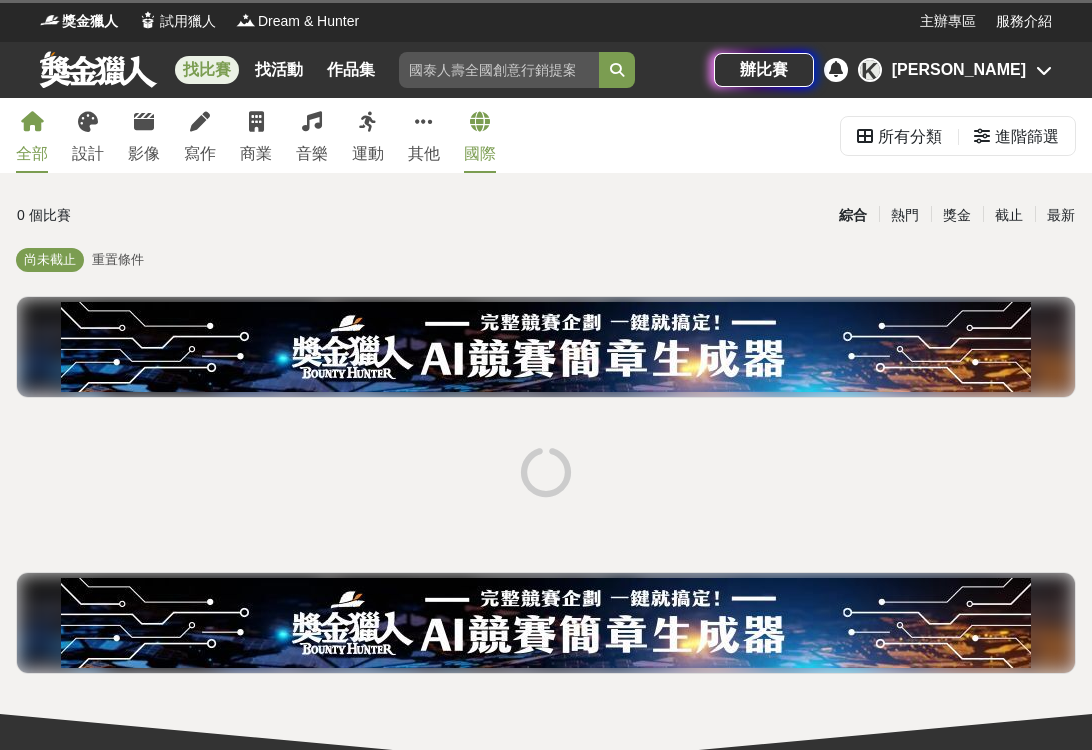 click on "國際" at bounding box center (480, 135) 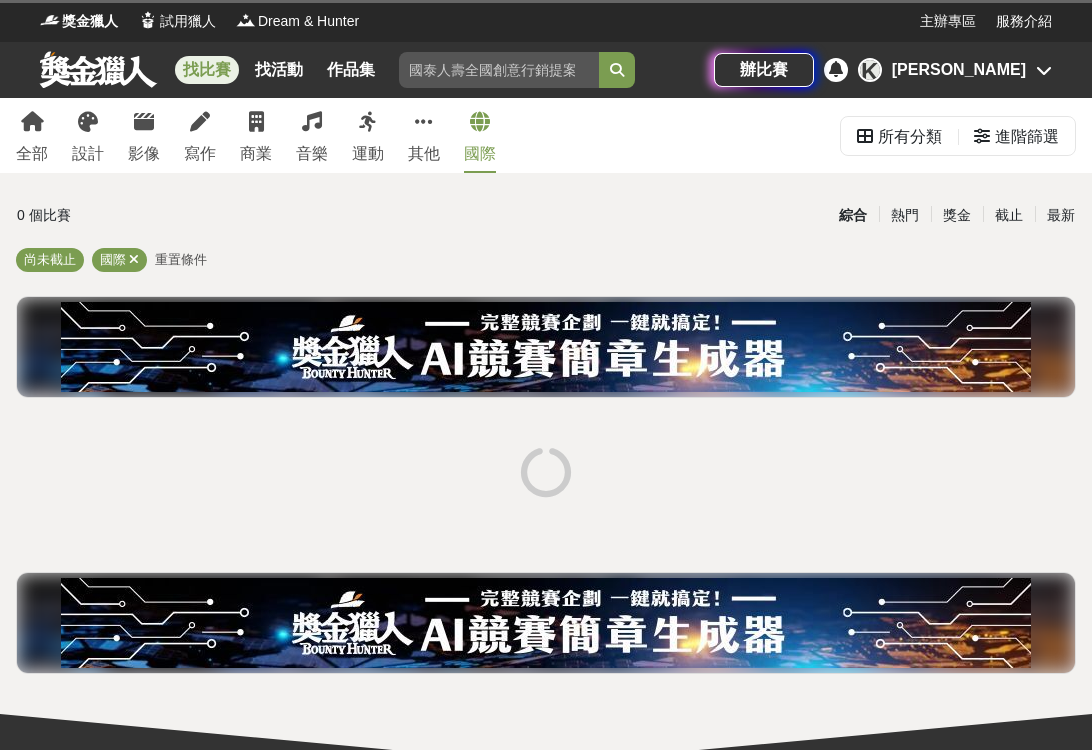 click on "所有分類 進階篩選" at bounding box center [958, 135] 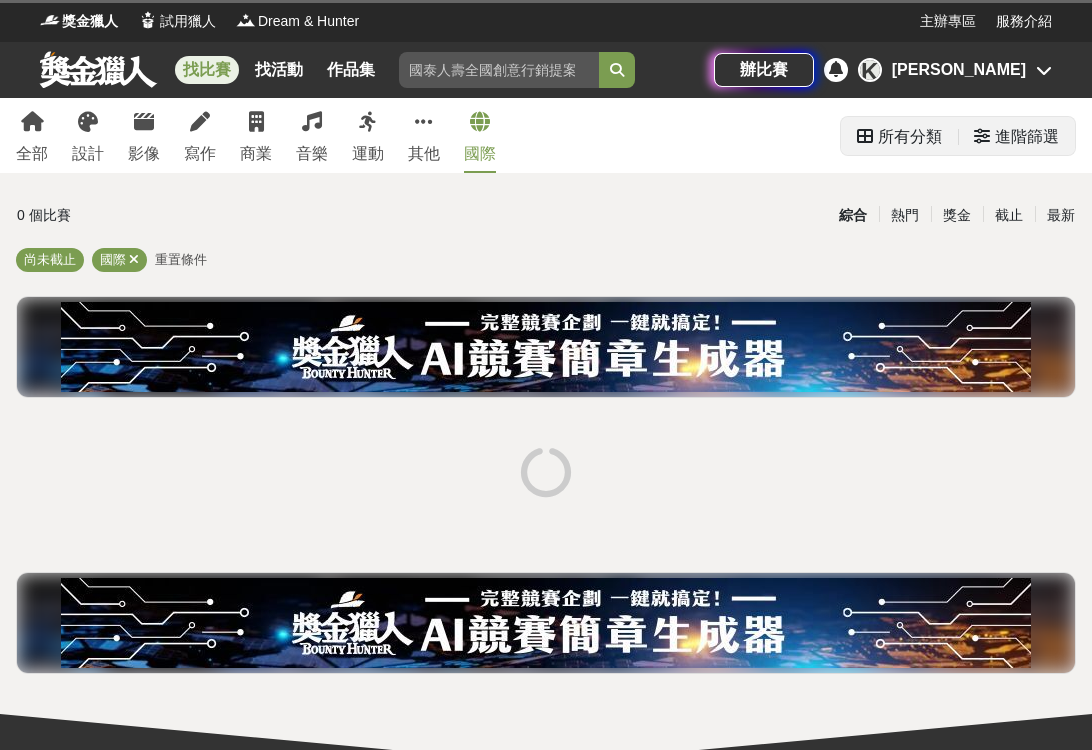 click on "進階篩選" at bounding box center (1027, 137) 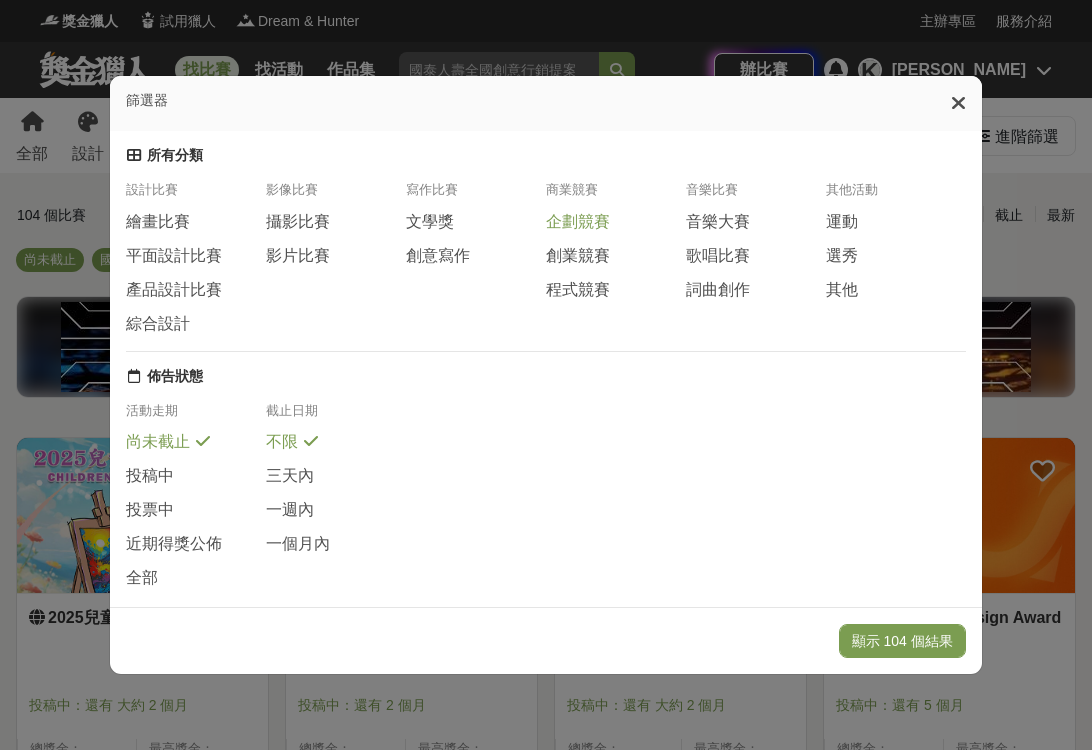 click on "企劃競賽" at bounding box center (578, 222) 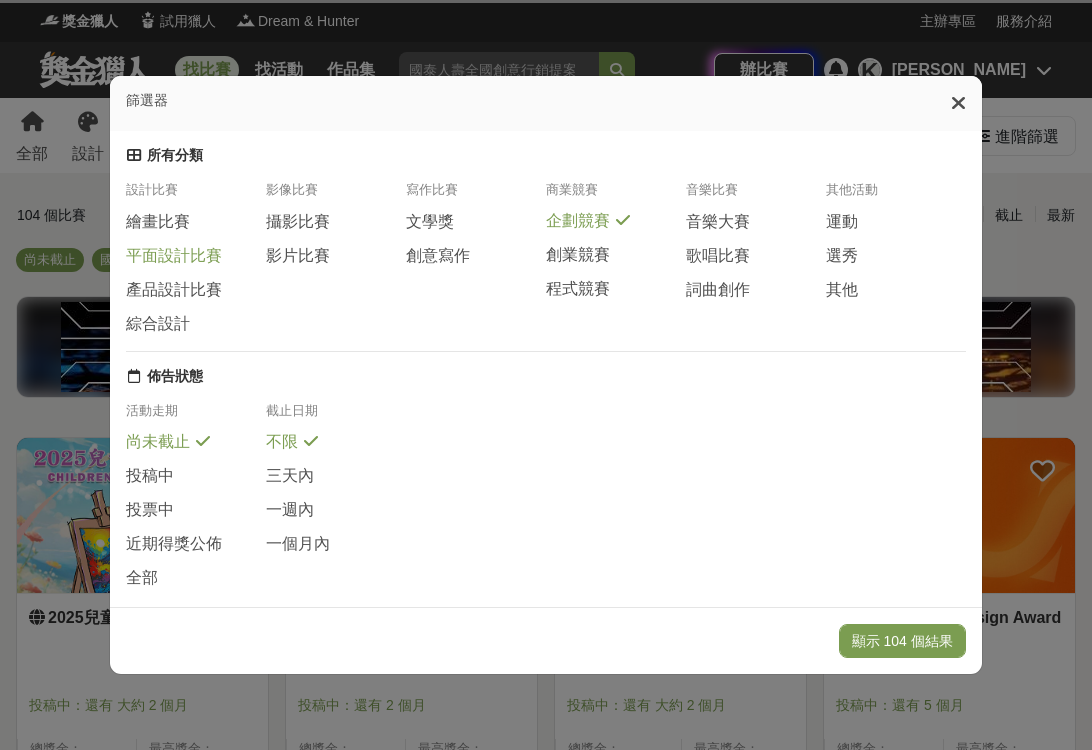 click on "平面設計比賽" at bounding box center (174, 256) 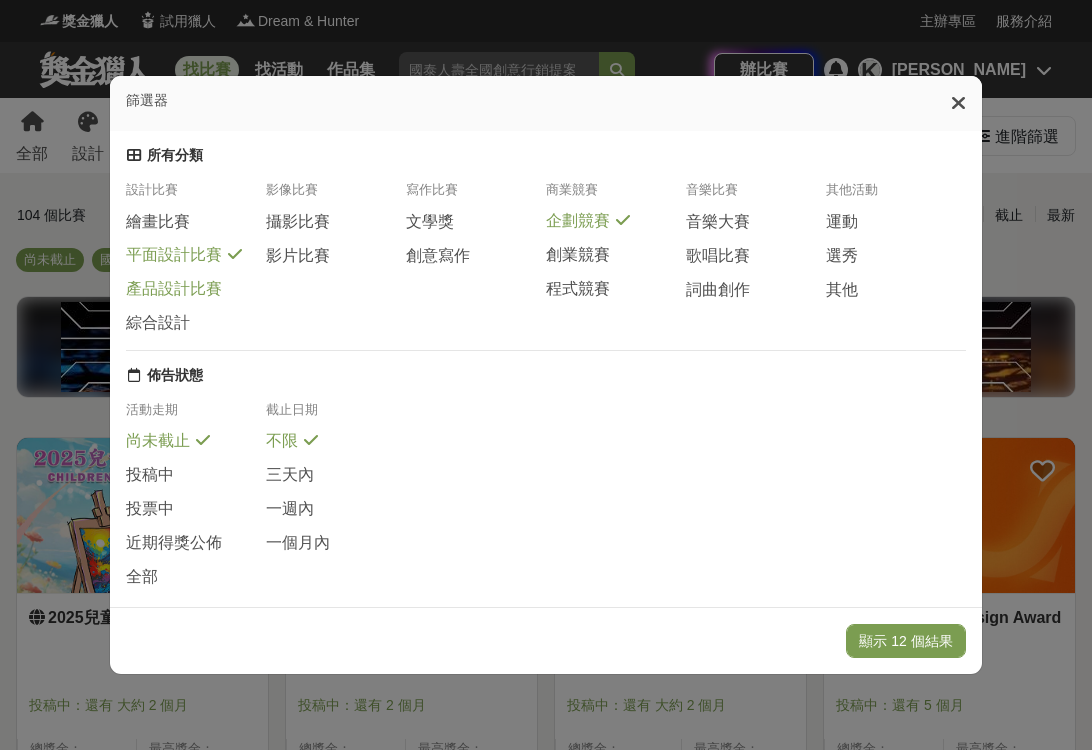 click on "產品設計比賽" at bounding box center (174, 289) 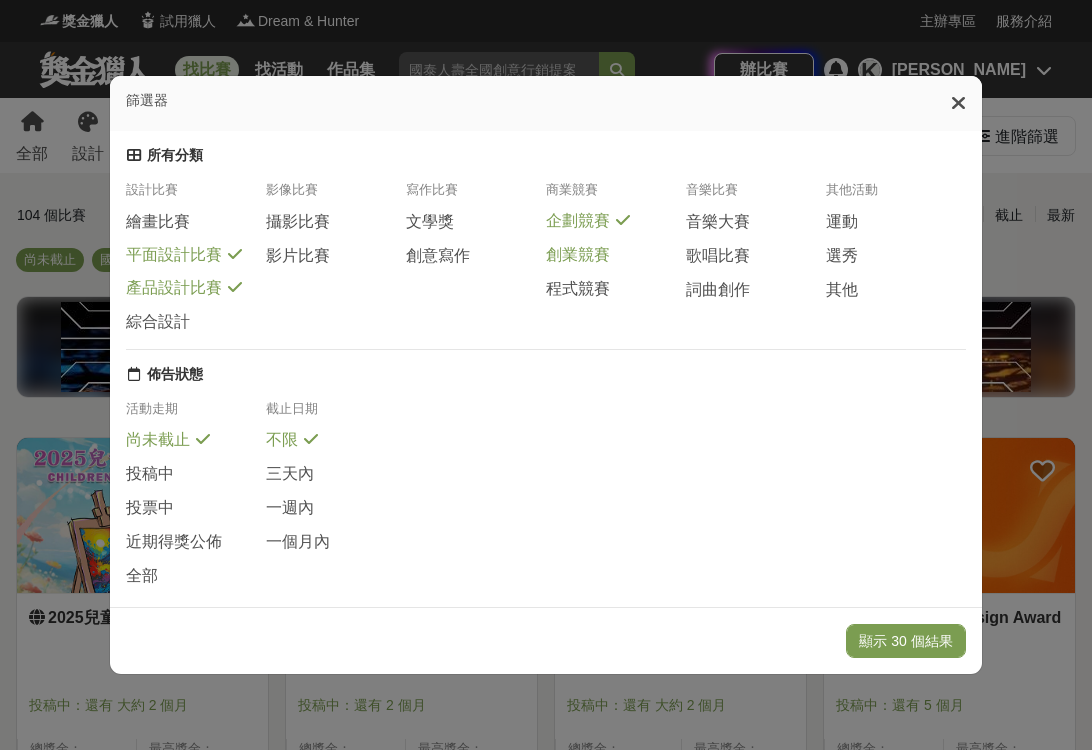 click on "創業競賽" at bounding box center (578, 255) 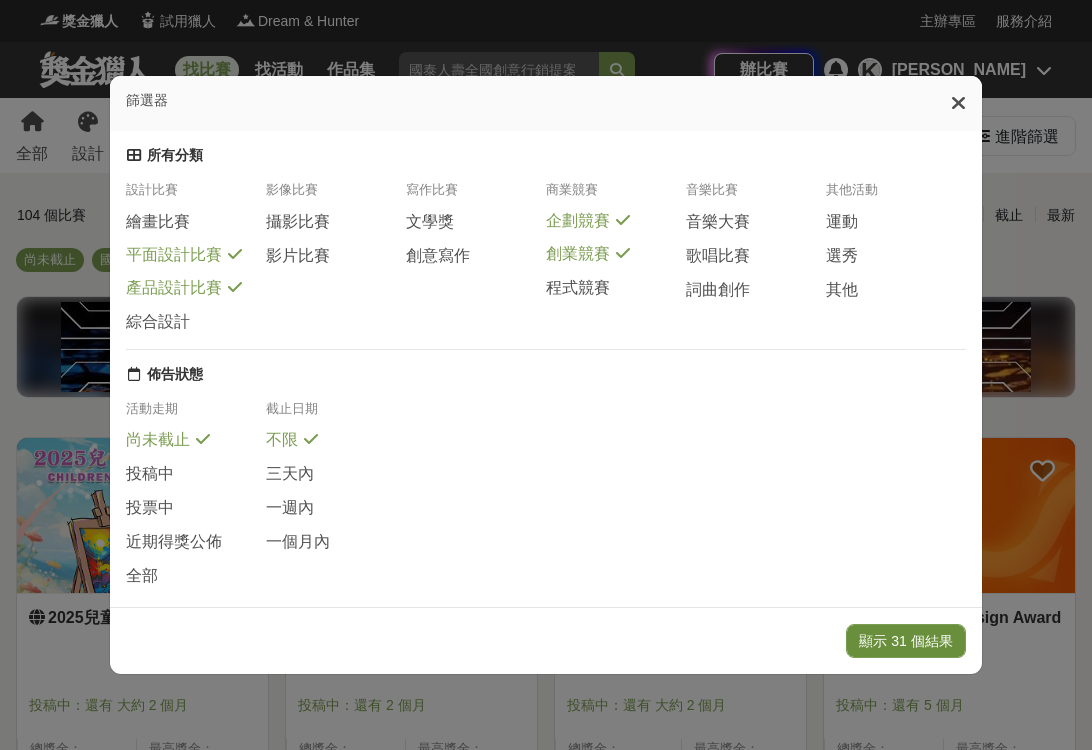 click on "顯示 31 個結果" at bounding box center [905, 641] 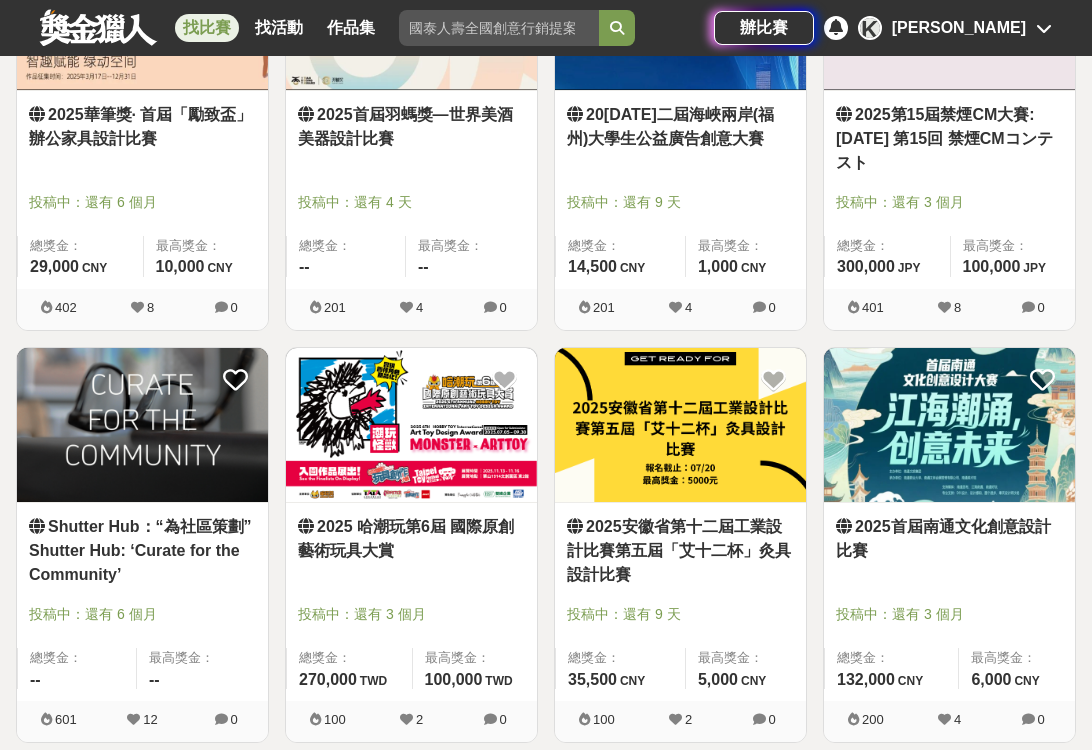 scroll, scrollTop: 2423, scrollLeft: 0, axis: vertical 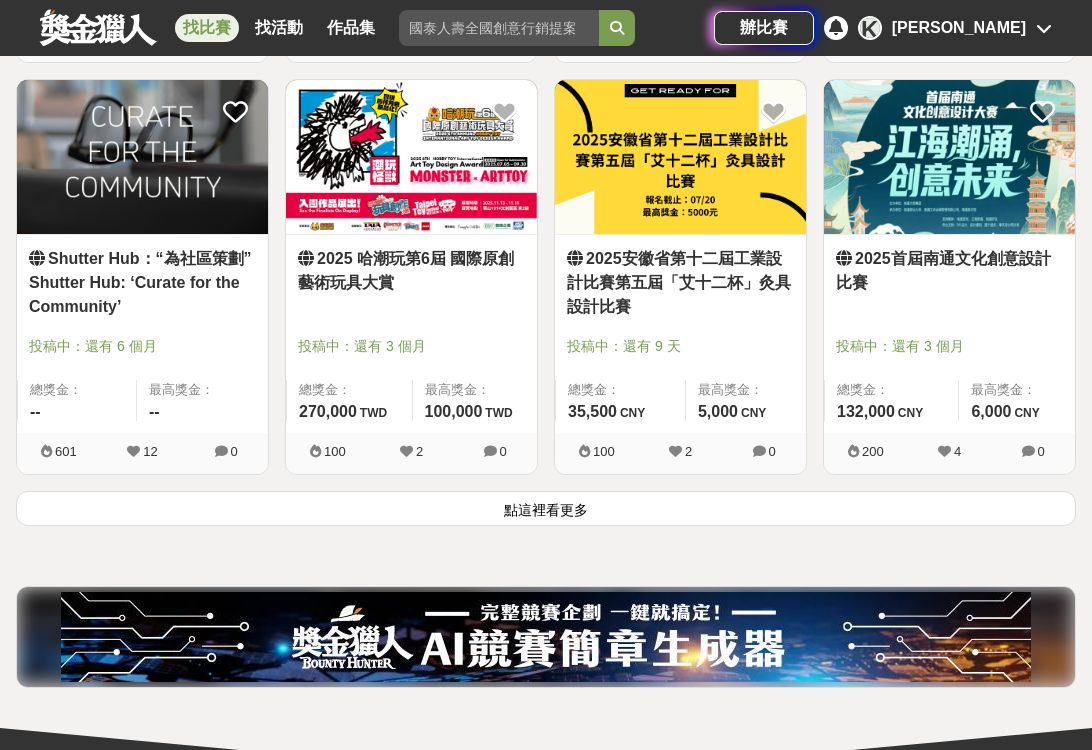 click on "點這裡看更多" at bounding box center [546, 508] 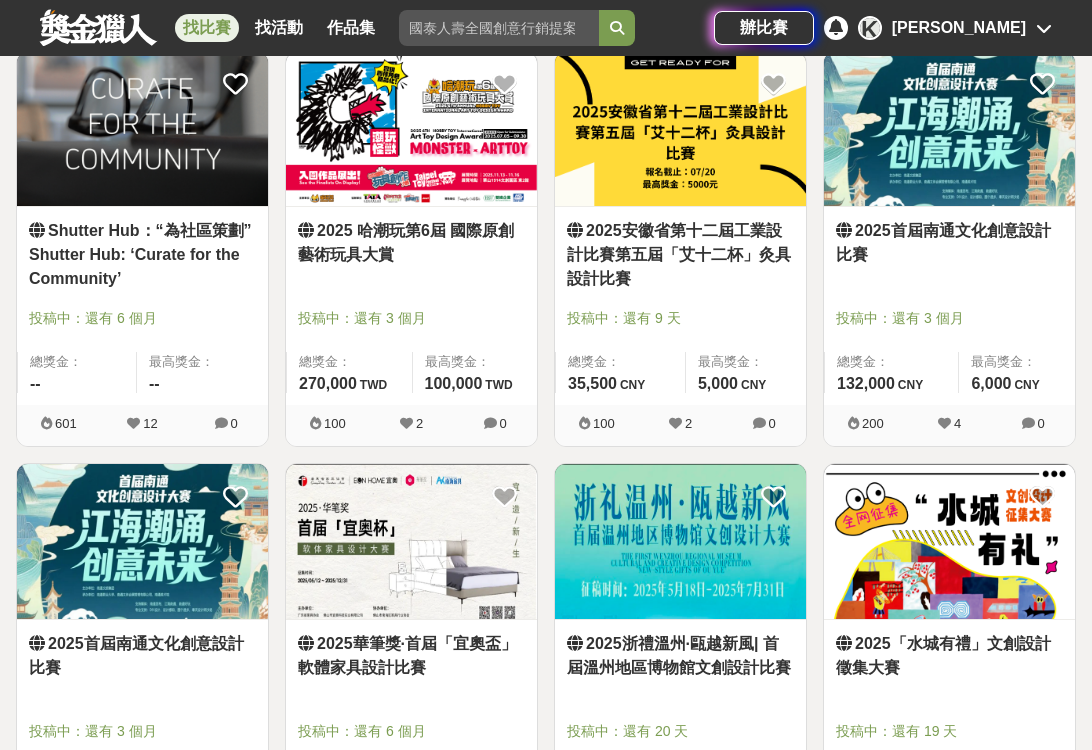 scroll, scrollTop: 2447, scrollLeft: 0, axis: vertical 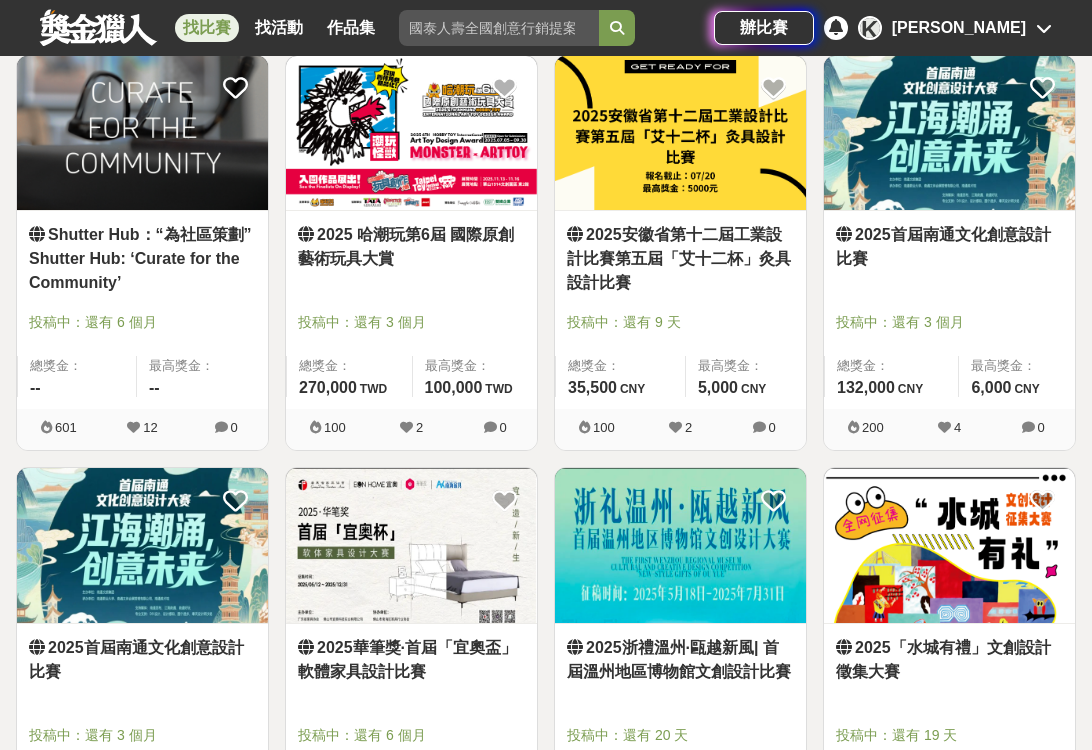 click on "2025 哈潮玩第6屆 國際原創藝術玩具大賞" at bounding box center (411, 247) 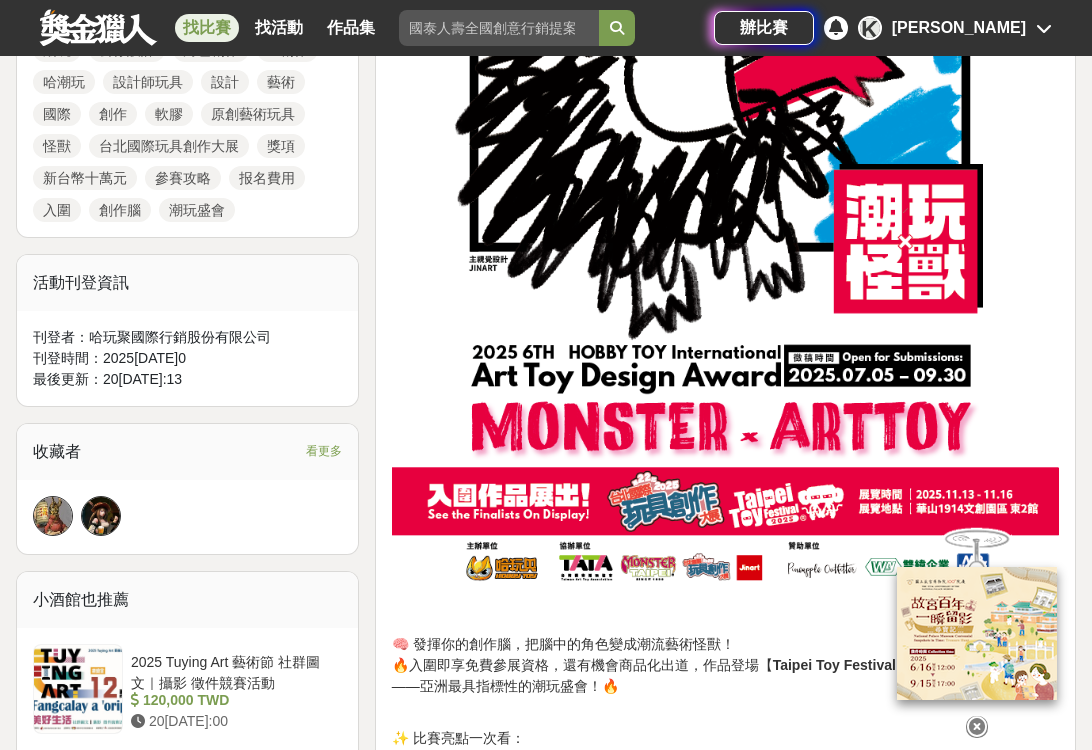 scroll, scrollTop: 1062, scrollLeft: 0, axis: vertical 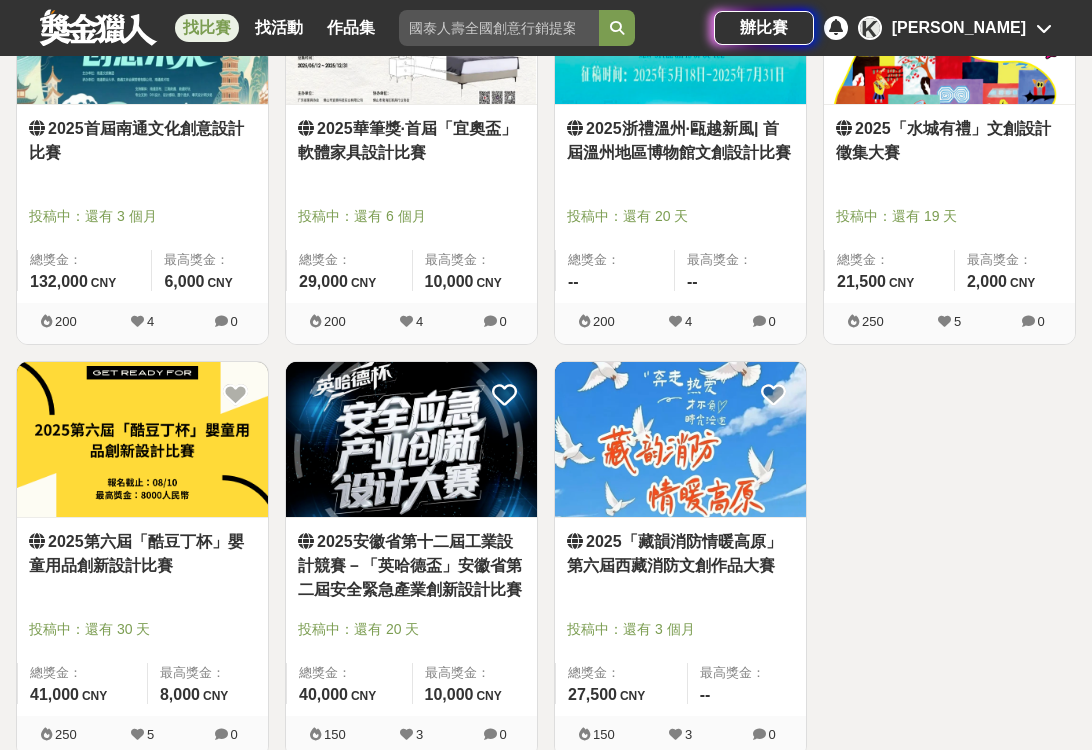 click on "2025第六屆「酷豆丁杯」嬰童用品創新設計比賽" at bounding box center (142, 554) 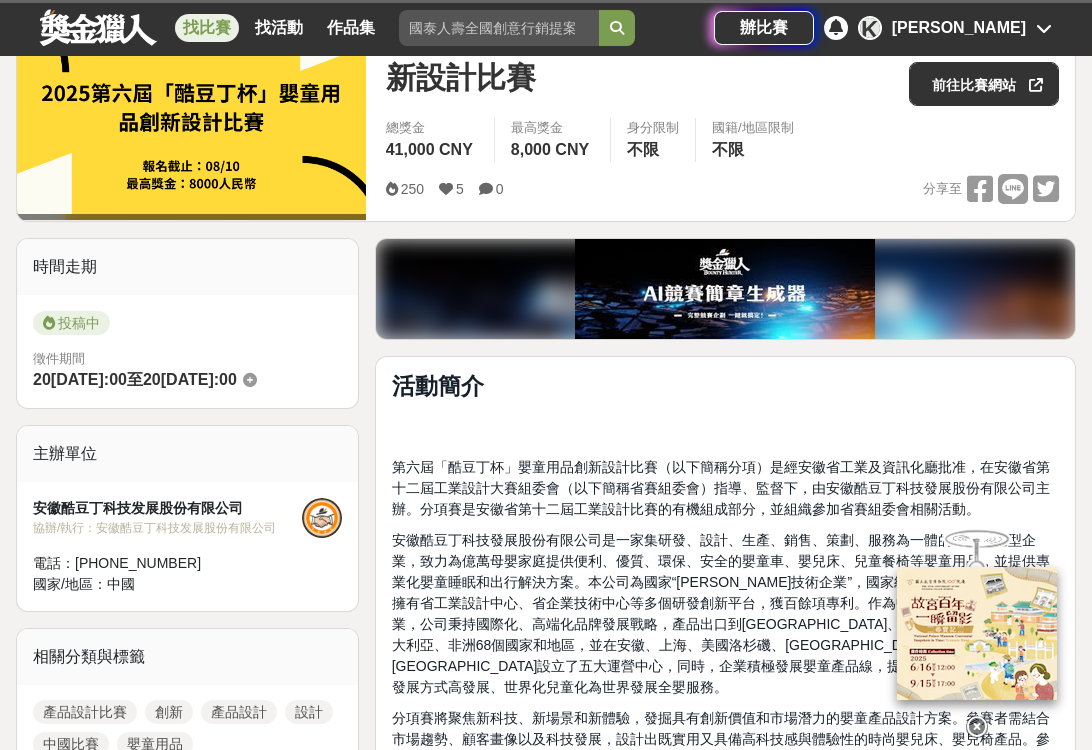 scroll, scrollTop: 311, scrollLeft: 0, axis: vertical 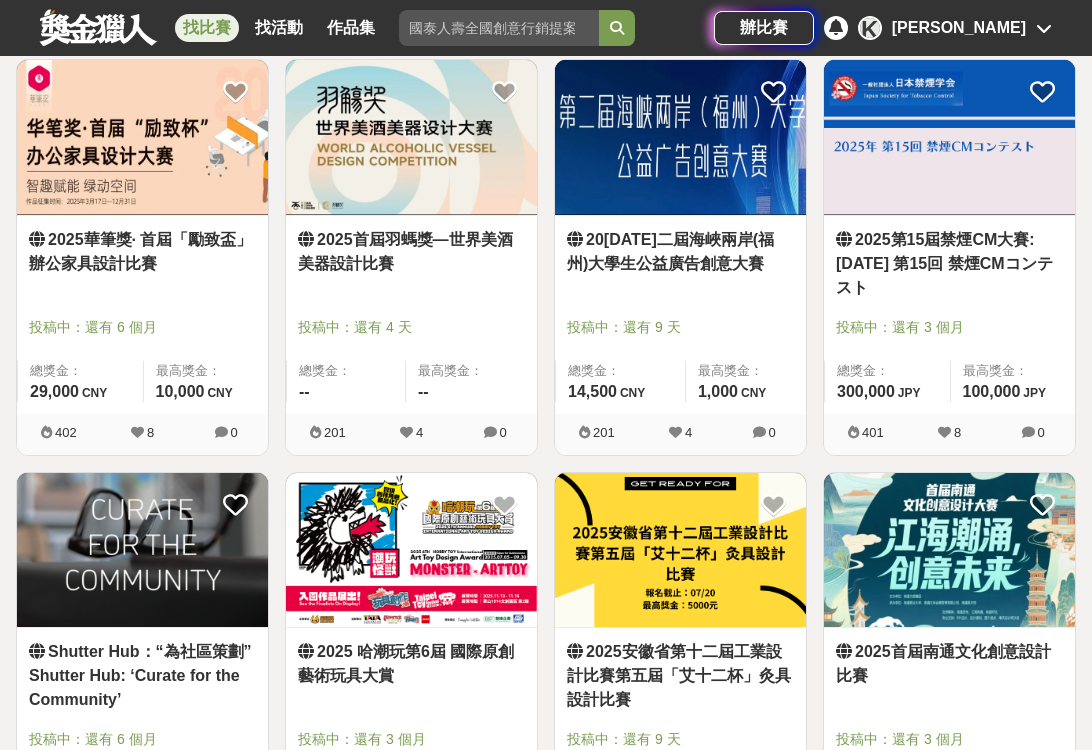 click on "20[DATE]二屆海峽兩岸(福州)大學生公益廣告創意大賽" at bounding box center [680, 252] 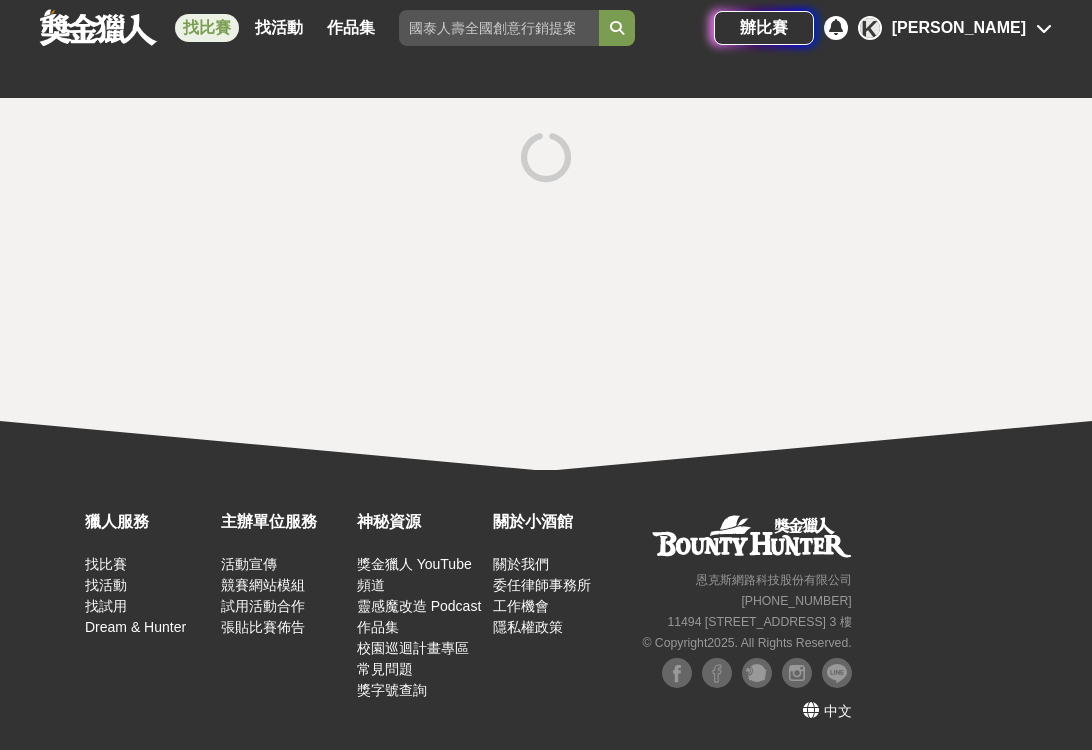 scroll, scrollTop: 0, scrollLeft: 0, axis: both 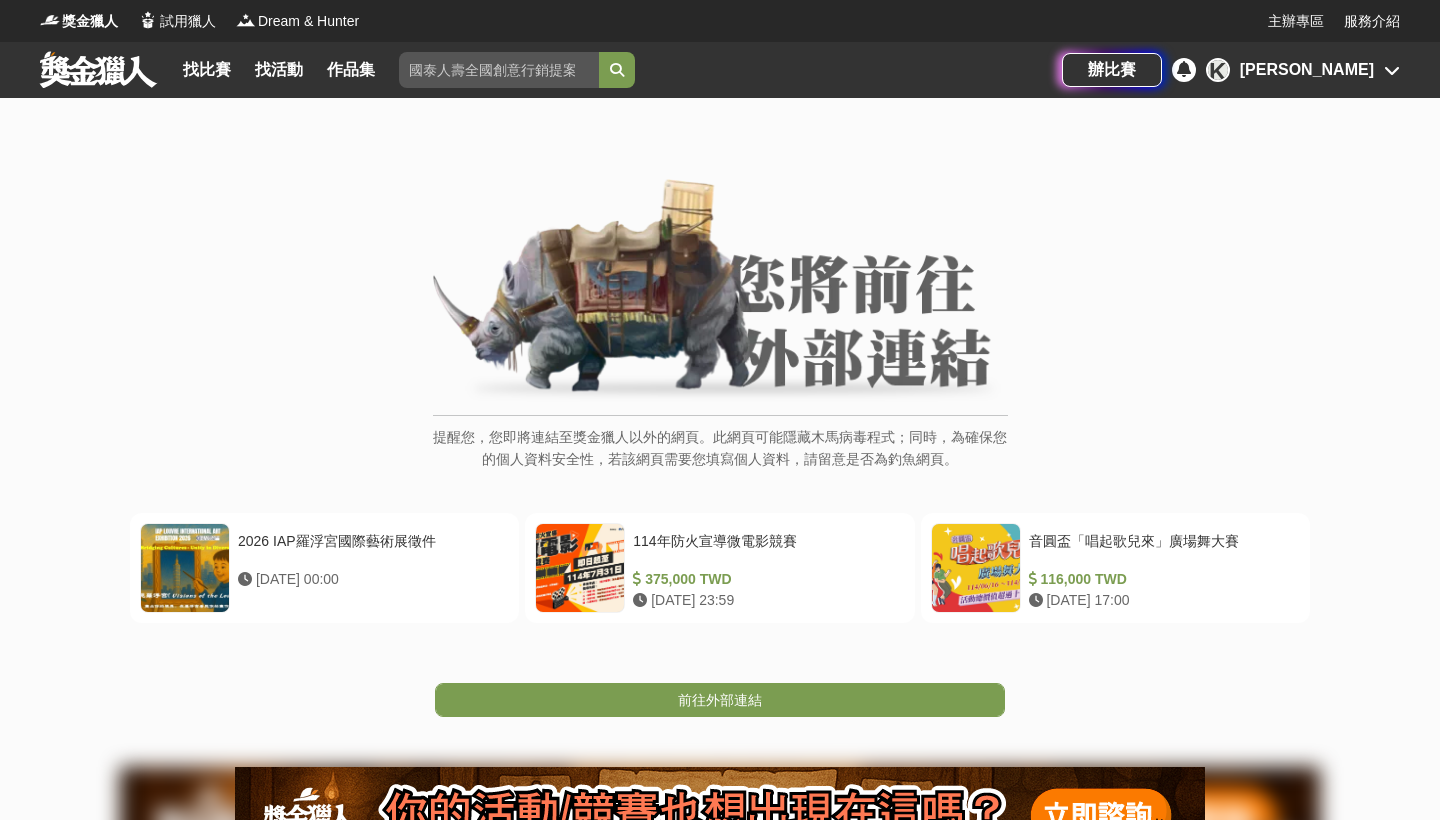 click on "提醒您，您即將連結至獎金獵人以外的網頁。此網頁可能隱藏木馬病毒程式；同時，為確保您的個人資料安全性，若該網頁需要您填寫個人資料，請留意是否為釣魚網頁。" at bounding box center [720, 335] 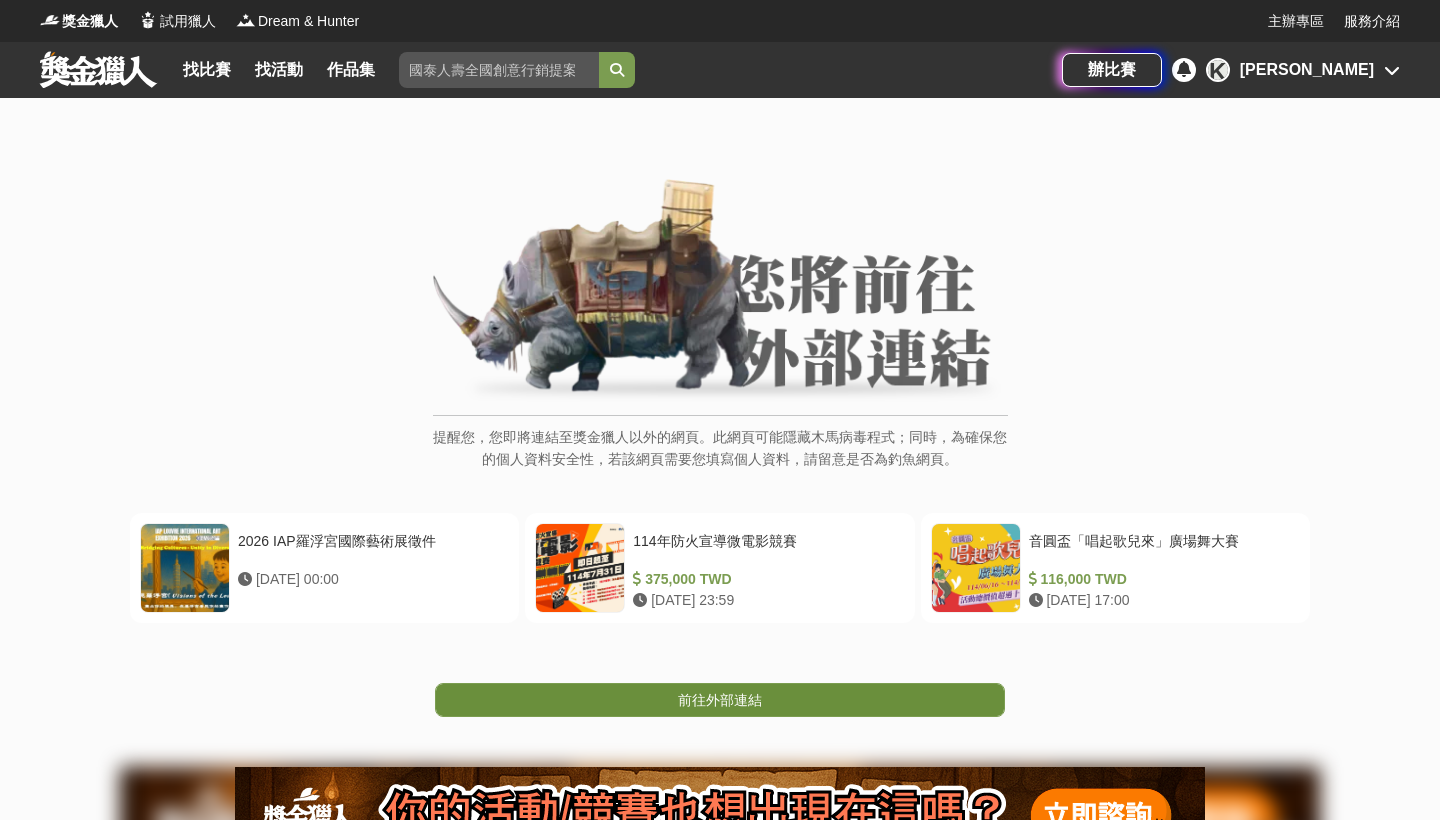 click on "前往外部連結" at bounding box center [720, 700] 